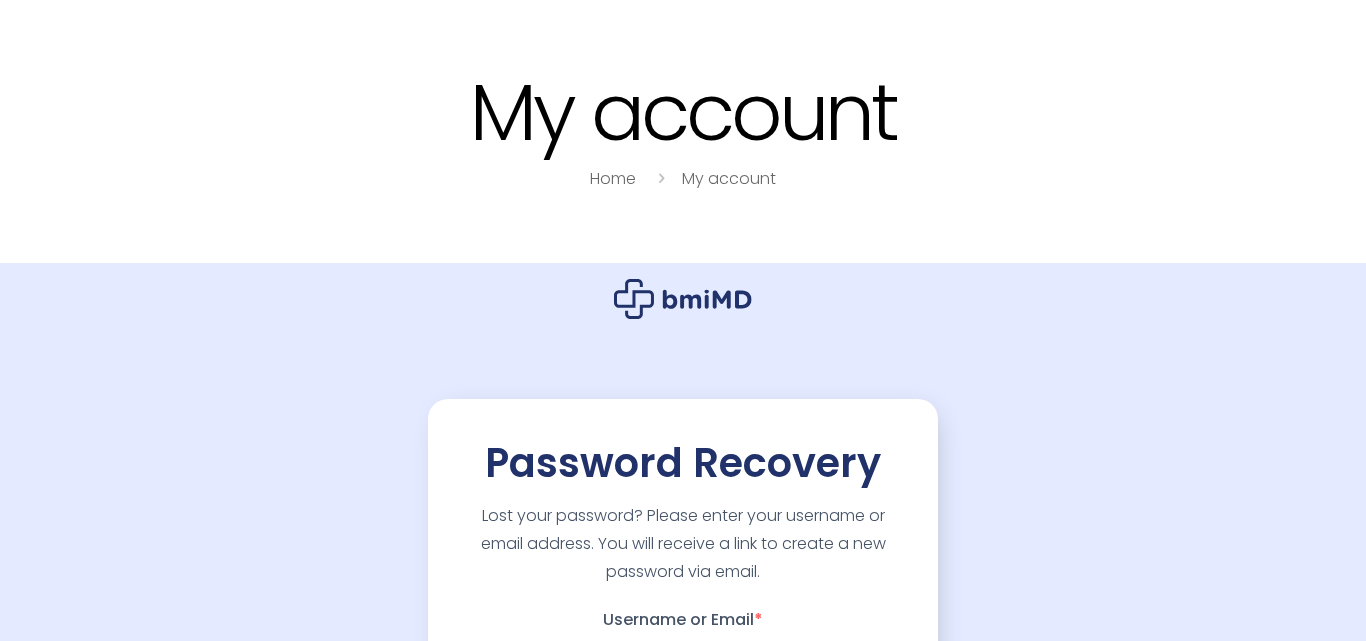 scroll, scrollTop: 0, scrollLeft: 0, axis: both 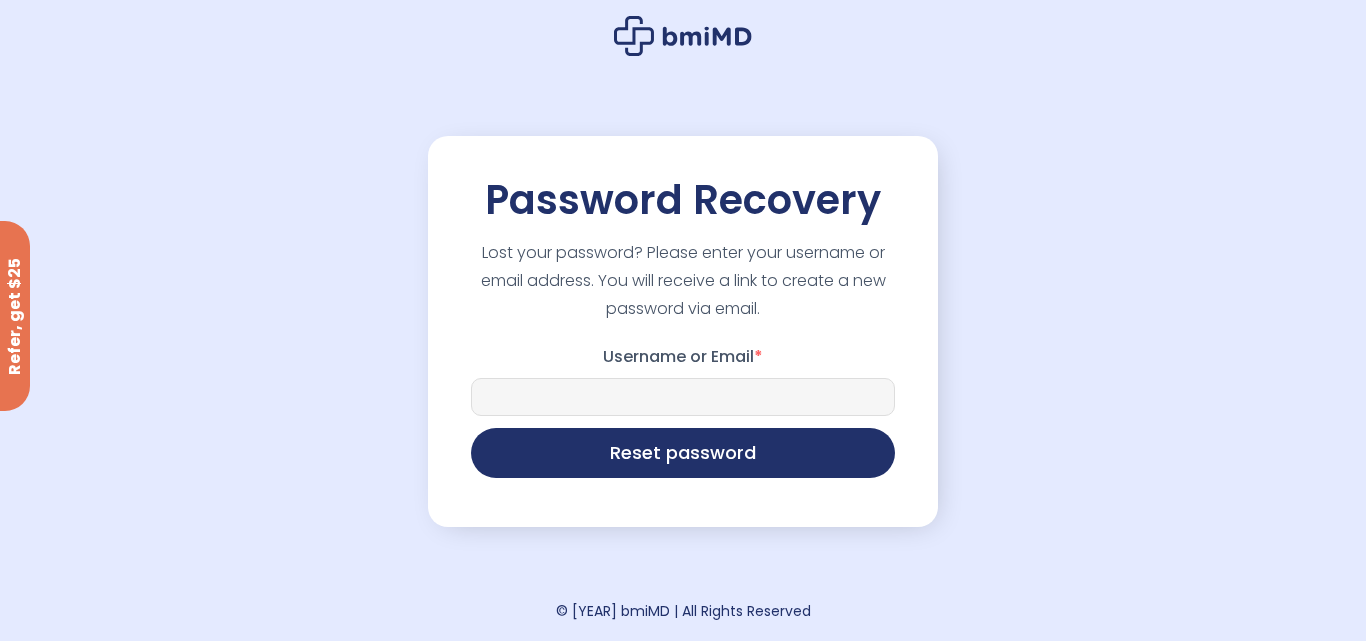click on "Username or Email  *" at bounding box center [683, 397] 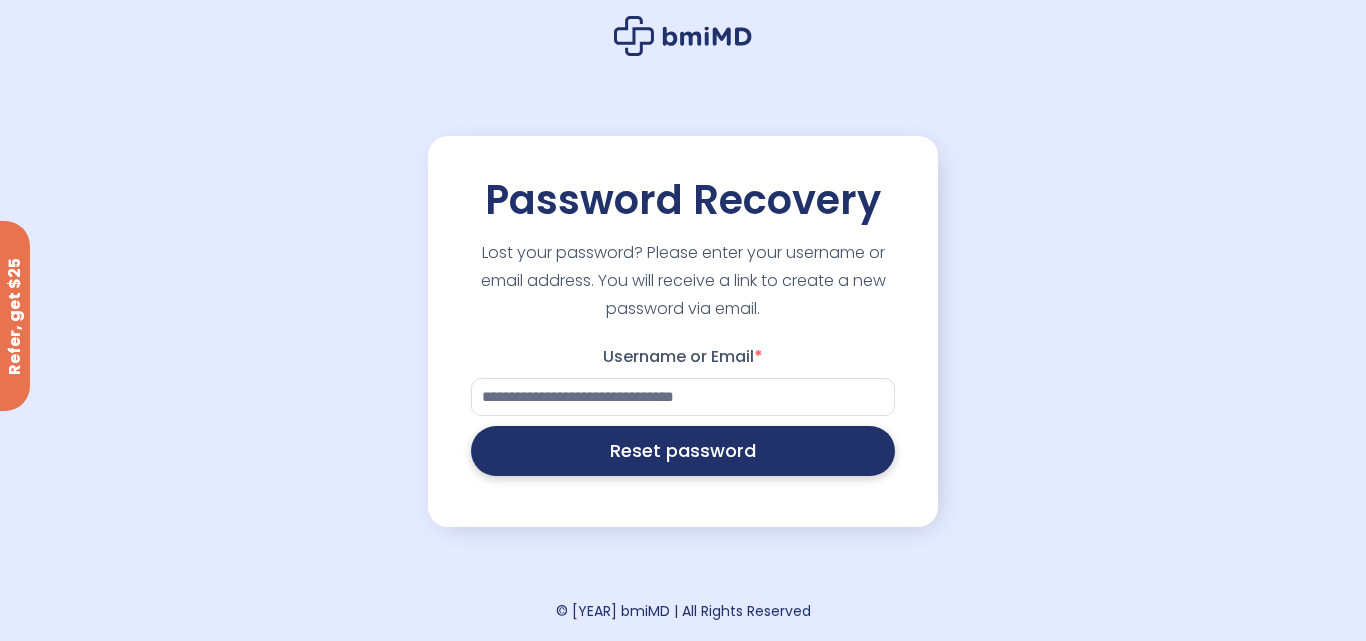 click on "Reset password" at bounding box center [683, 451] 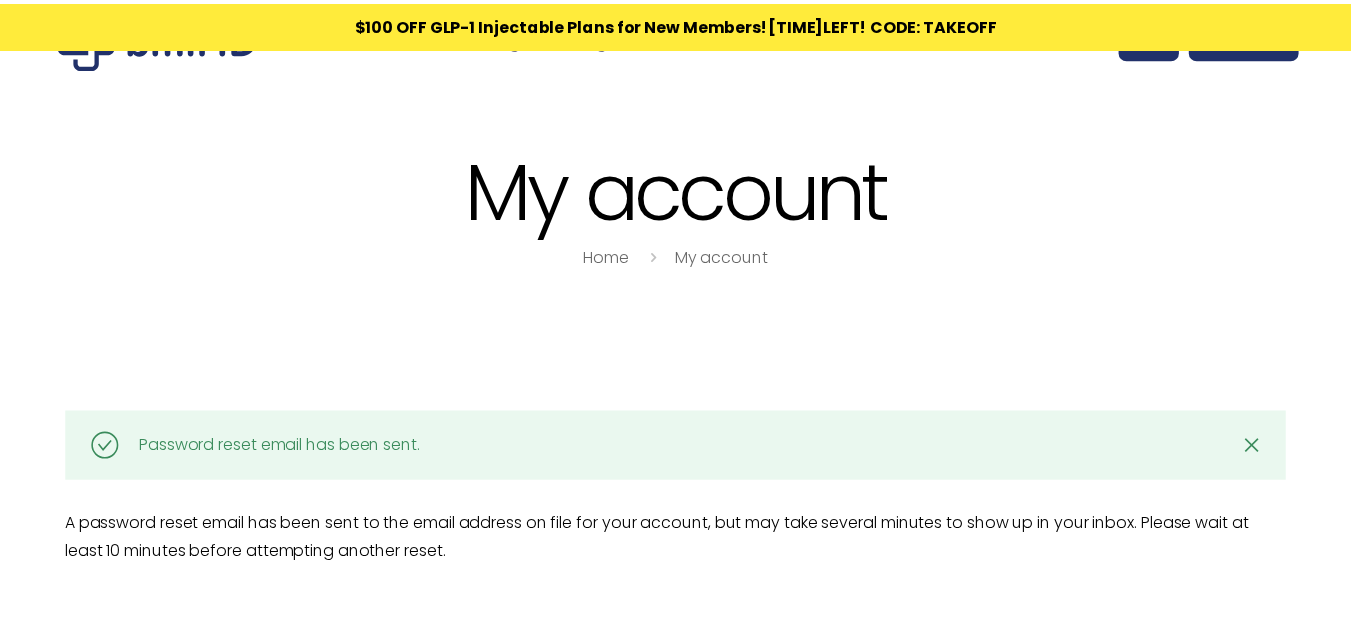 scroll, scrollTop: 0, scrollLeft: 0, axis: both 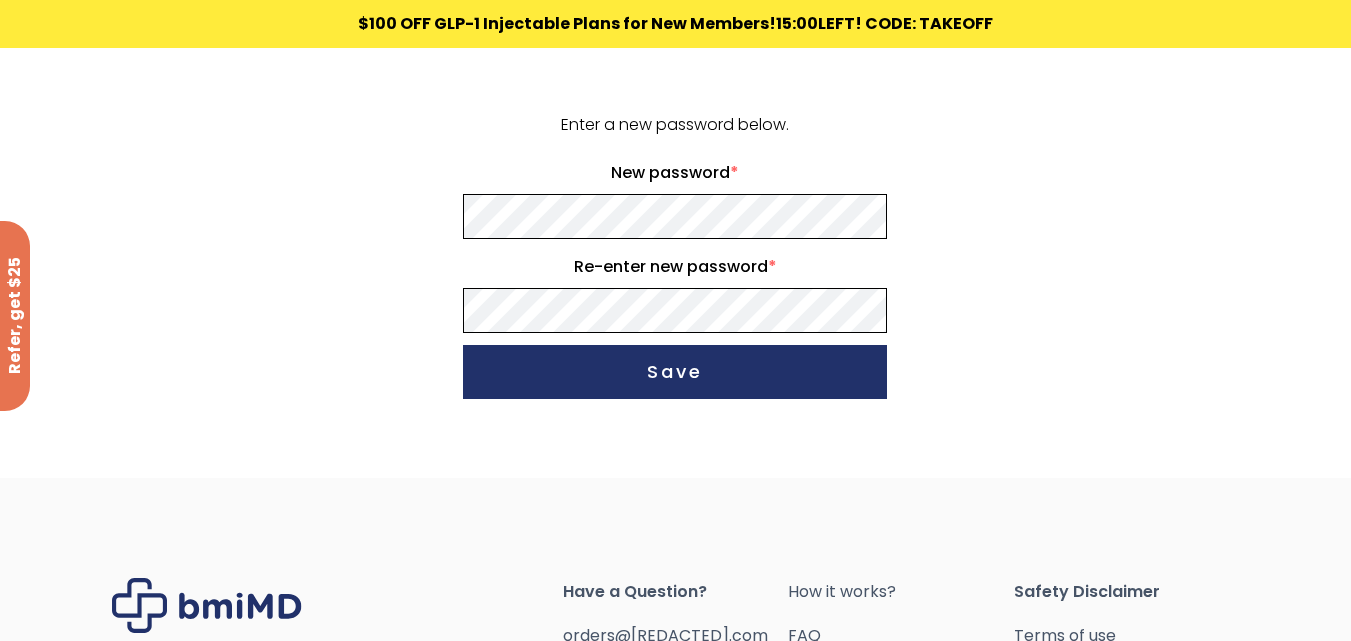 click on "New password  *" at bounding box center (675, 173) 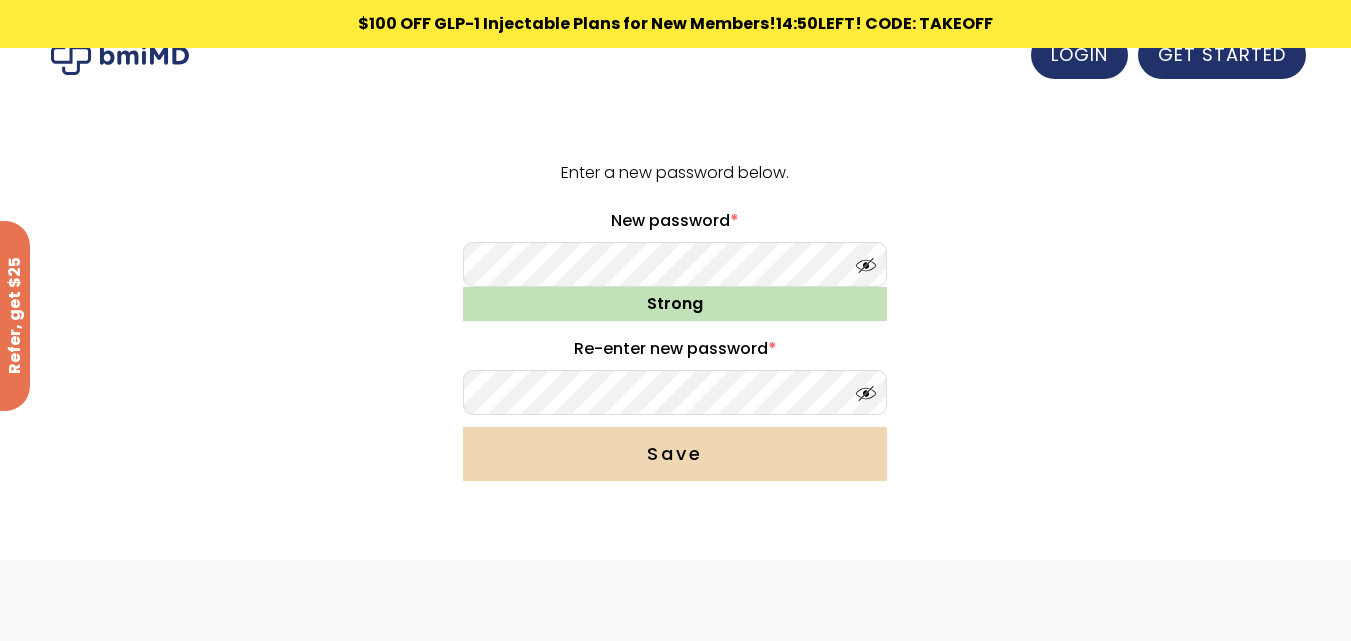click on "Save" at bounding box center [675, 454] 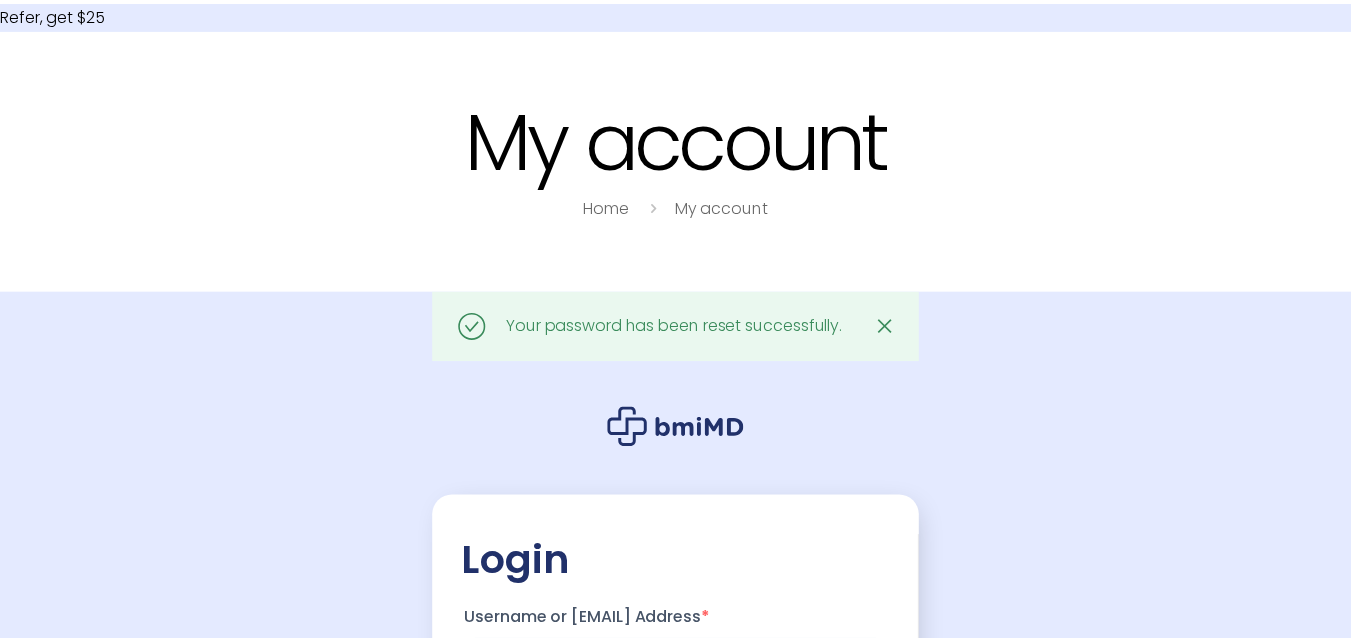 scroll, scrollTop: 0, scrollLeft: 0, axis: both 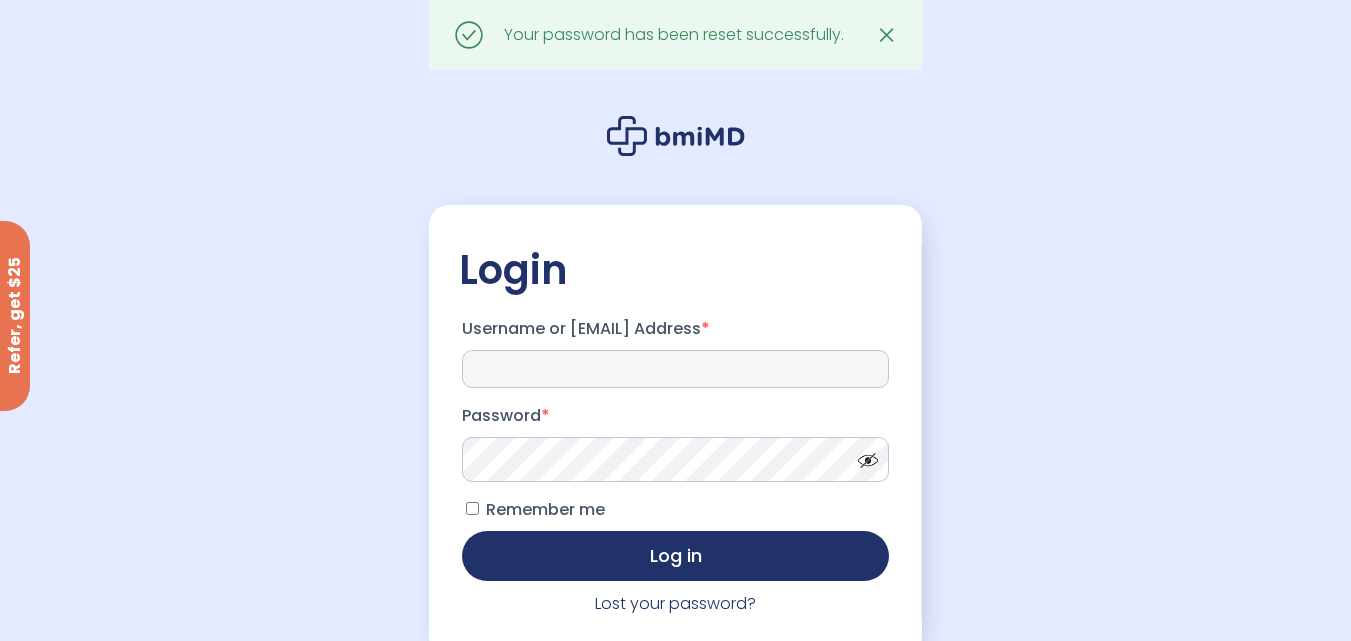 type on "**********" 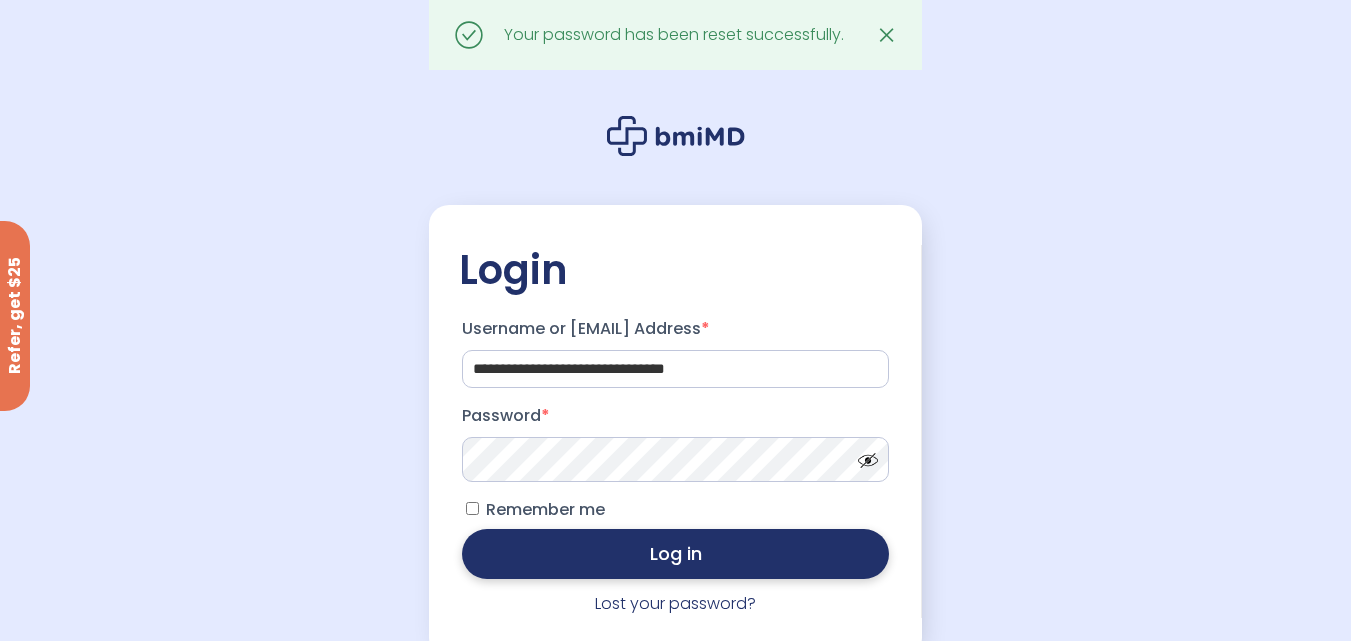click on "Log in" at bounding box center (675, 554) 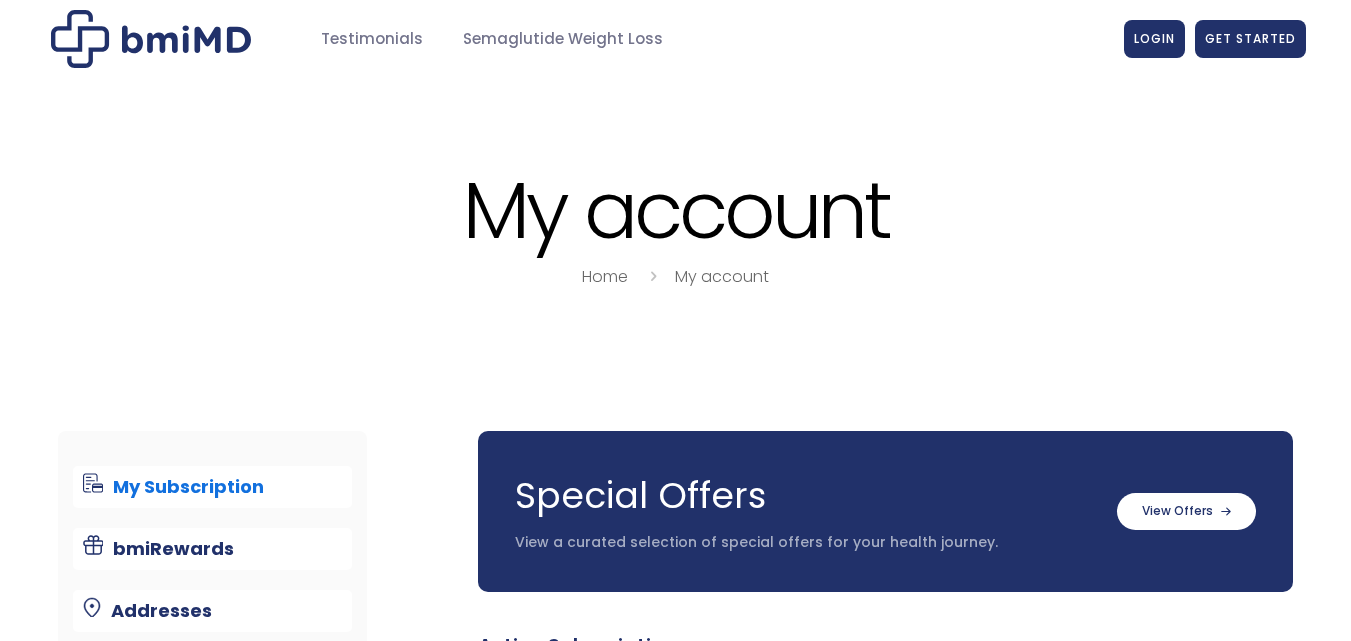 scroll, scrollTop: 0, scrollLeft: 0, axis: both 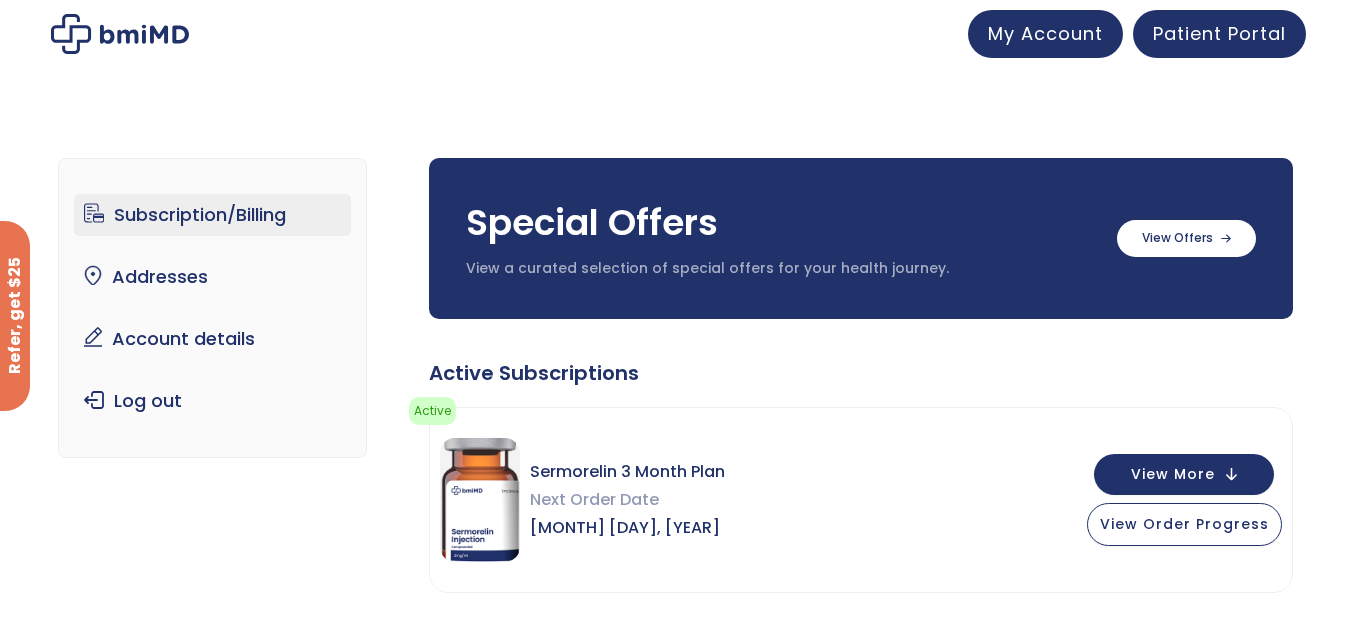 click at bounding box center (675, 34) 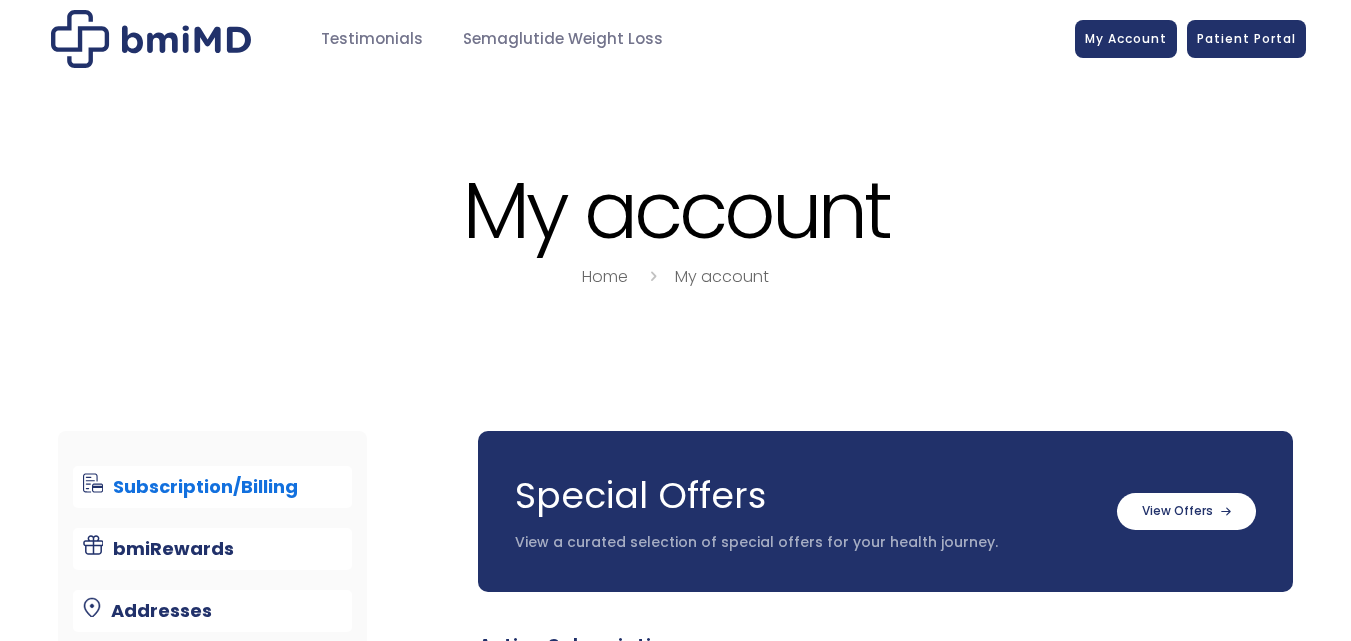 scroll, scrollTop: 0, scrollLeft: 0, axis: both 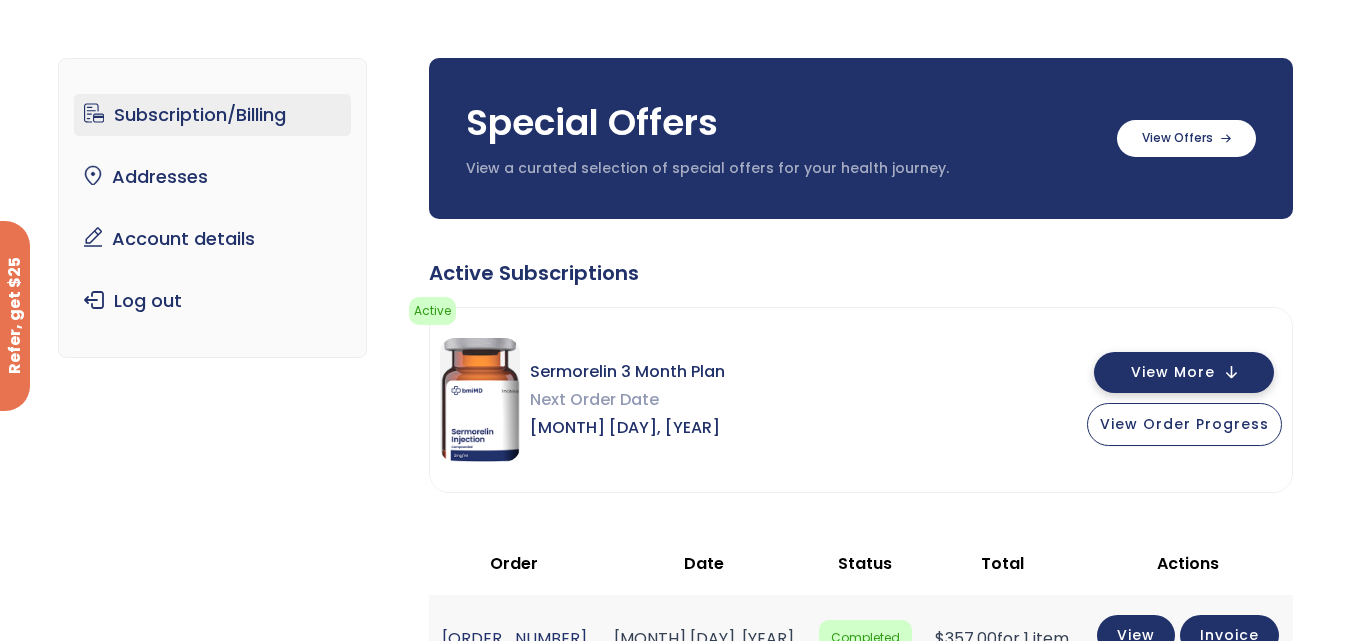 click on "View More" at bounding box center (1173, 372) 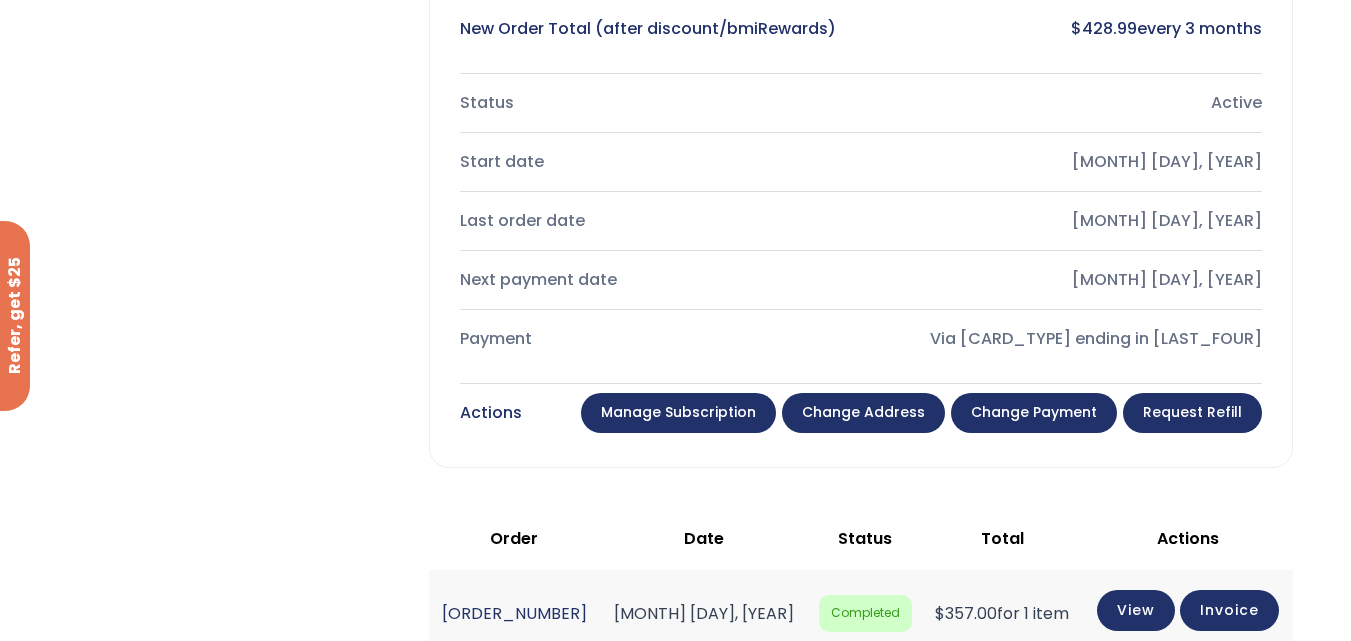 scroll, scrollTop: 900, scrollLeft: 0, axis: vertical 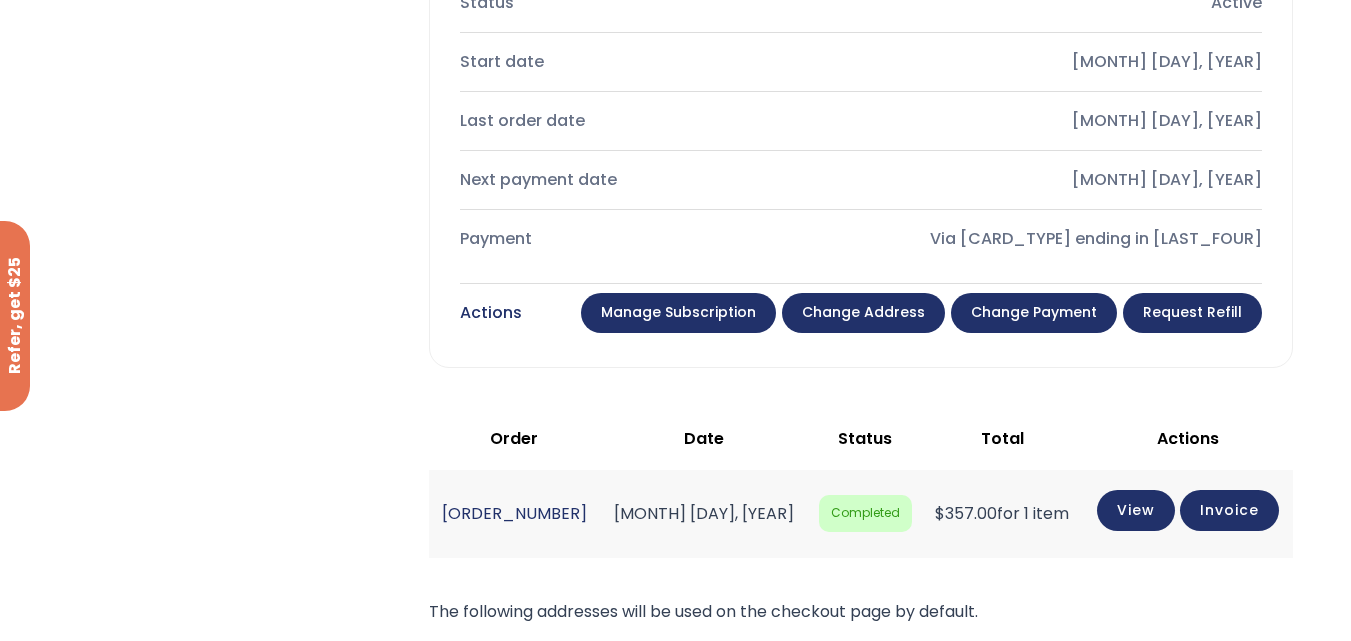 drag, startPoint x: 727, startPoint y: 305, endPoint x: 747, endPoint y: 315, distance: 22.36068 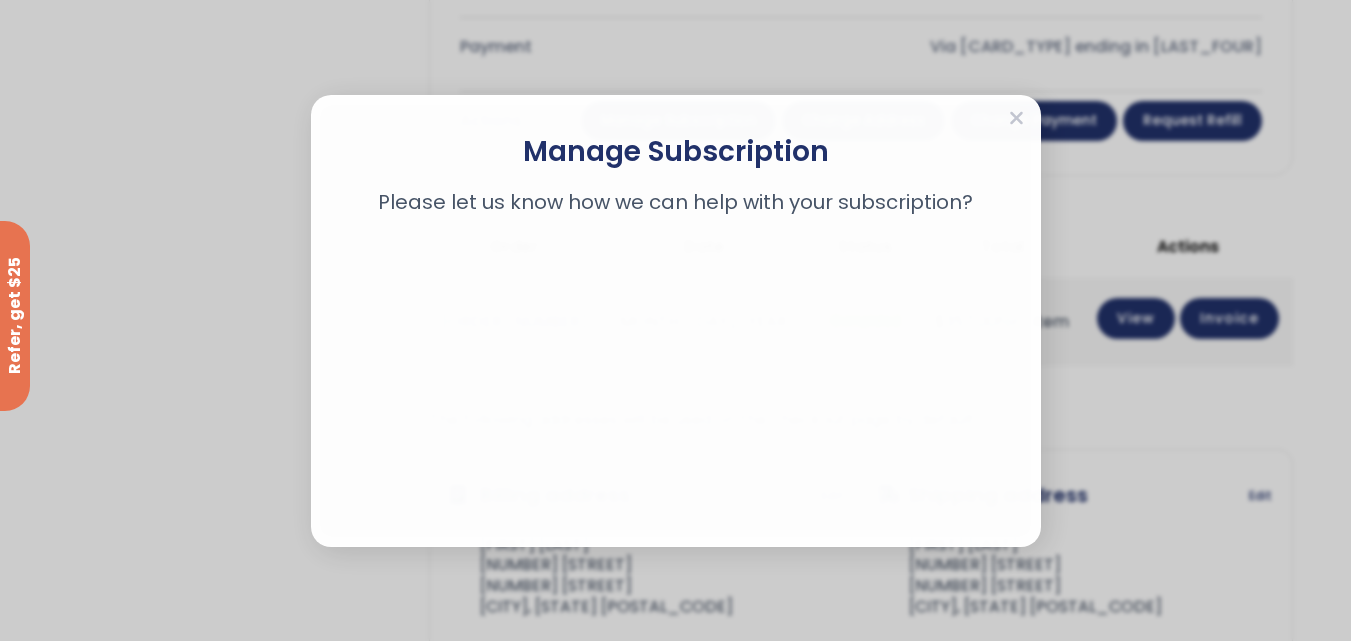 scroll, scrollTop: 1100, scrollLeft: 0, axis: vertical 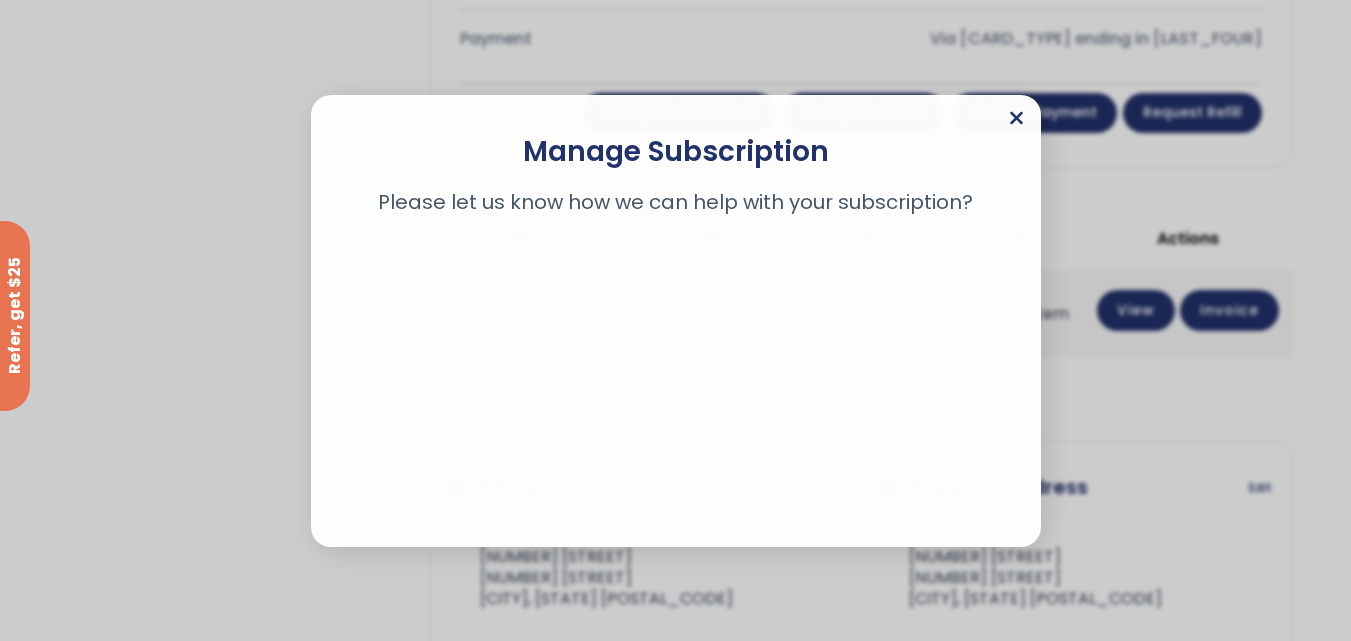 click at bounding box center (1016, 117) 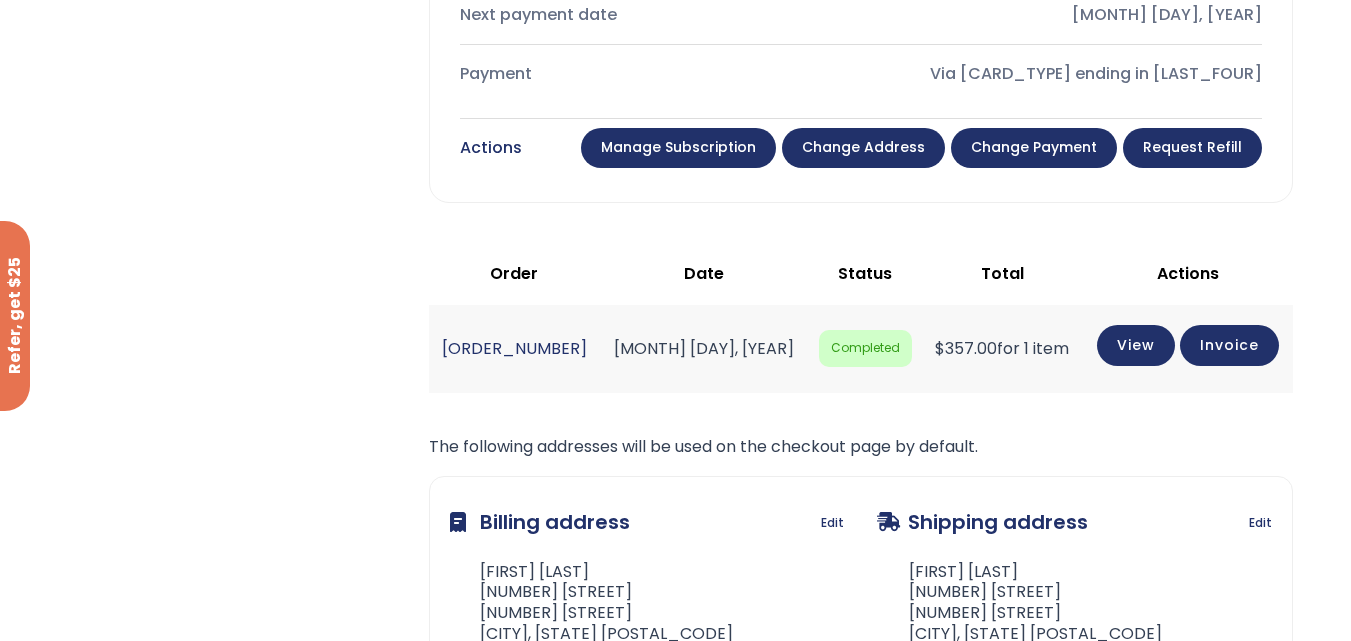 scroll, scrollTop: 1100, scrollLeft: 0, axis: vertical 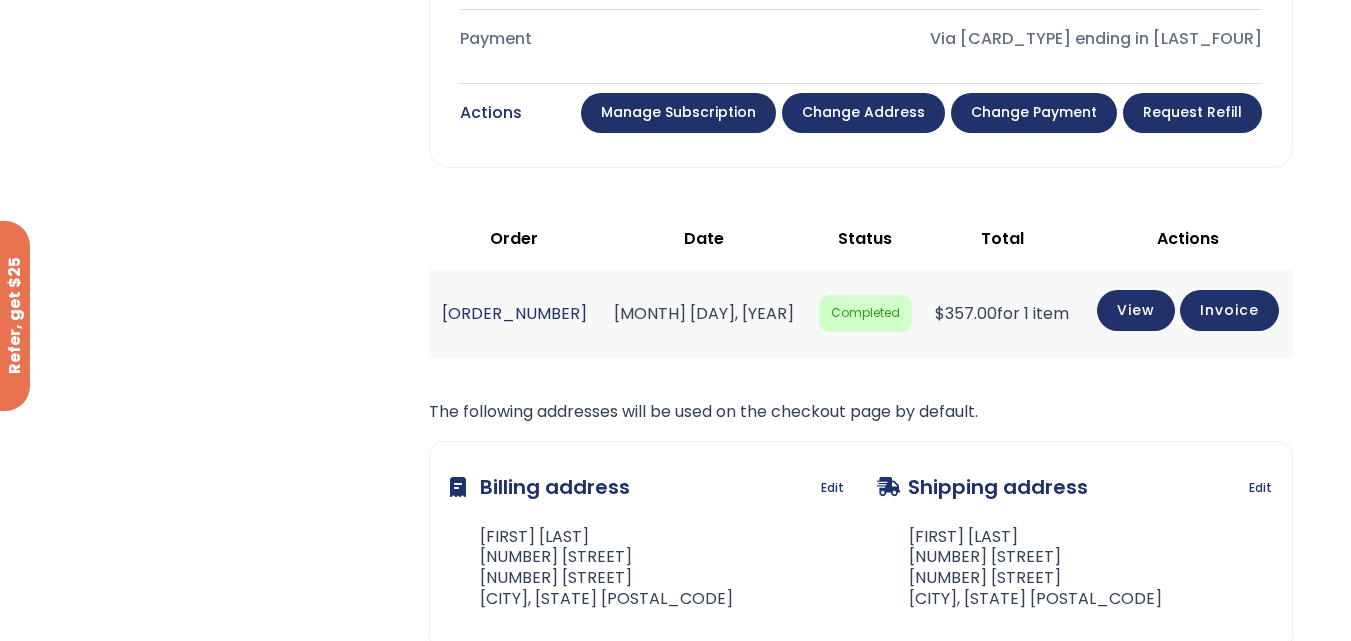 click on "Change payment" at bounding box center [1034, 113] 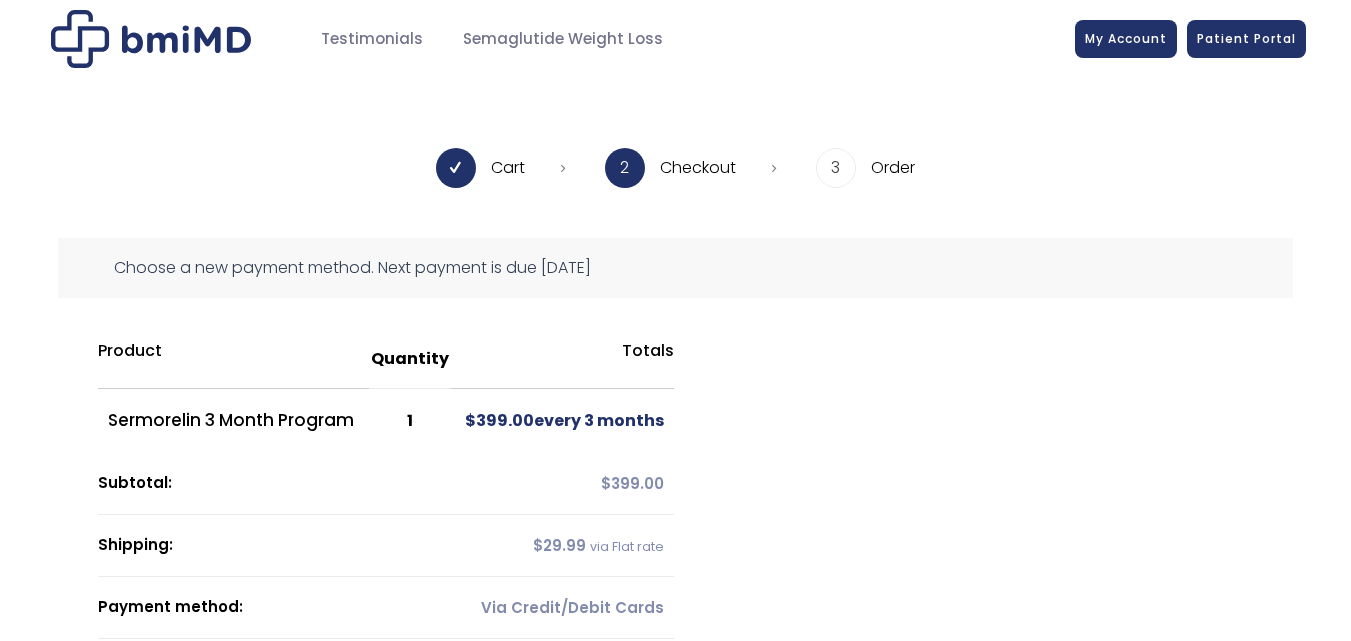 scroll, scrollTop: 0, scrollLeft: 0, axis: both 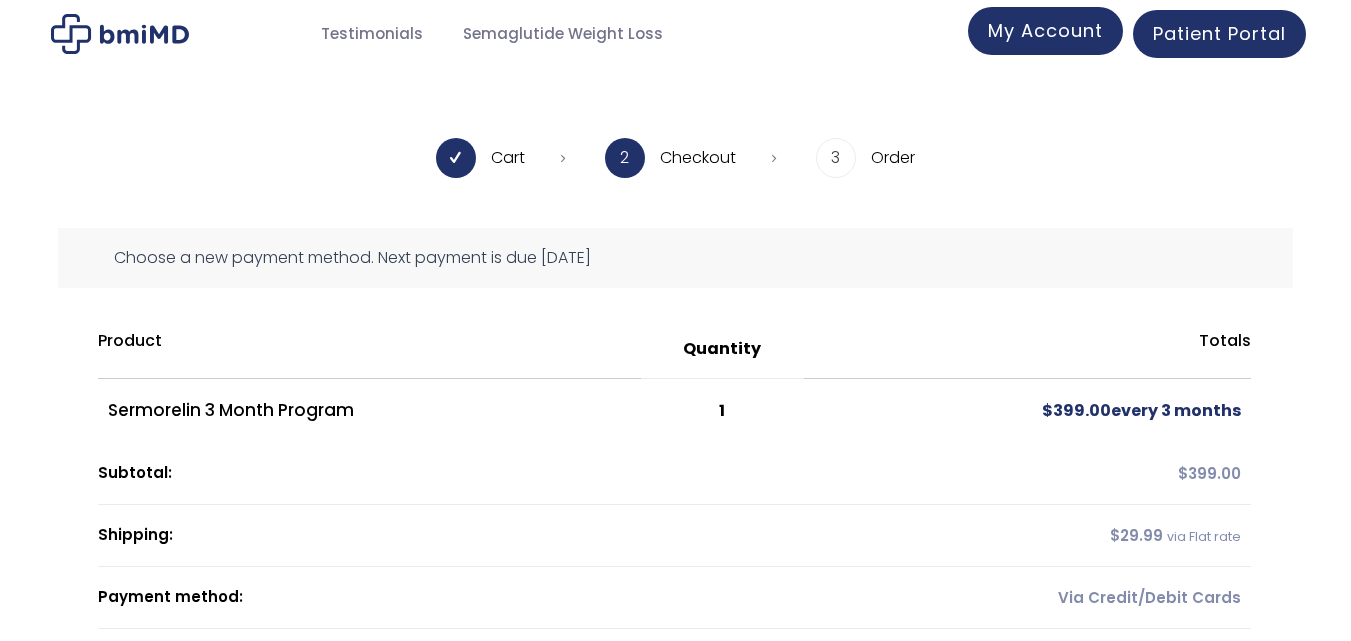 click on "My Account" at bounding box center (1045, 30) 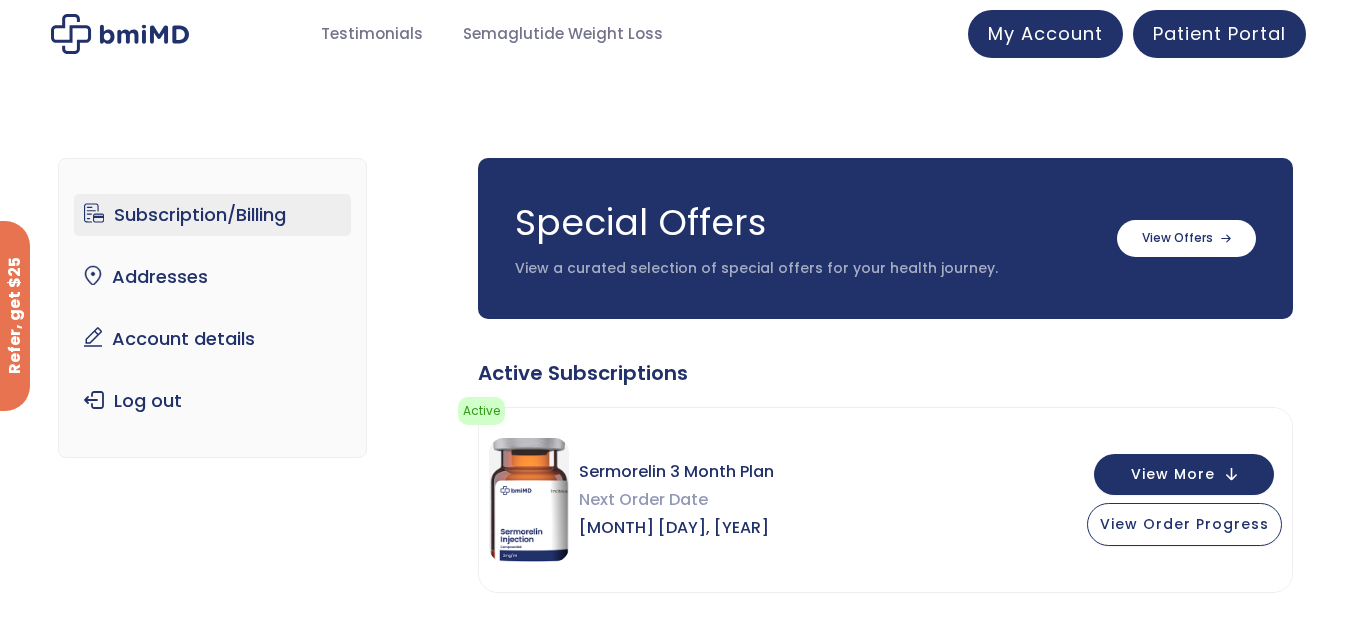 scroll, scrollTop: 172, scrollLeft: 0, axis: vertical 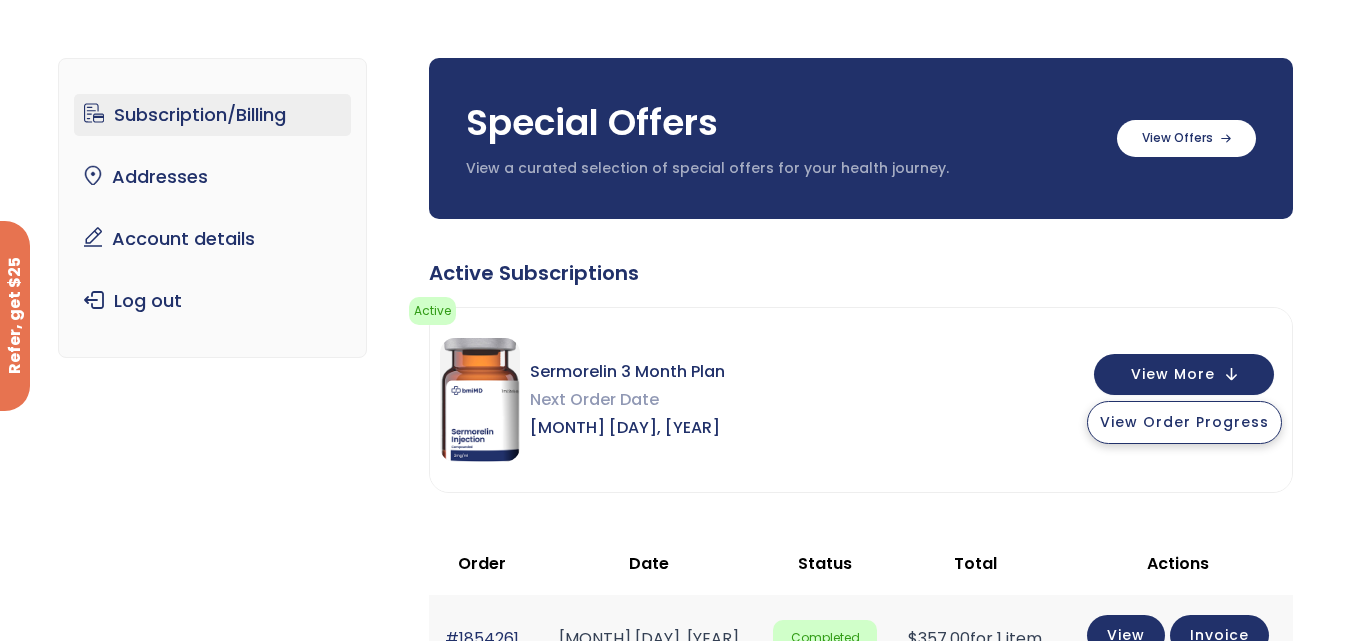 click on "View Order Progress" at bounding box center [1184, 422] 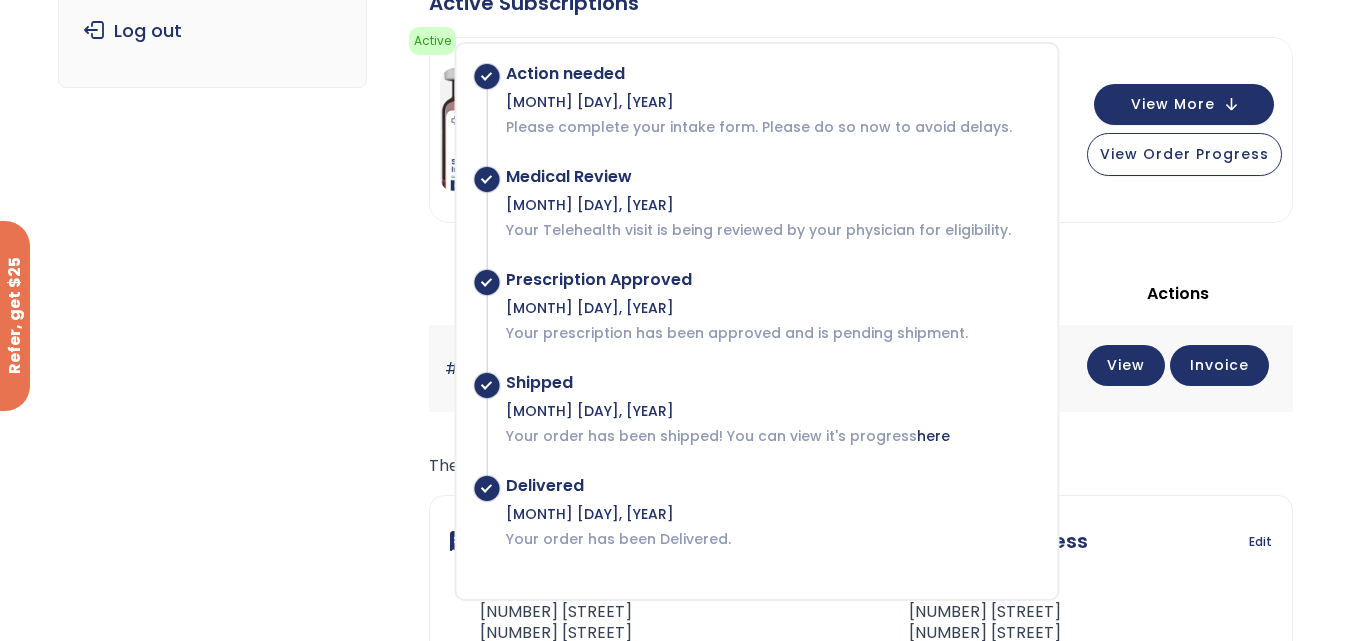scroll, scrollTop: 400, scrollLeft: 0, axis: vertical 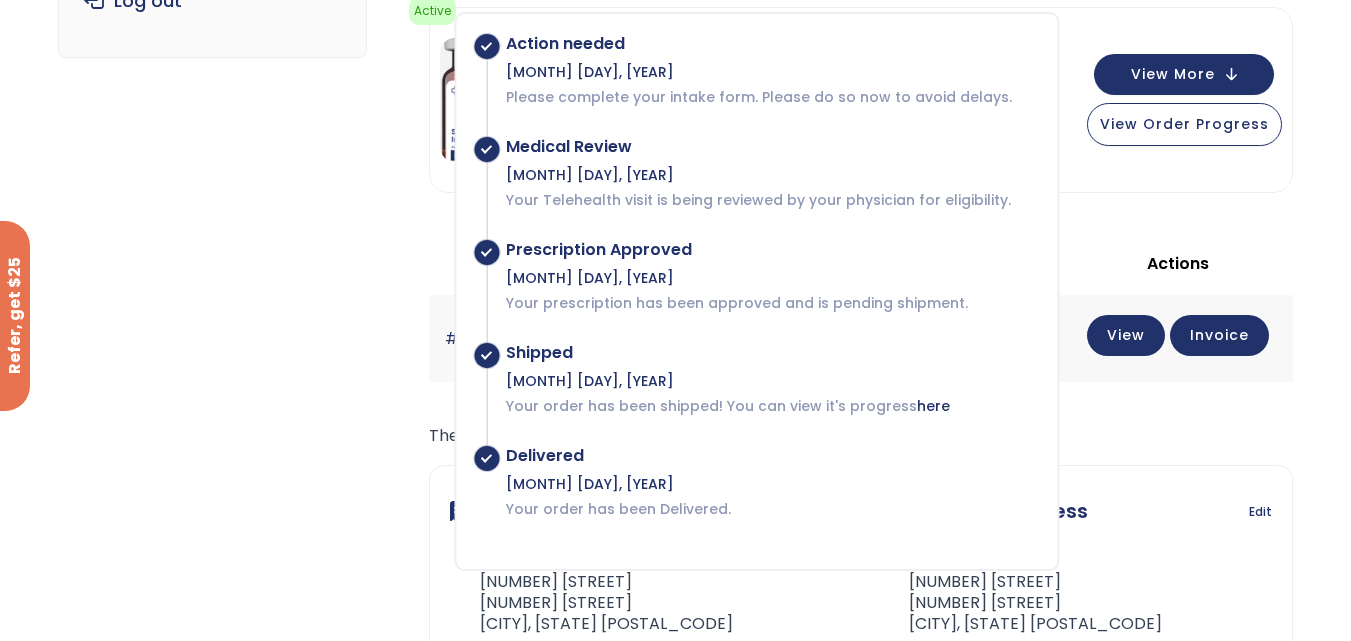 click on "Subscription/Billing
bmiRewards
Addresses
Account details
Submit a Review
Log out
Subscription/Billing
Special Offers
View a curated selection of special offers for your health journey.
Semaglutide 3 month $233/month + FREE SHIPPING" at bounding box center [675, 260] 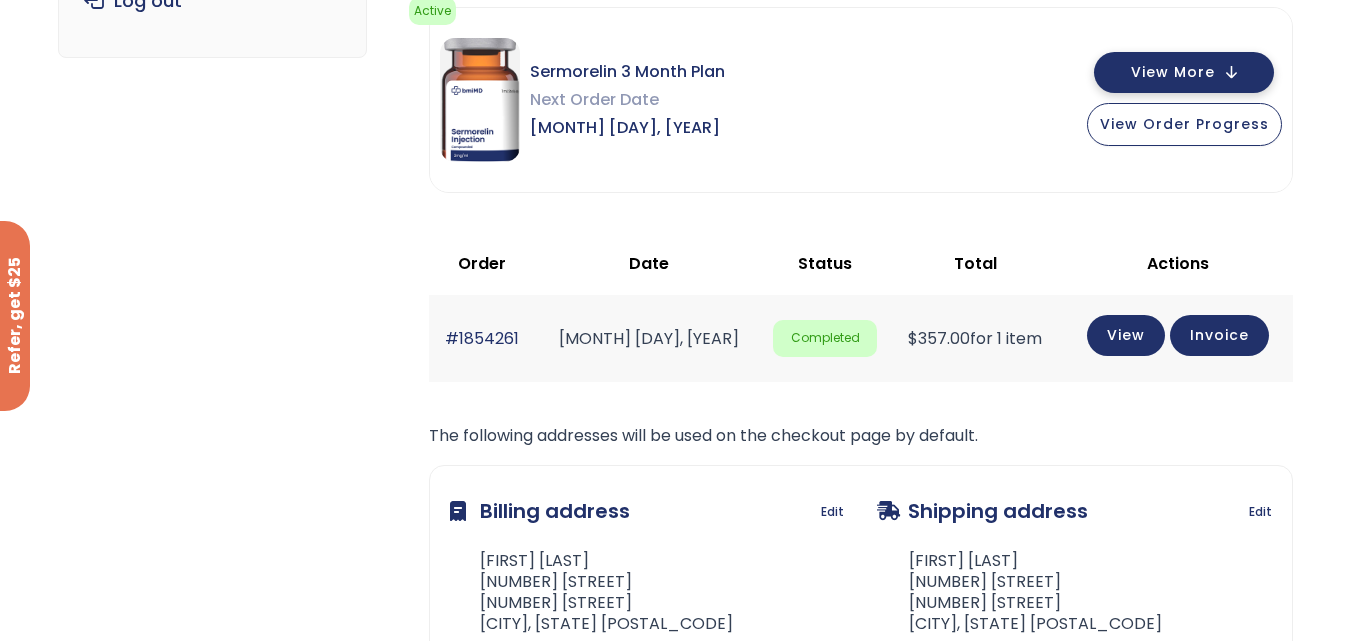 click on "View More" at bounding box center [1173, 72] 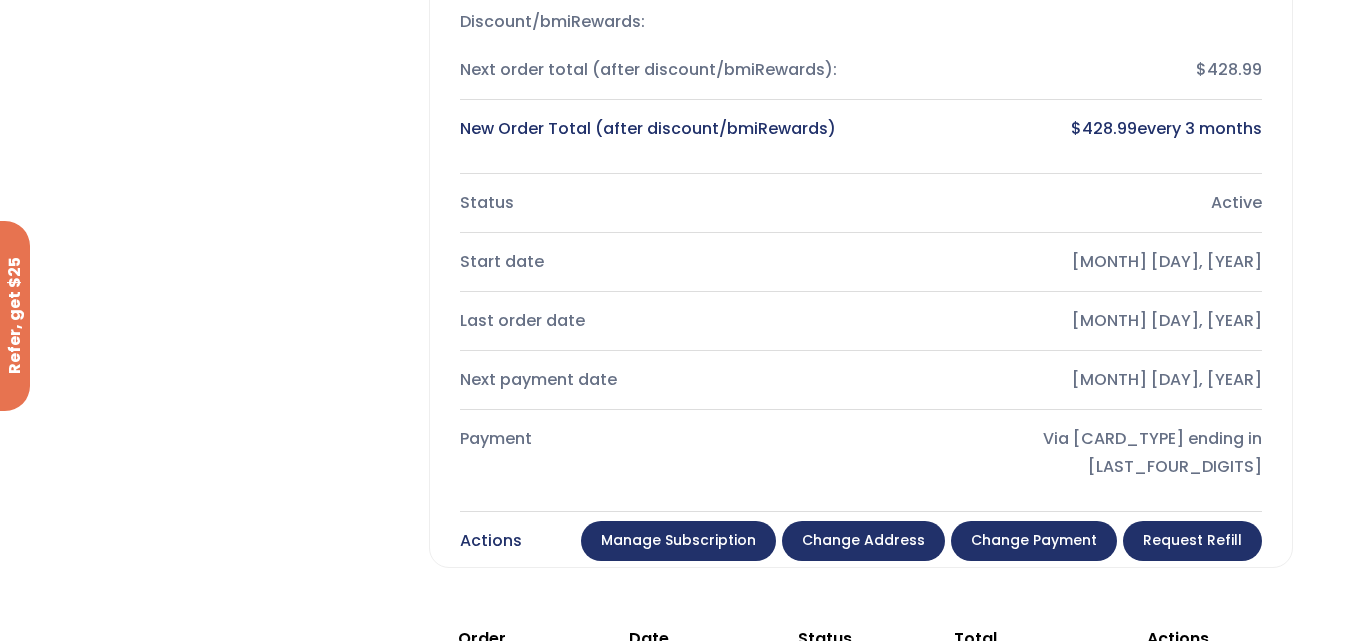 scroll, scrollTop: 800, scrollLeft: 0, axis: vertical 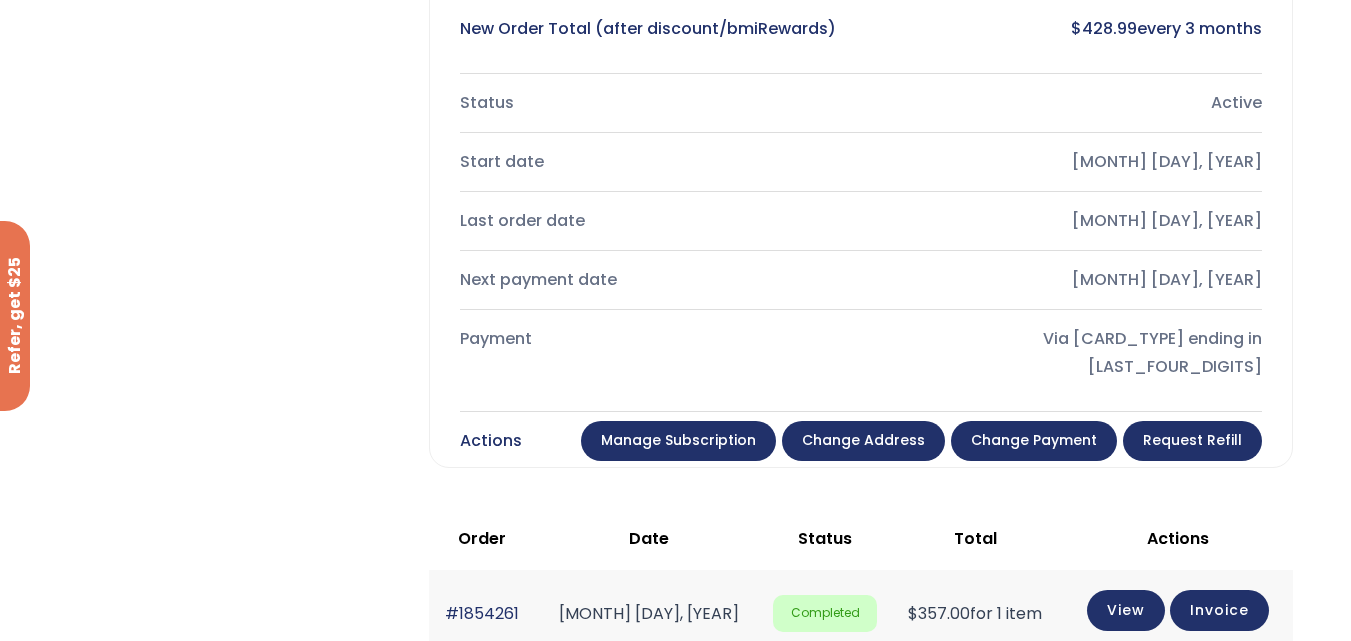 click on "Manage Subscription" at bounding box center [678, 441] 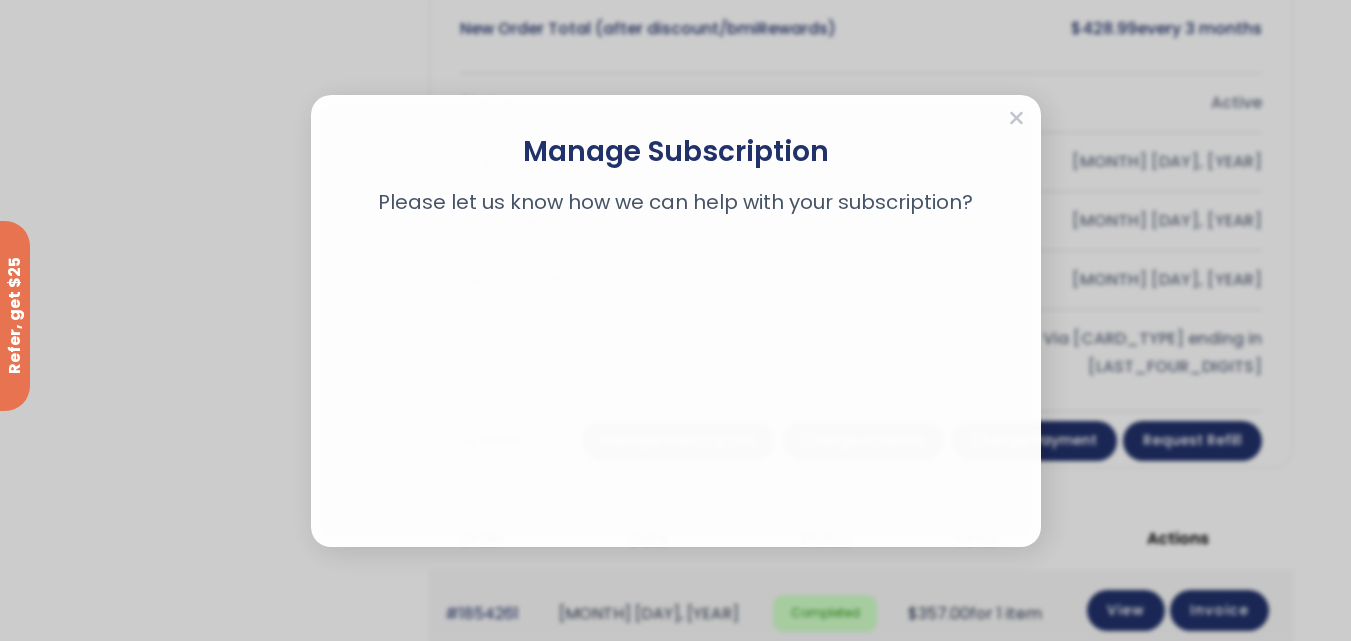 click on "I'm having trouble affording my program." at bounding box center (676, 292) 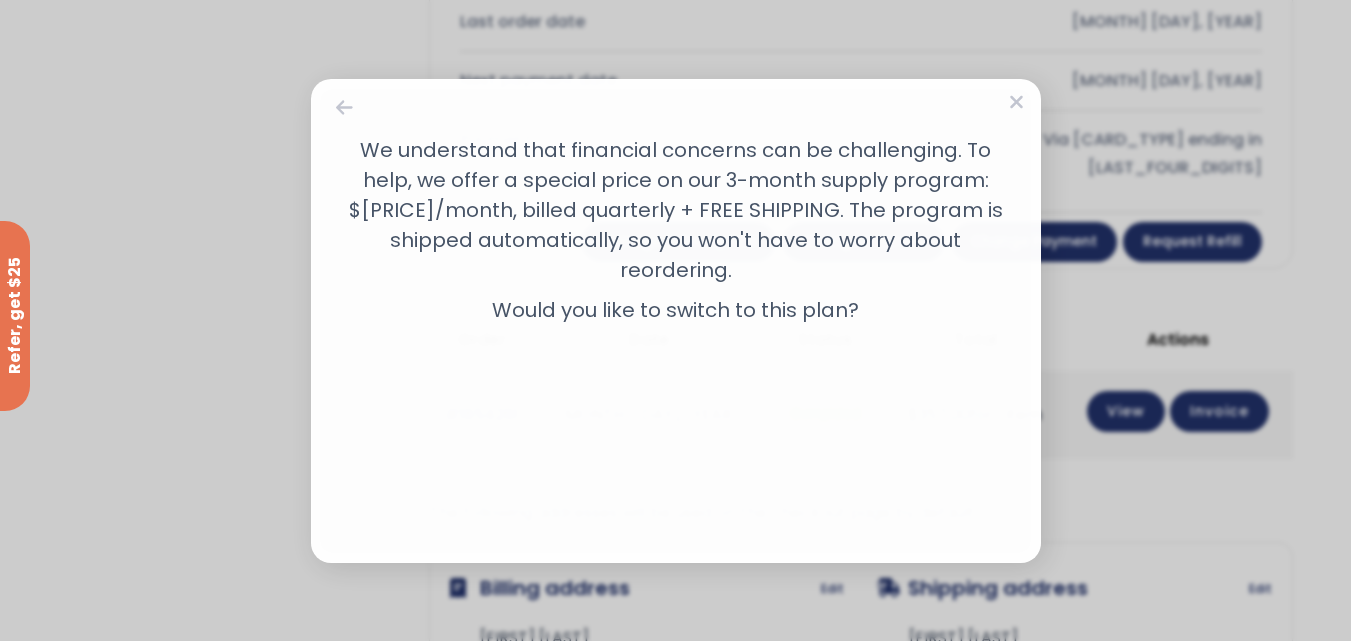 scroll, scrollTop: 1000, scrollLeft: 0, axis: vertical 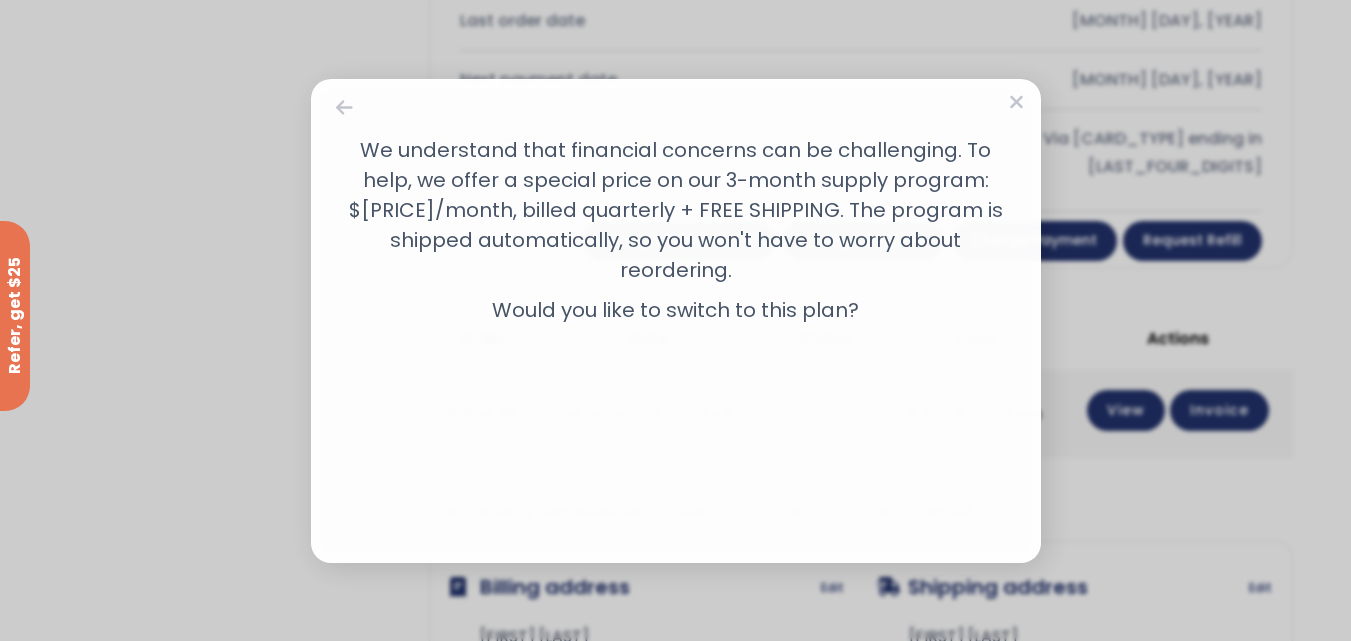 click on "No" at bounding box center (676, 400) 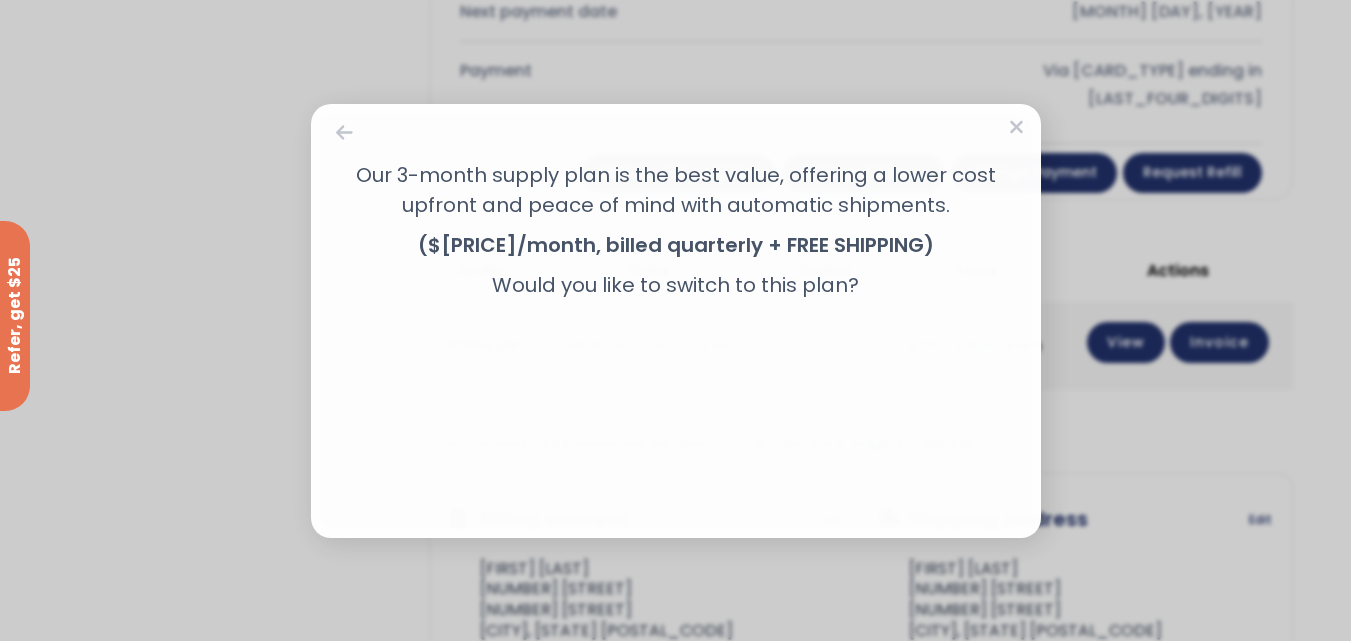 scroll, scrollTop: 1100, scrollLeft: 0, axis: vertical 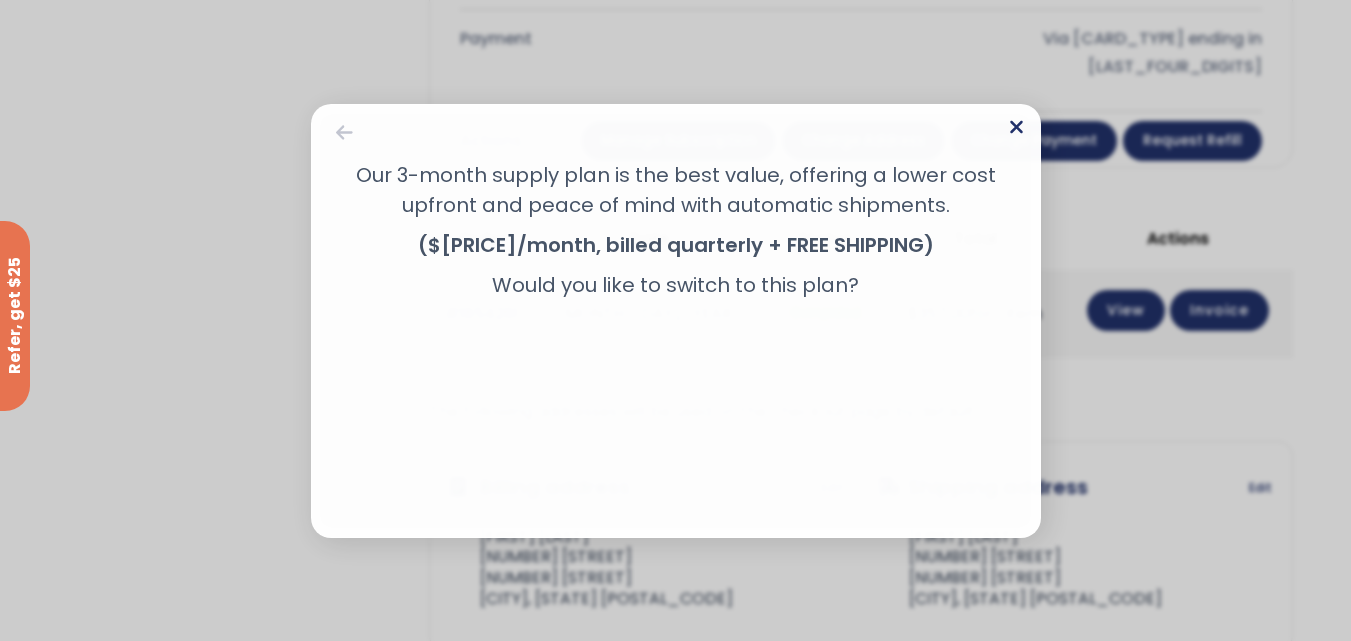 click at bounding box center (1016, 126) 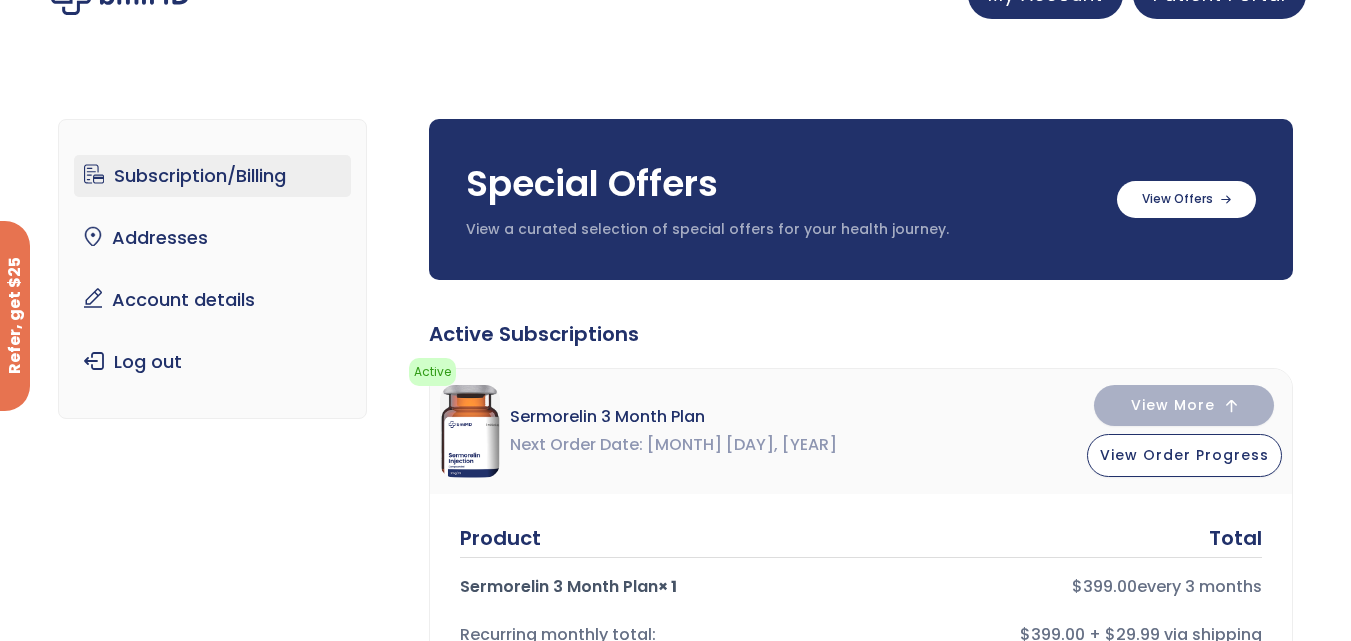 scroll, scrollTop: 0, scrollLeft: 0, axis: both 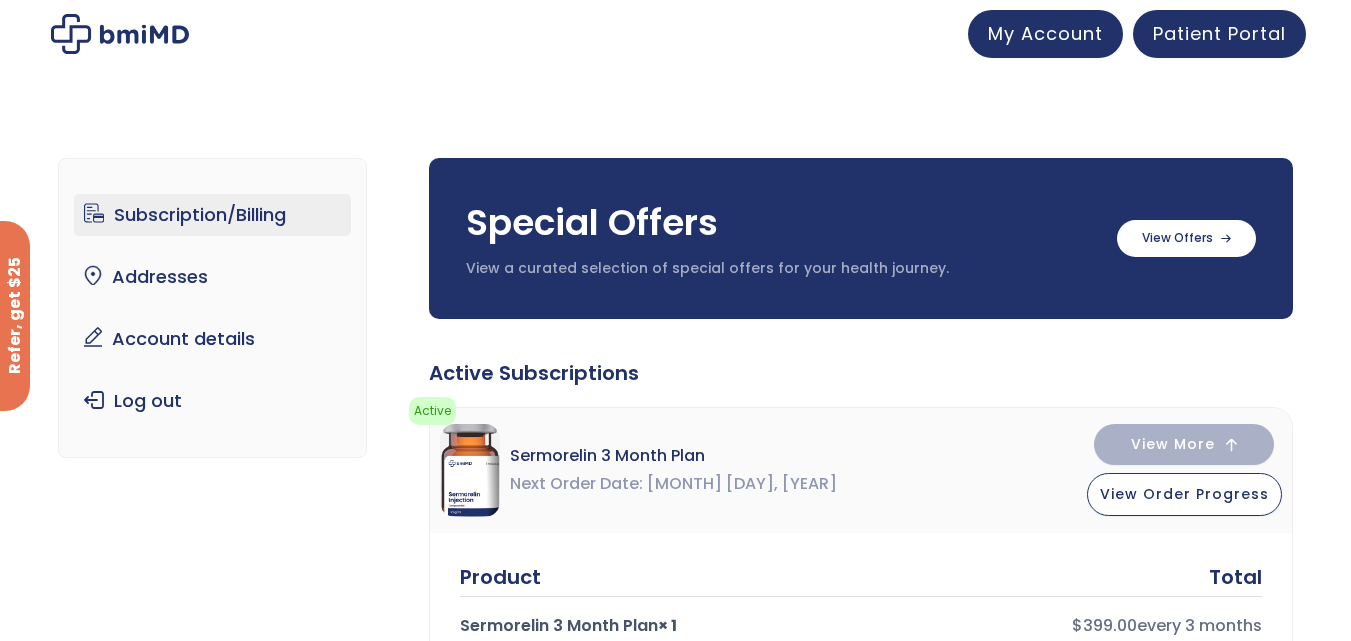 click on "Subscription/Billing" at bounding box center (212, 215) 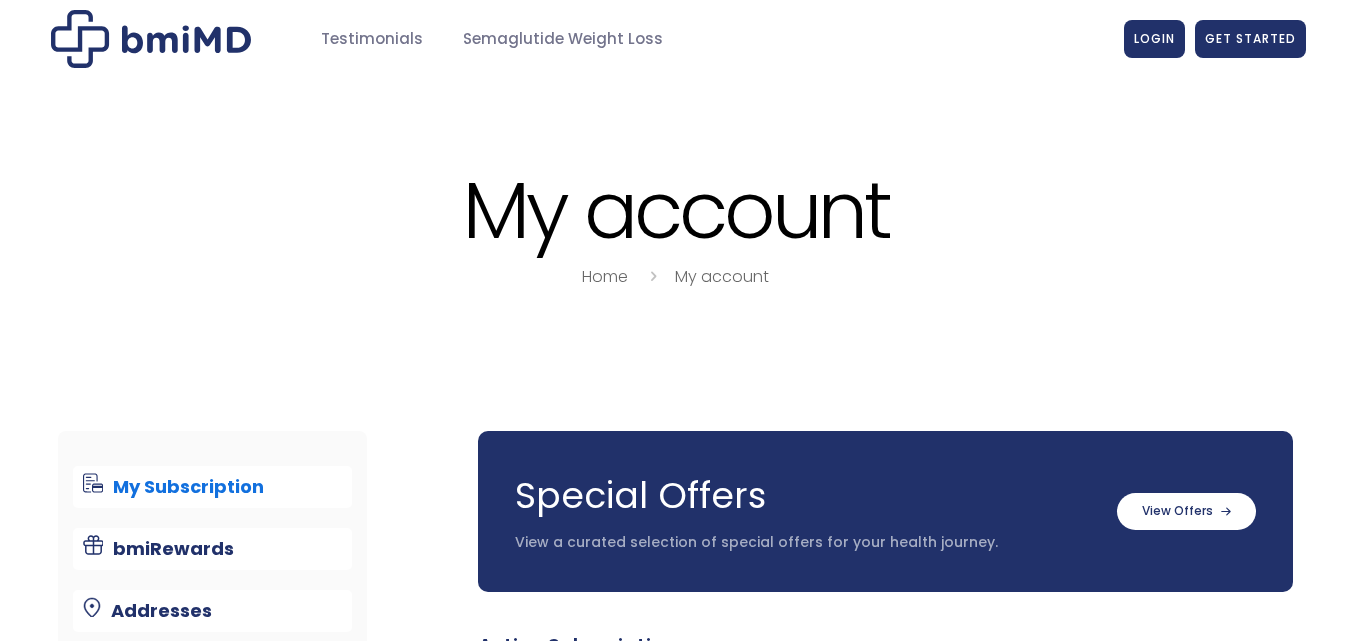 scroll, scrollTop: 0, scrollLeft: 0, axis: both 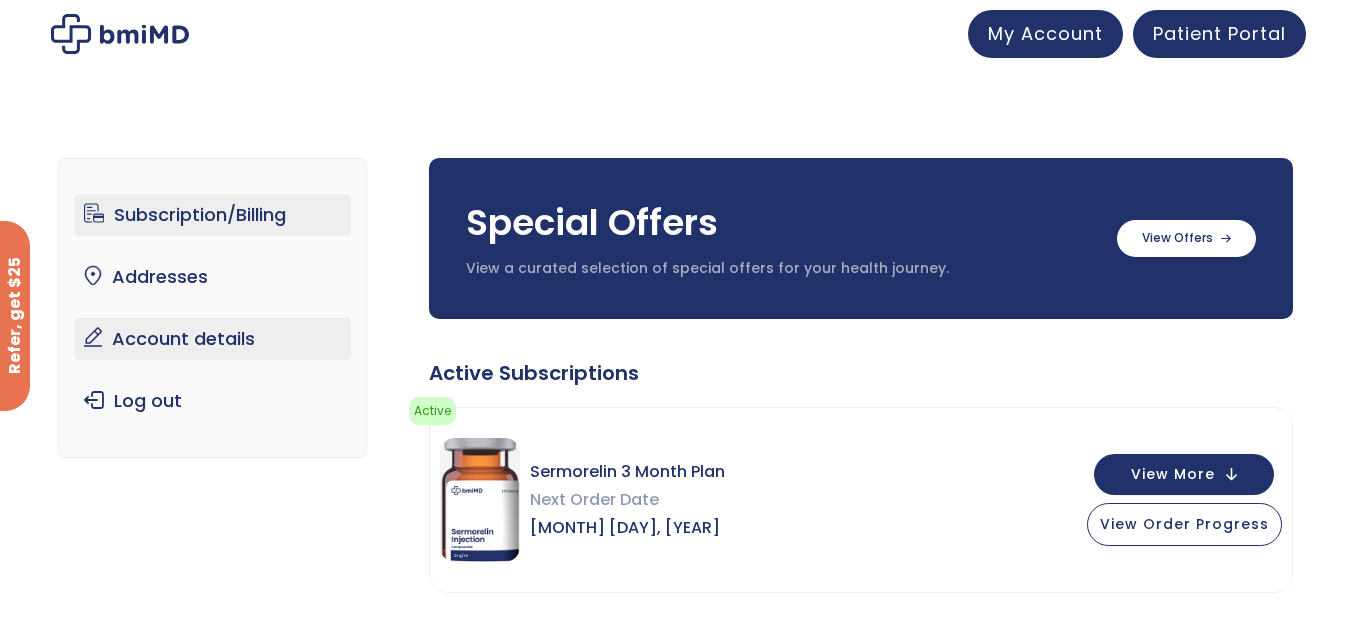 click on "Account details" at bounding box center (212, 339) 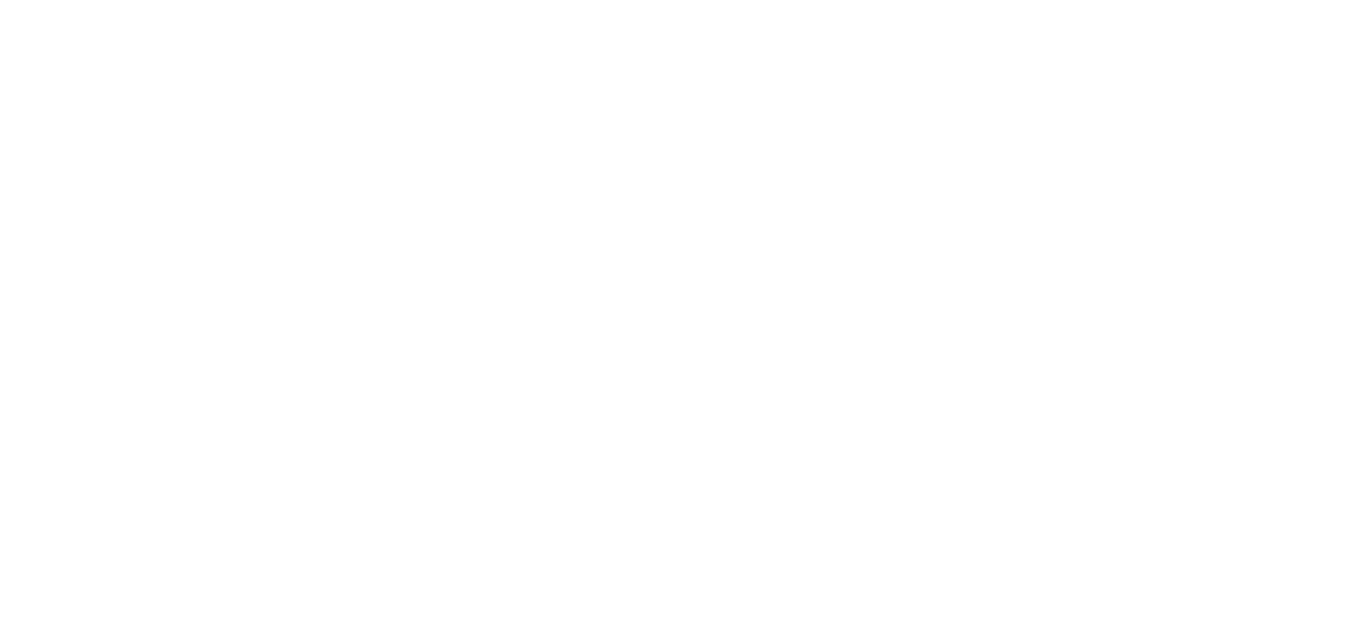 scroll, scrollTop: 0, scrollLeft: 0, axis: both 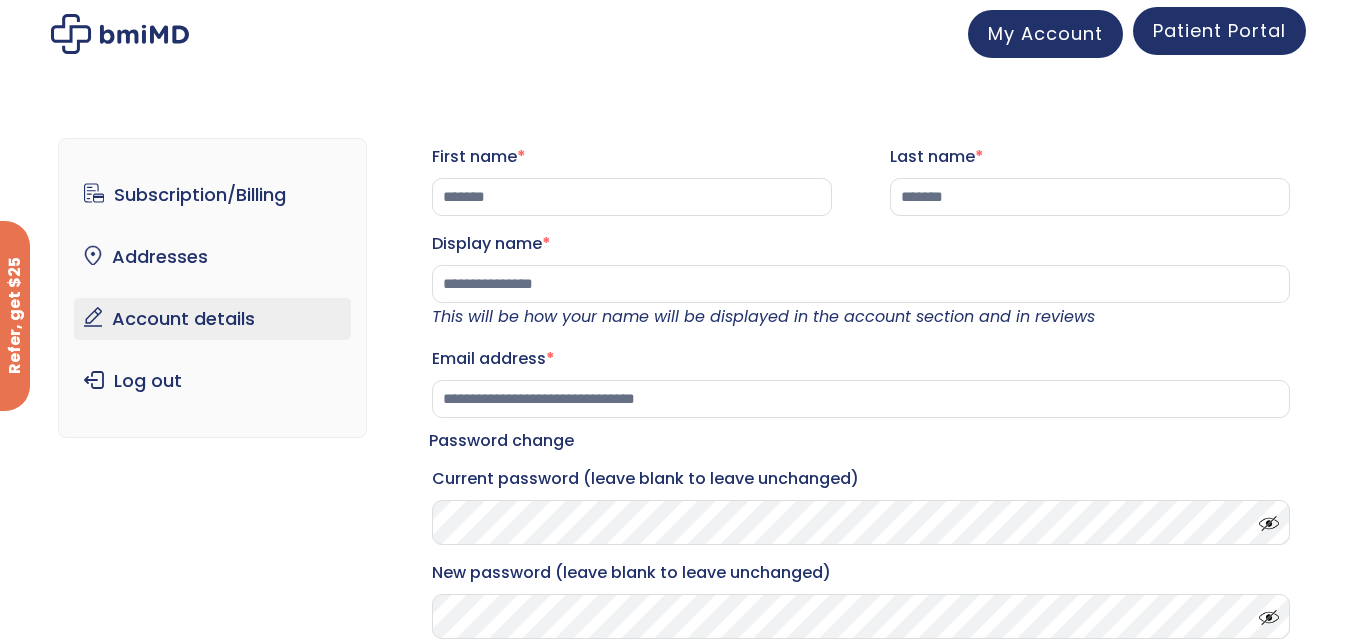 click on "Patient Portal" at bounding box center [1219, 30] 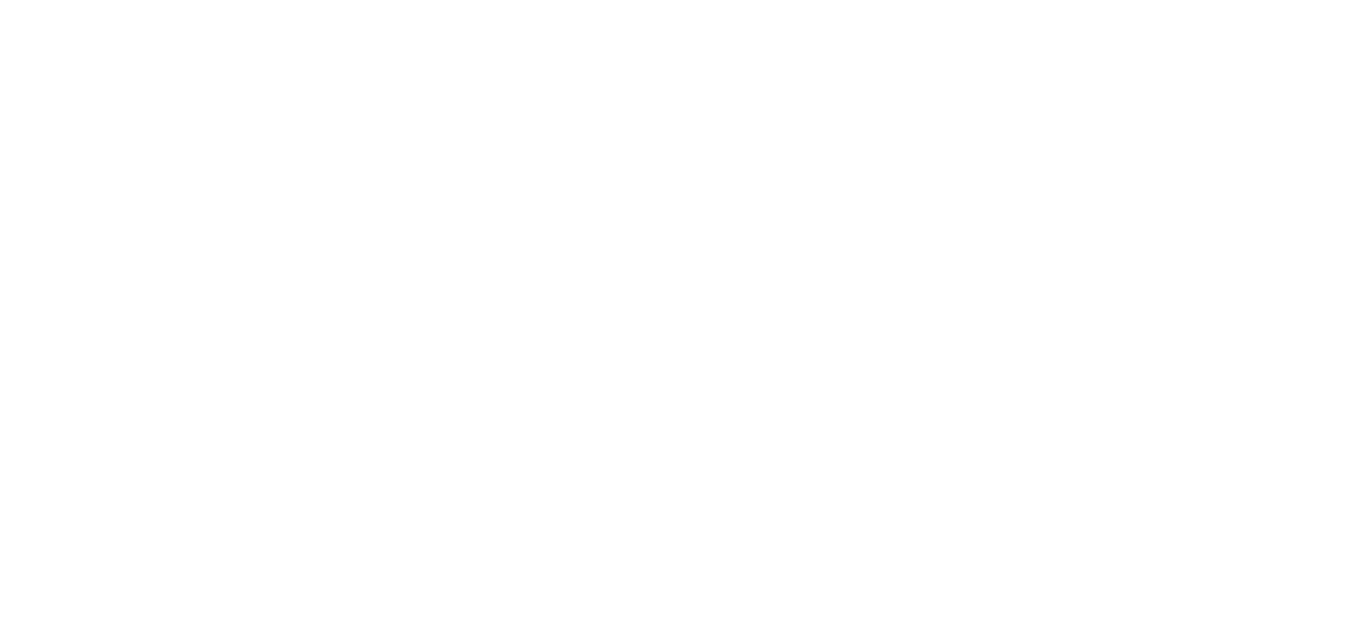 scroll, scrollTop: 0, scrollLeft: 0, axis: both 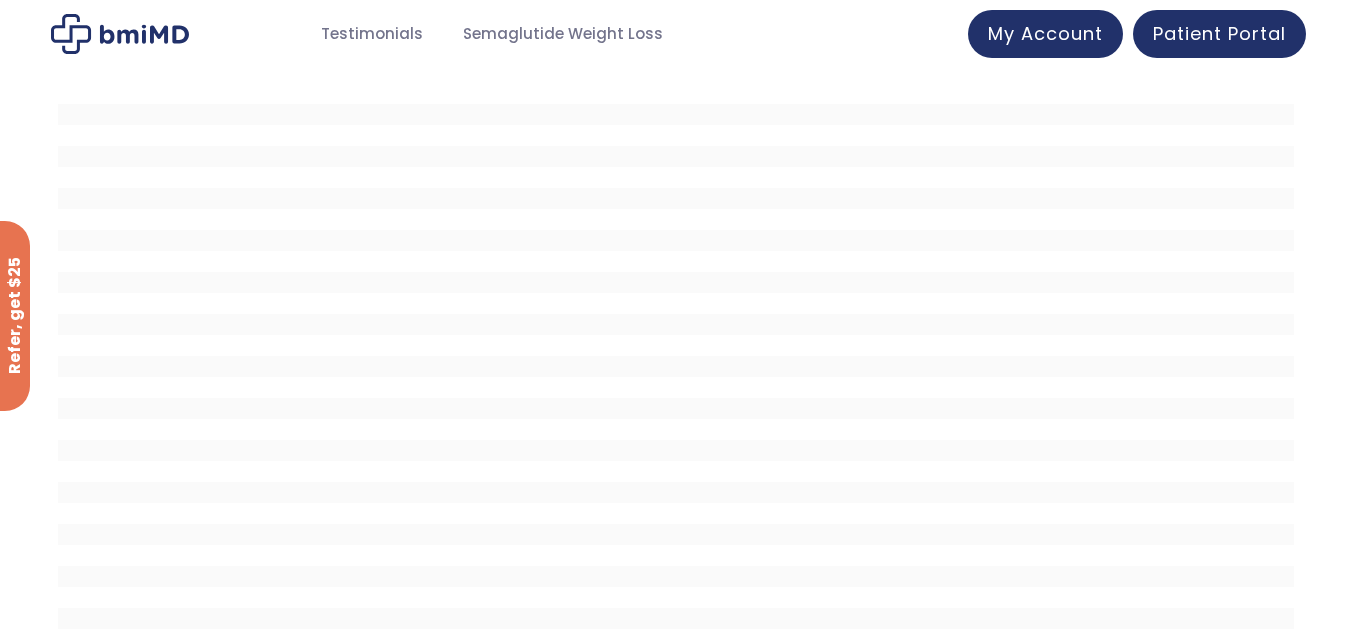 click at bounding box center [120, 34] 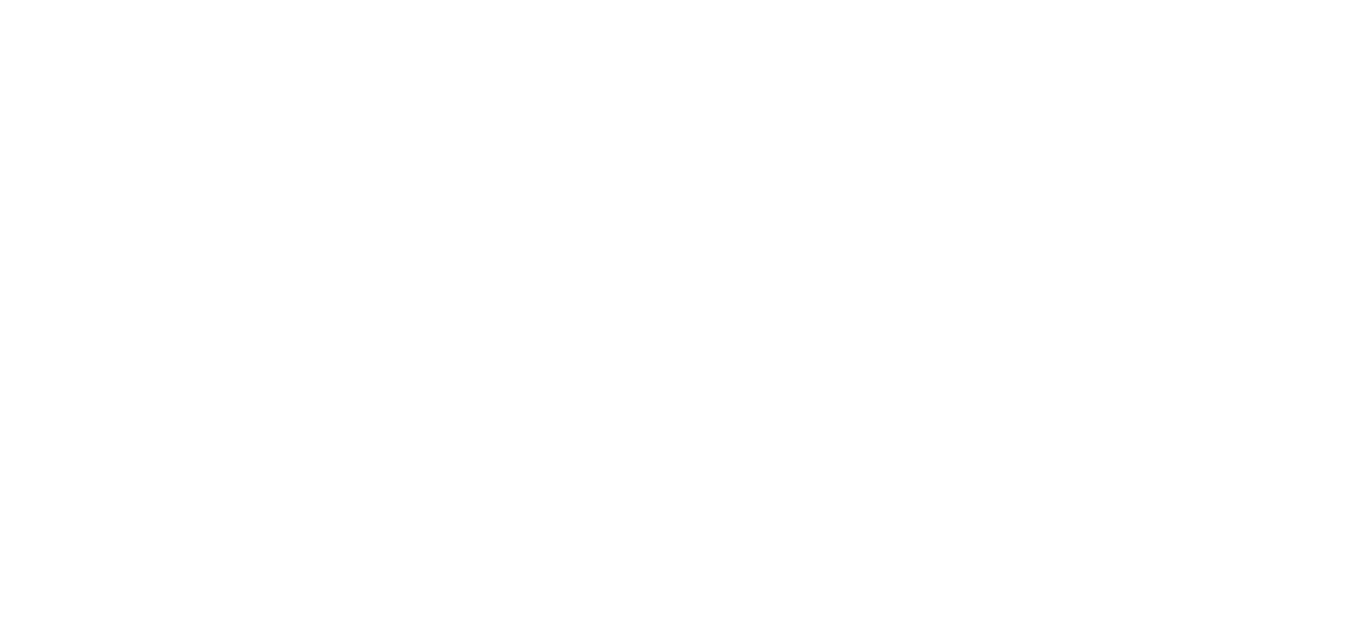 scroll, scrollTop: 0, scrollLeft: 0, axis: both 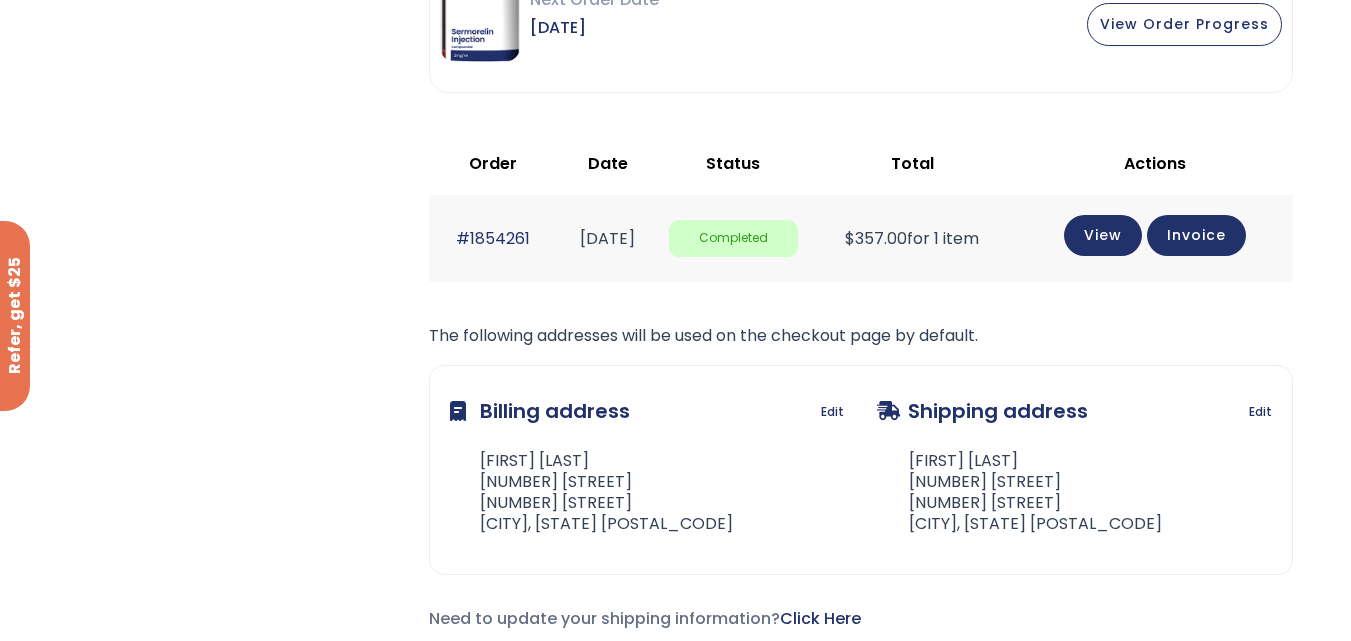 drag, startPoint x: 1209, startPoint y: 225, endPoint x: 1227, endPoint y: 255, distance: 34.98571 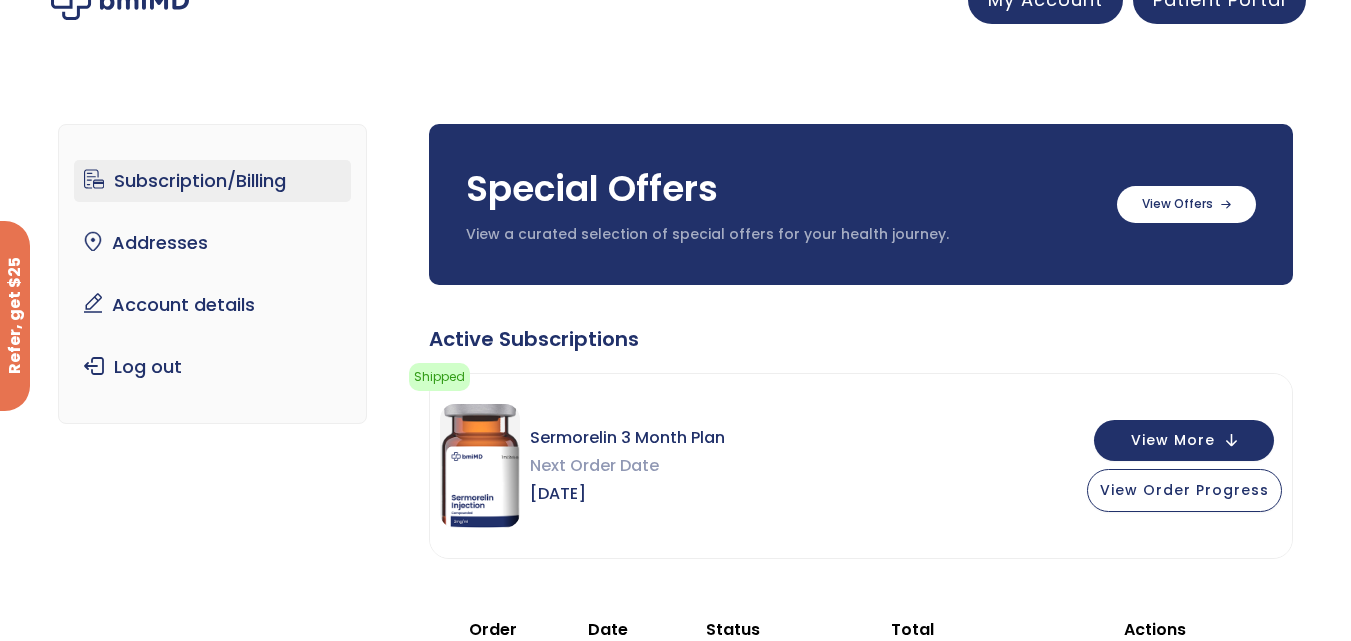 scroll, scrollTop: 0, scrollLeft: 0, axis: both 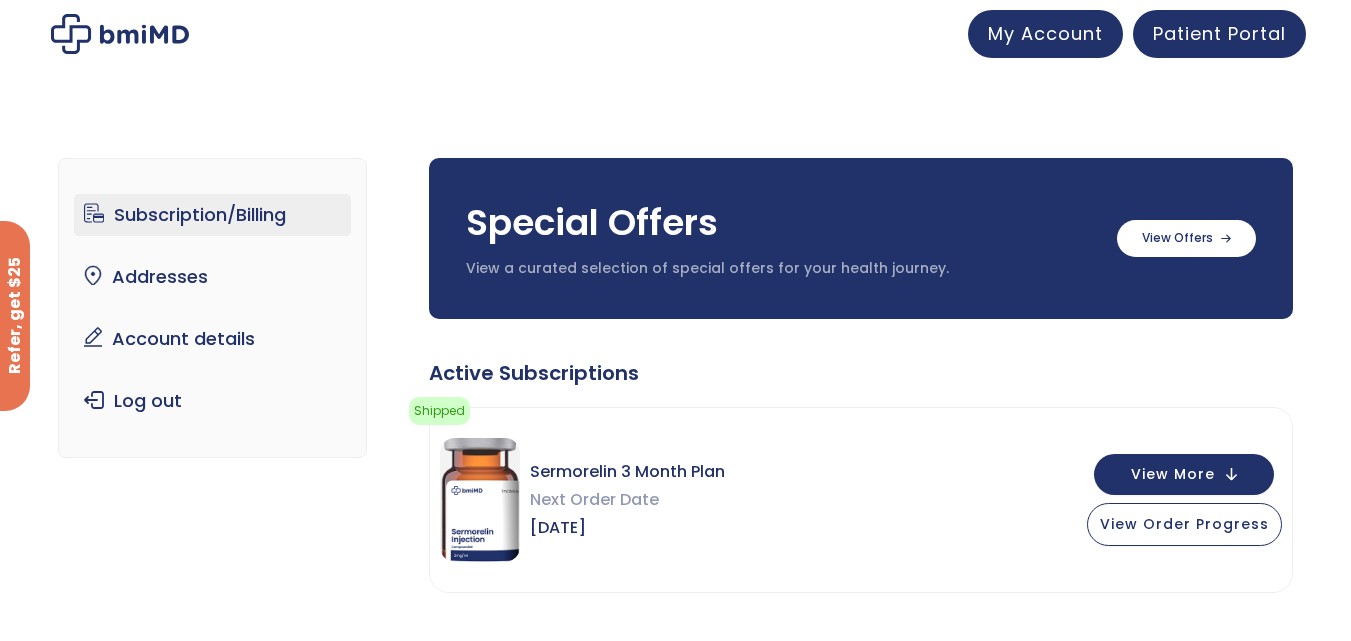 click on "Subscription/Billing" at bounding box center [212, 215] 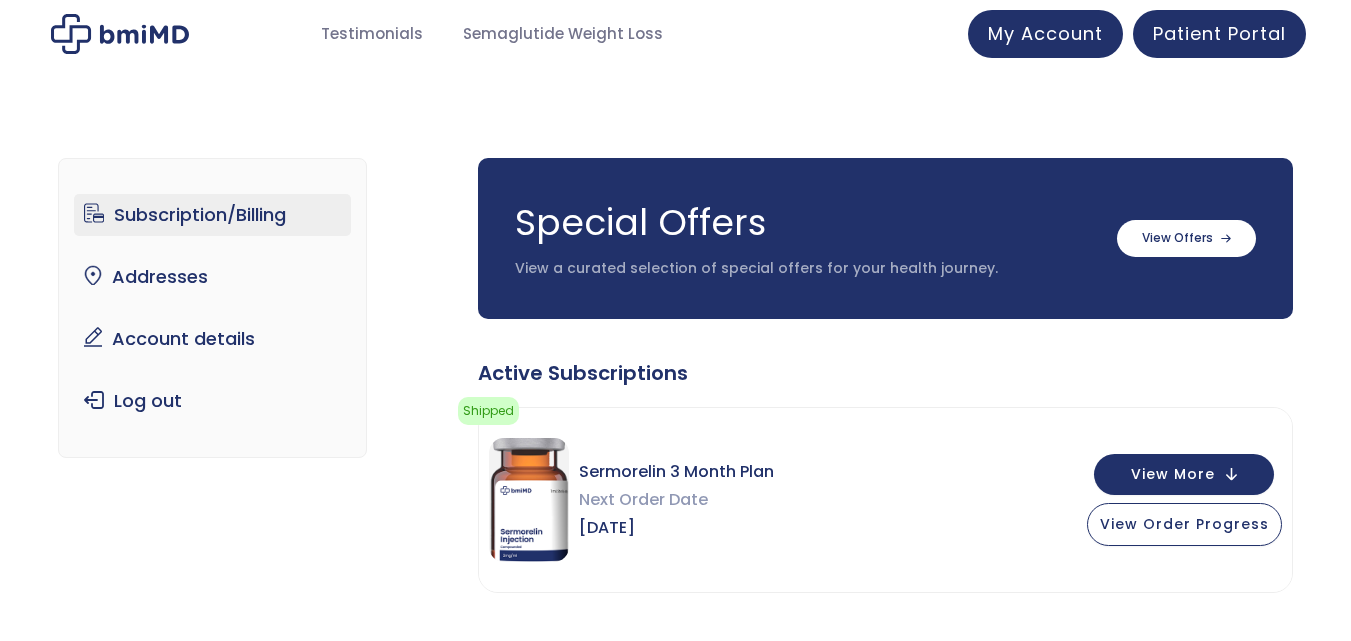 scroll, scrollTop: 0, scrollLeft: 0, axis: both 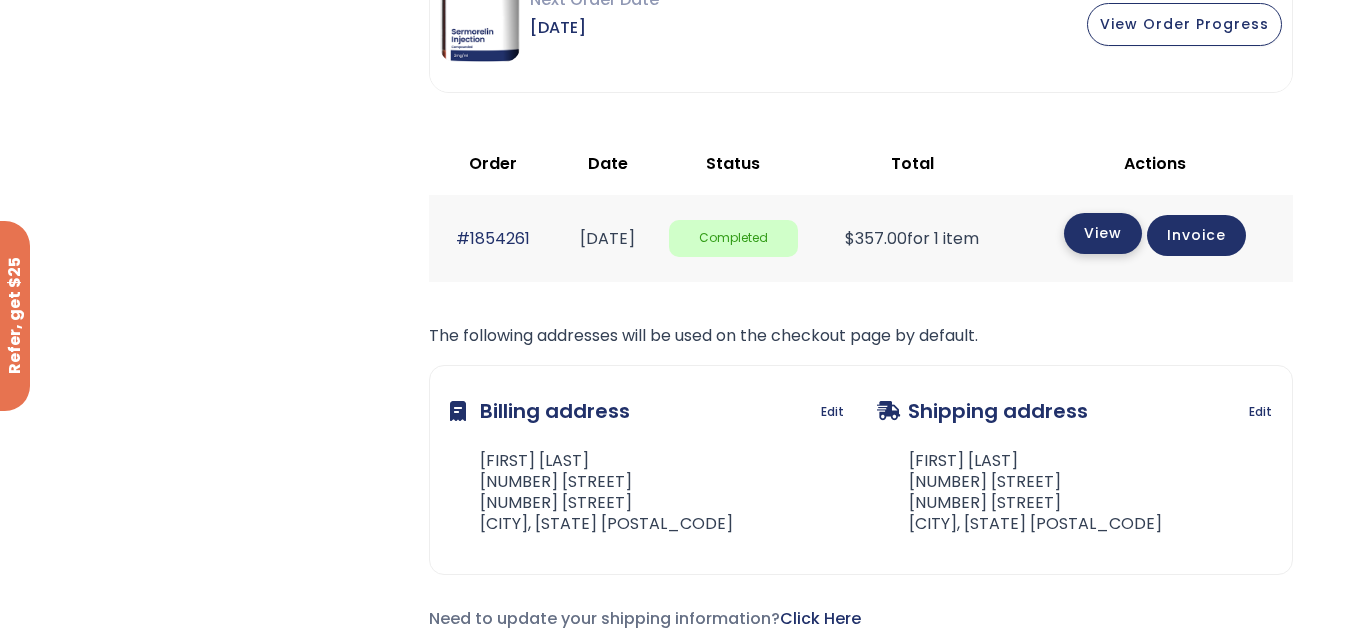 click on "View" at bounding box center (1103, 233) 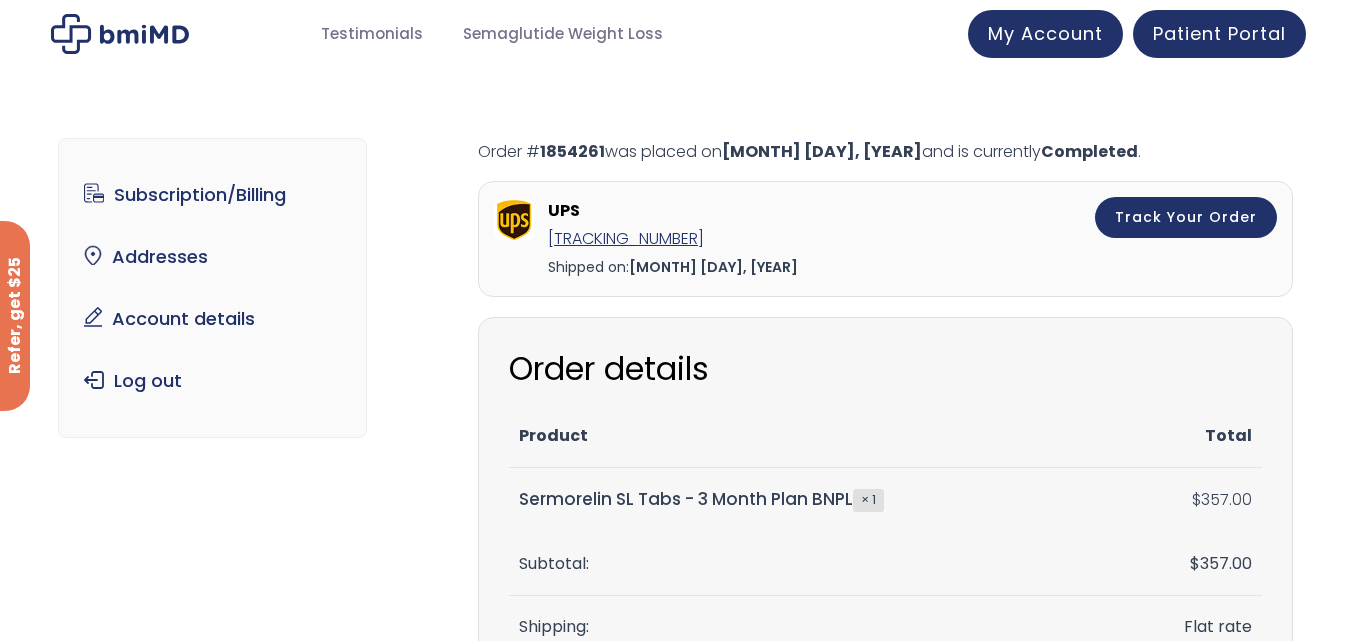 scroll, scrollTop: 0, scrollLeft: 0, axis: both 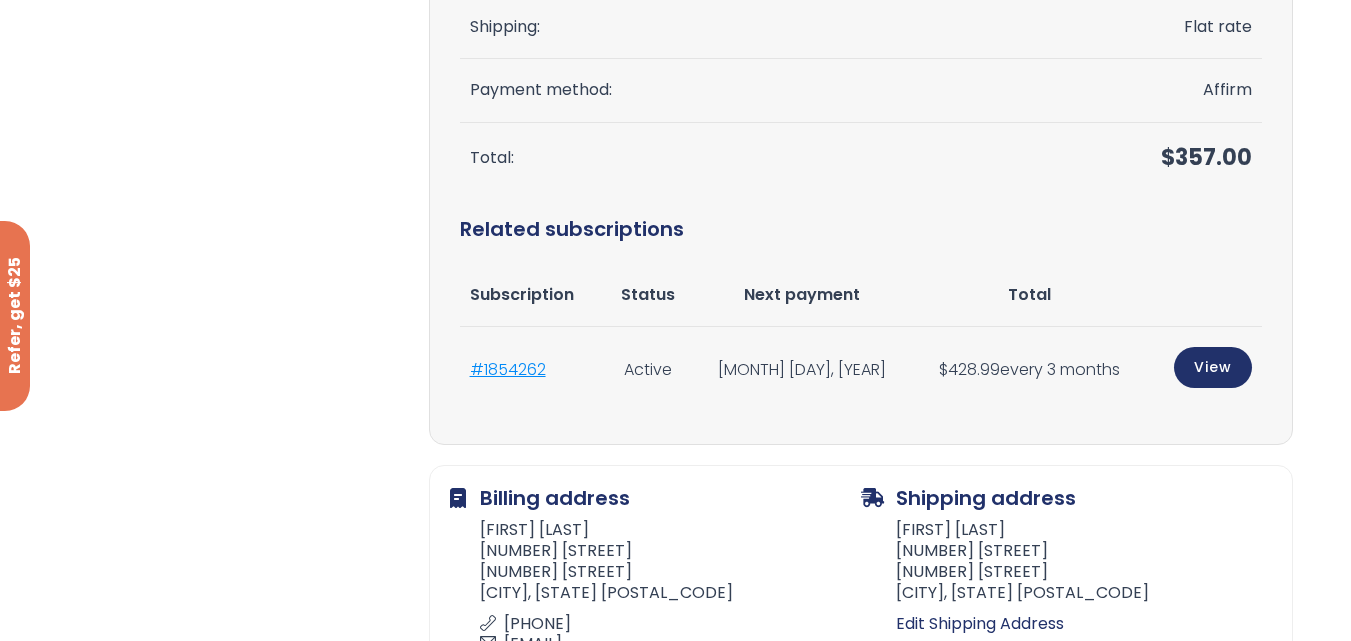 click on "#1854262" at bounding box center (508, 369) 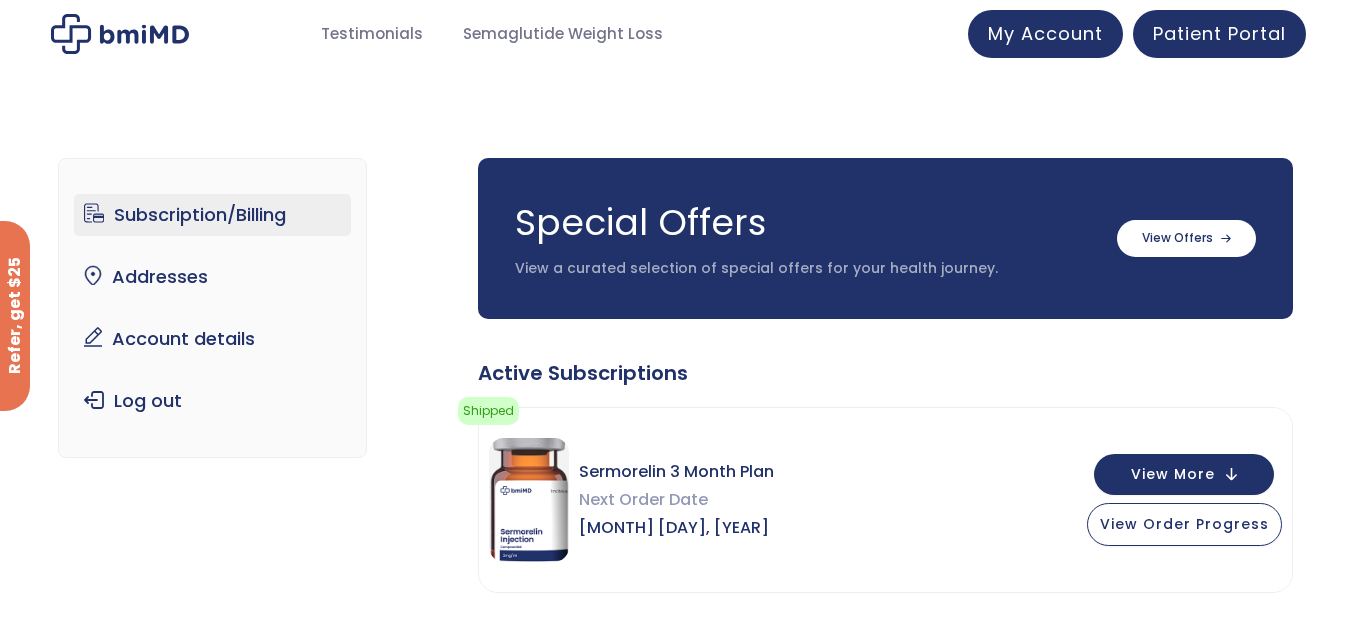 scroll, scrollTop: 82, scrollLeft: 0, axis: vertical 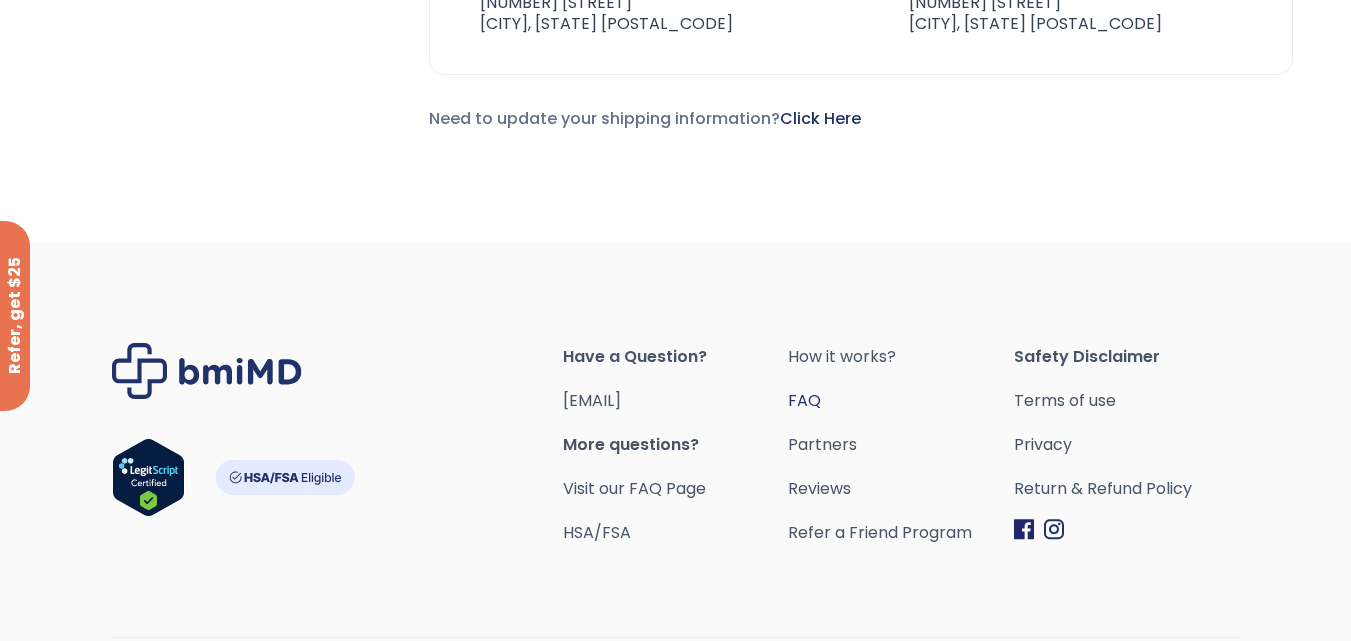 click on "FAQ" at bounding box center (900, 401) 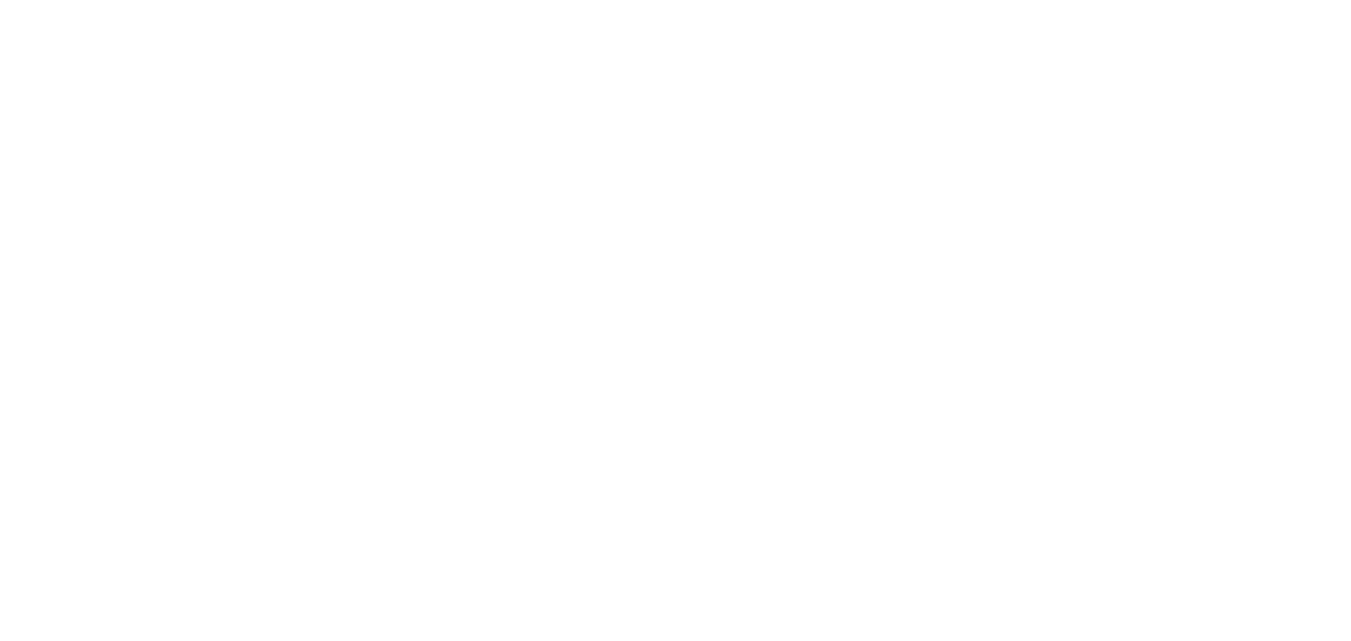 scroll, scrollTop: 1043, scrollLeft: 0, axis: vertical 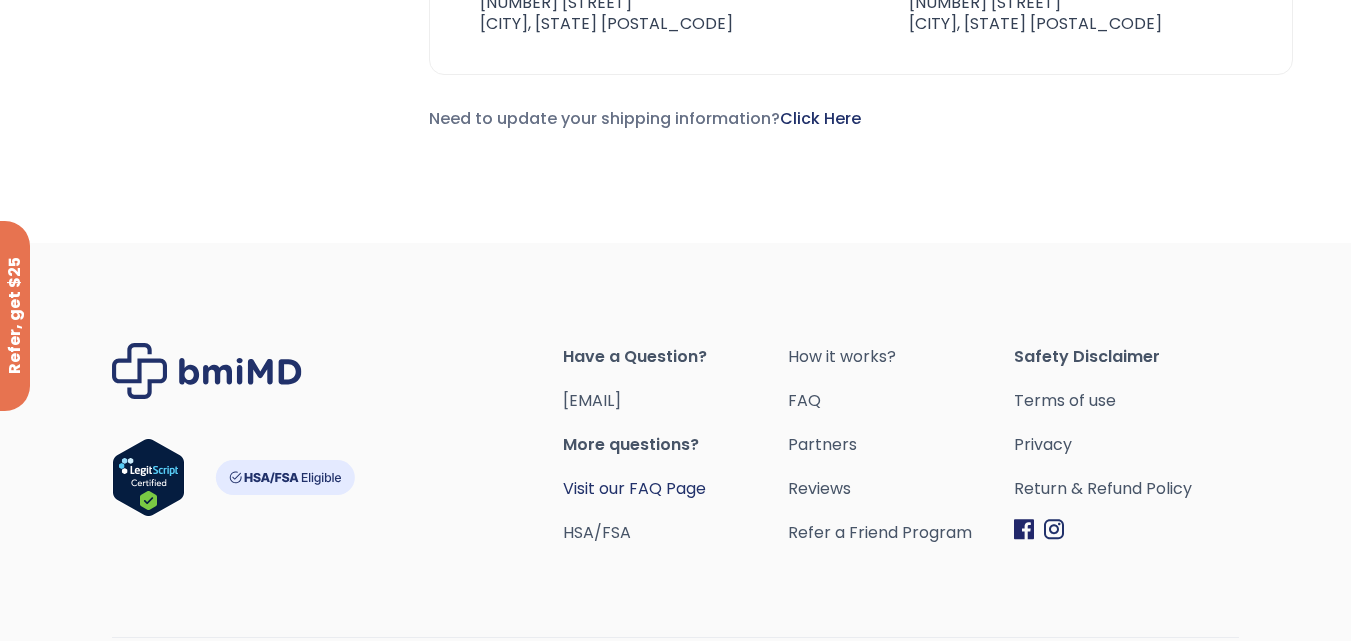 click on "Visit our FAQ Page" at bounding box center [634, 488] 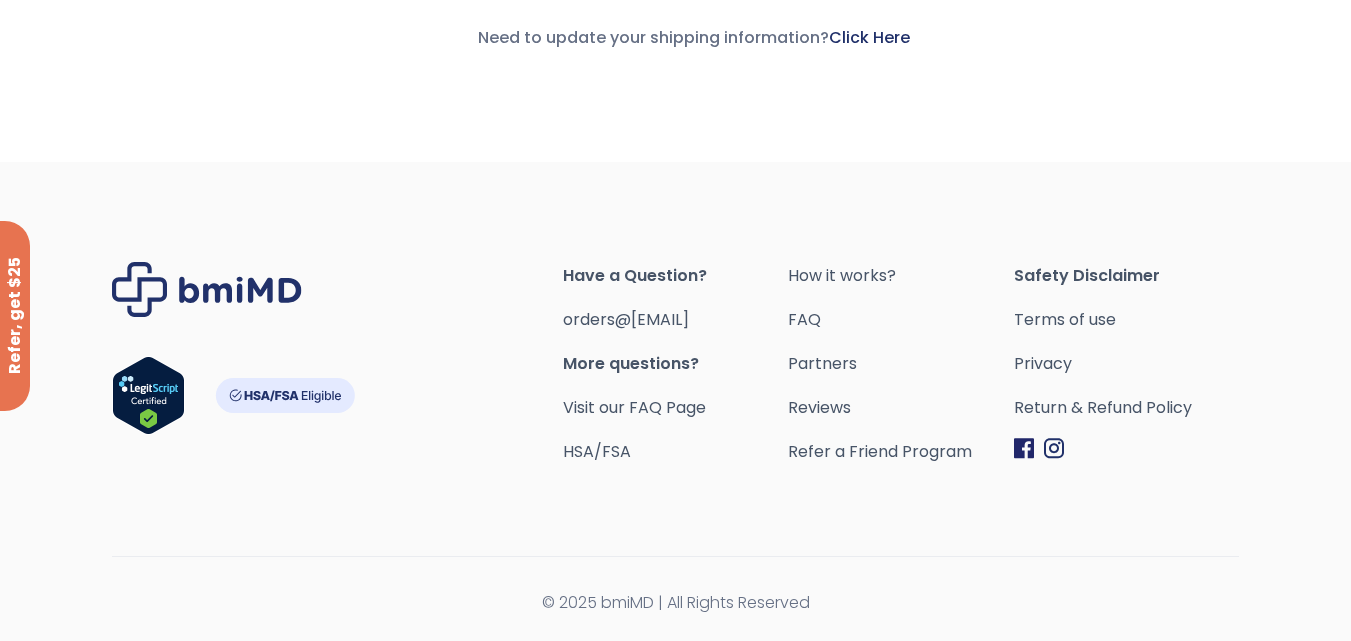 scroll, scrollTop: 1023, scrollLeft: 0, axis: vertical 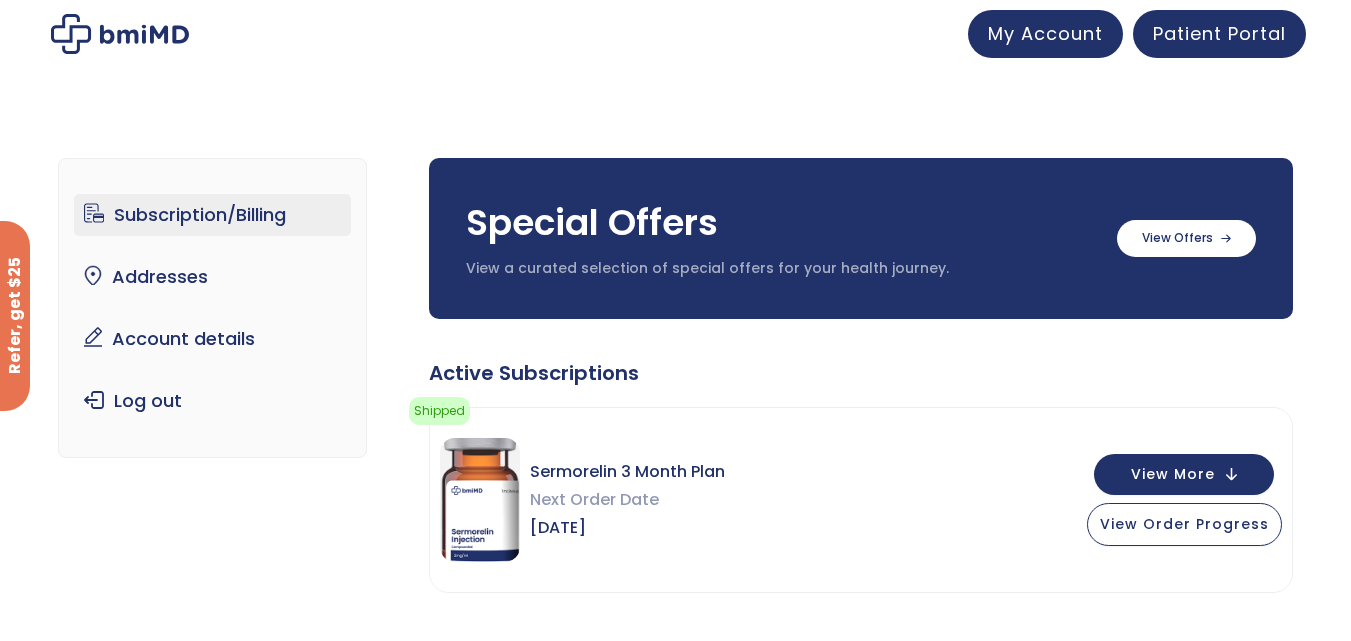 click on "Subscription/Billing" at bounding box center (212, 215) 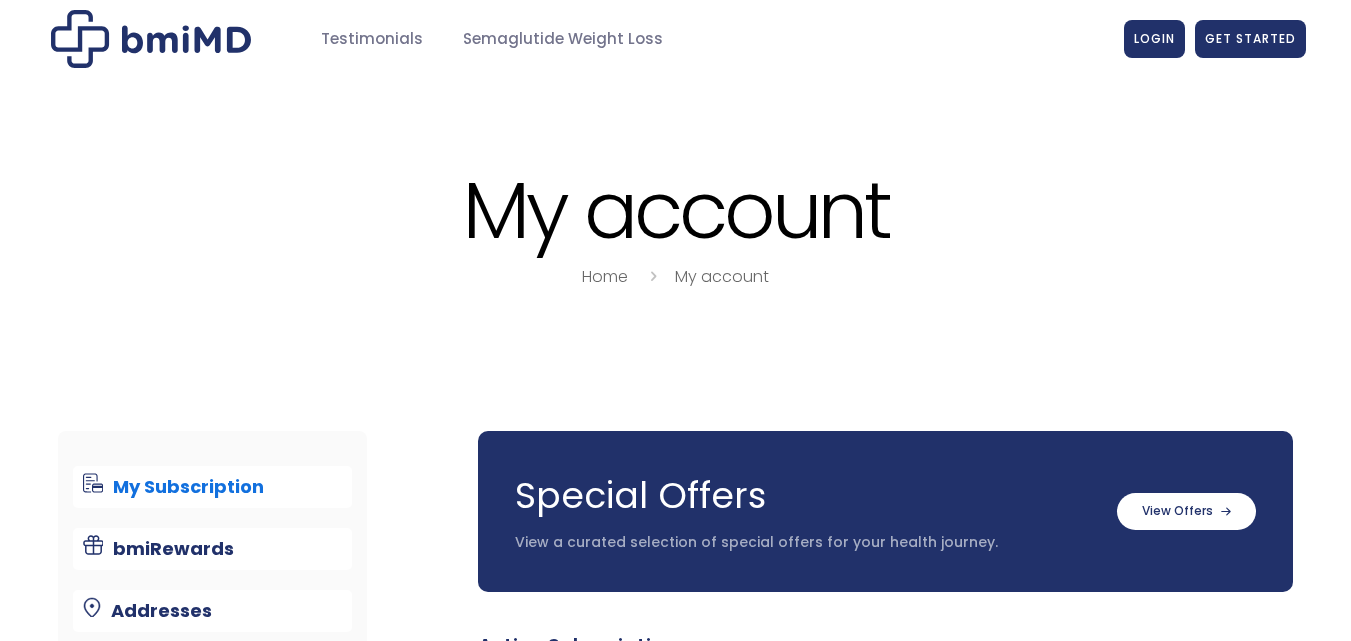 scroll, scrollTop: 0, scrollLeft: 0, axis: both 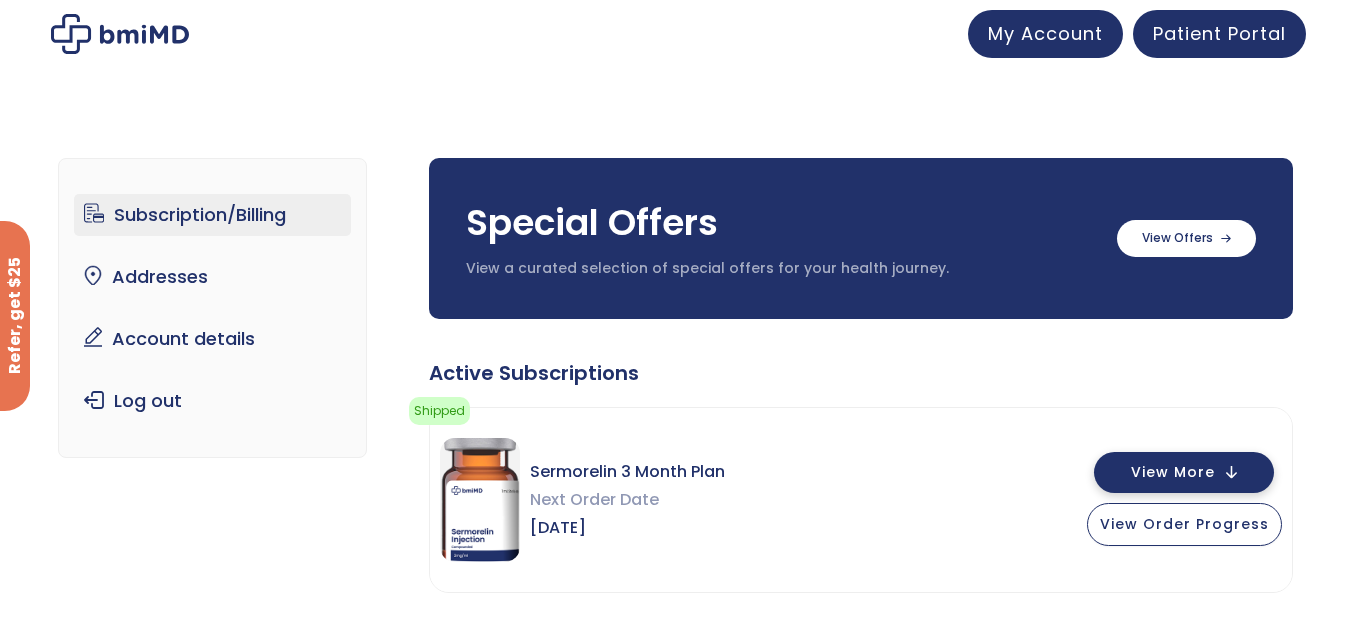 click on "View More" at bounding box center (1173, 472) 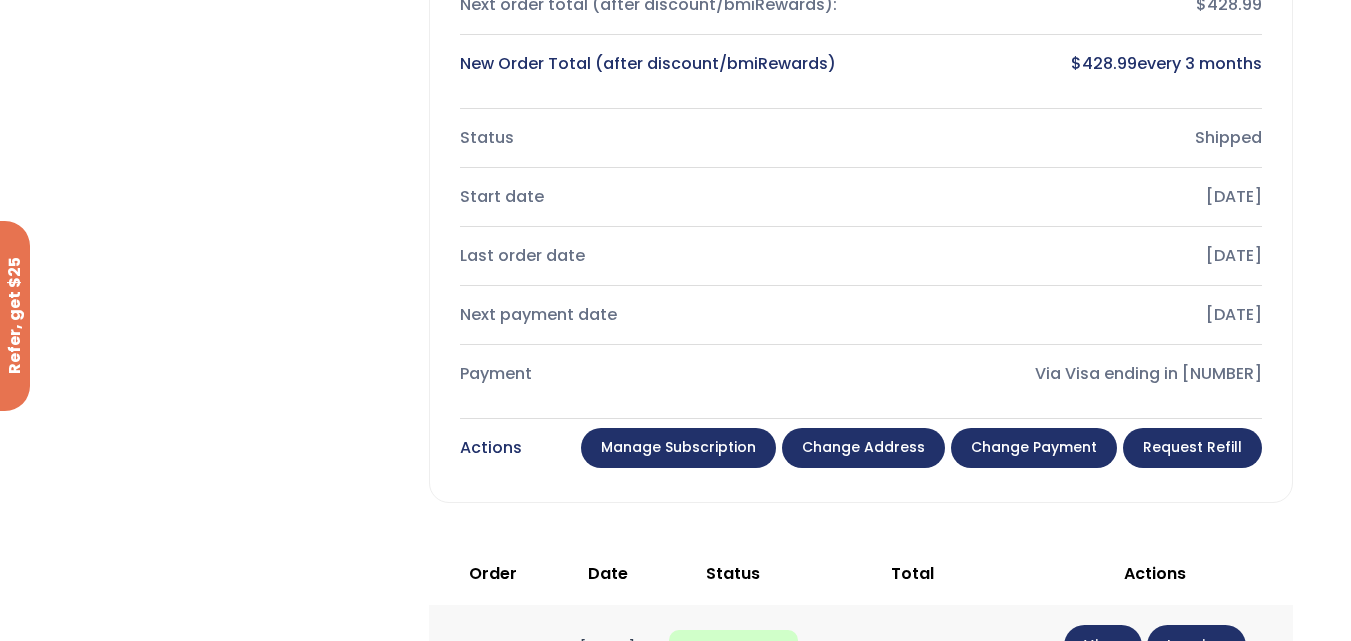 scroll, scrollTop: 800, scrollLeft: 0, axis: vertical 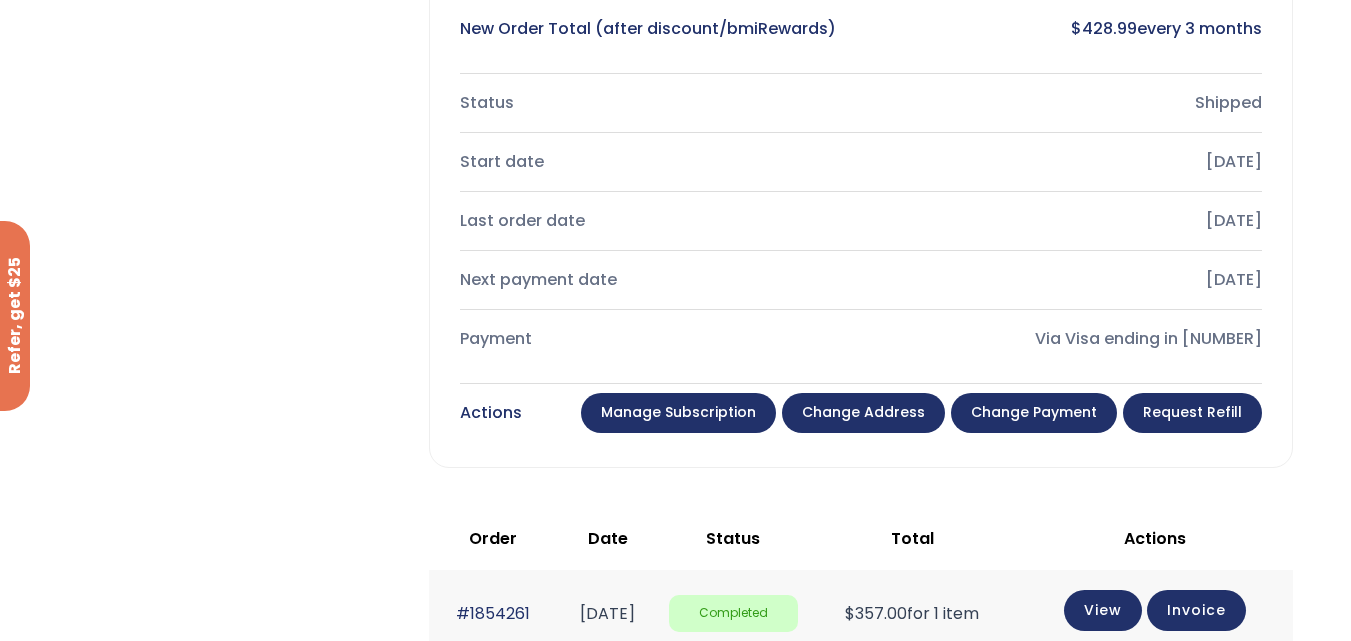 click on "Manage Subscription" at bounding box center [678, 413] 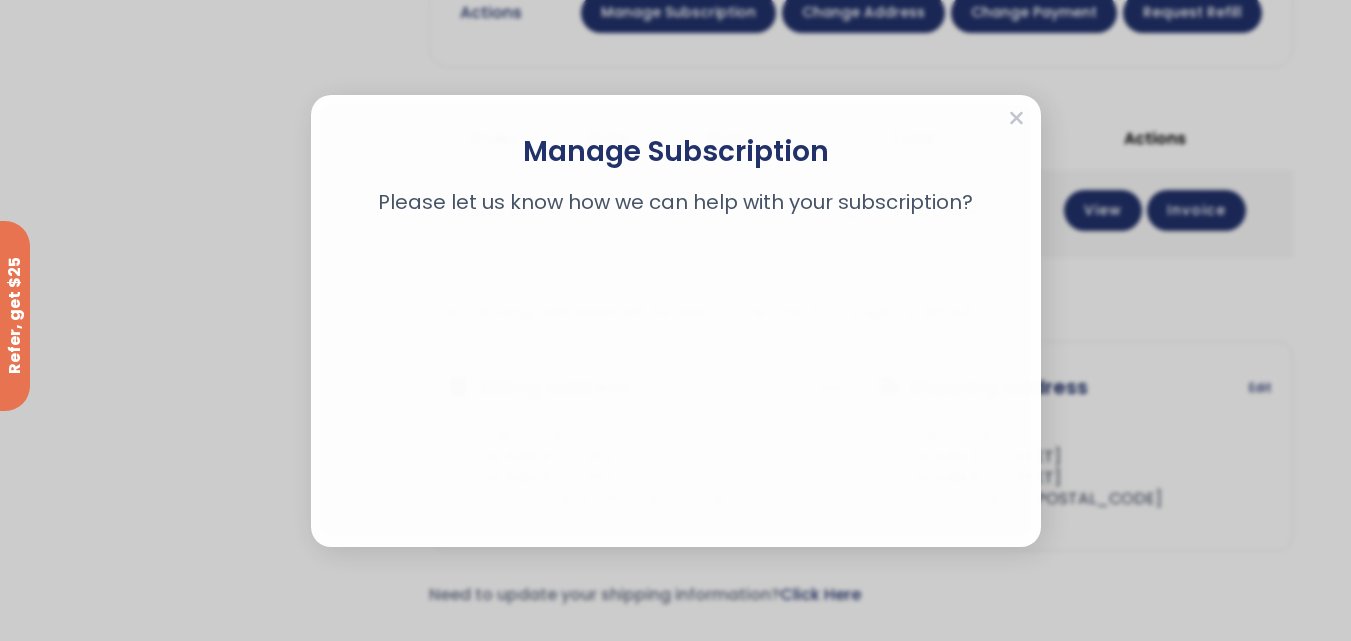scroll, scrollTop: 1300, scrollLeft: 0, axis: vertical 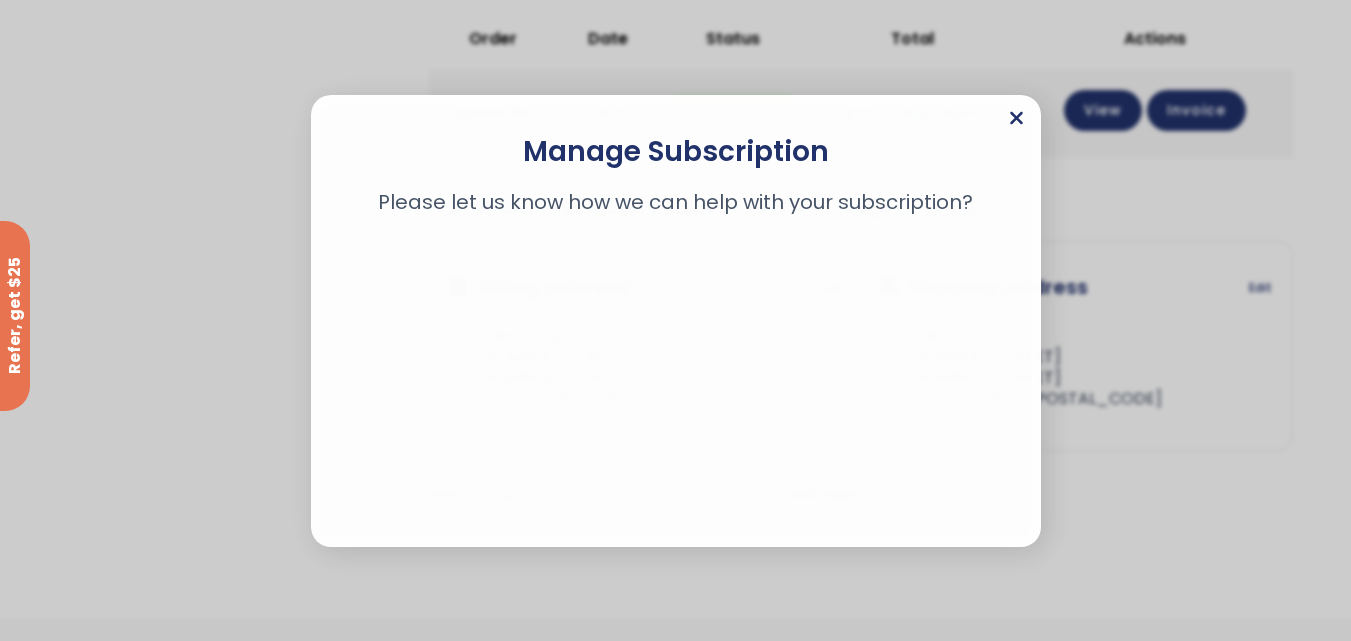 click at bounding box center (1016, 117) 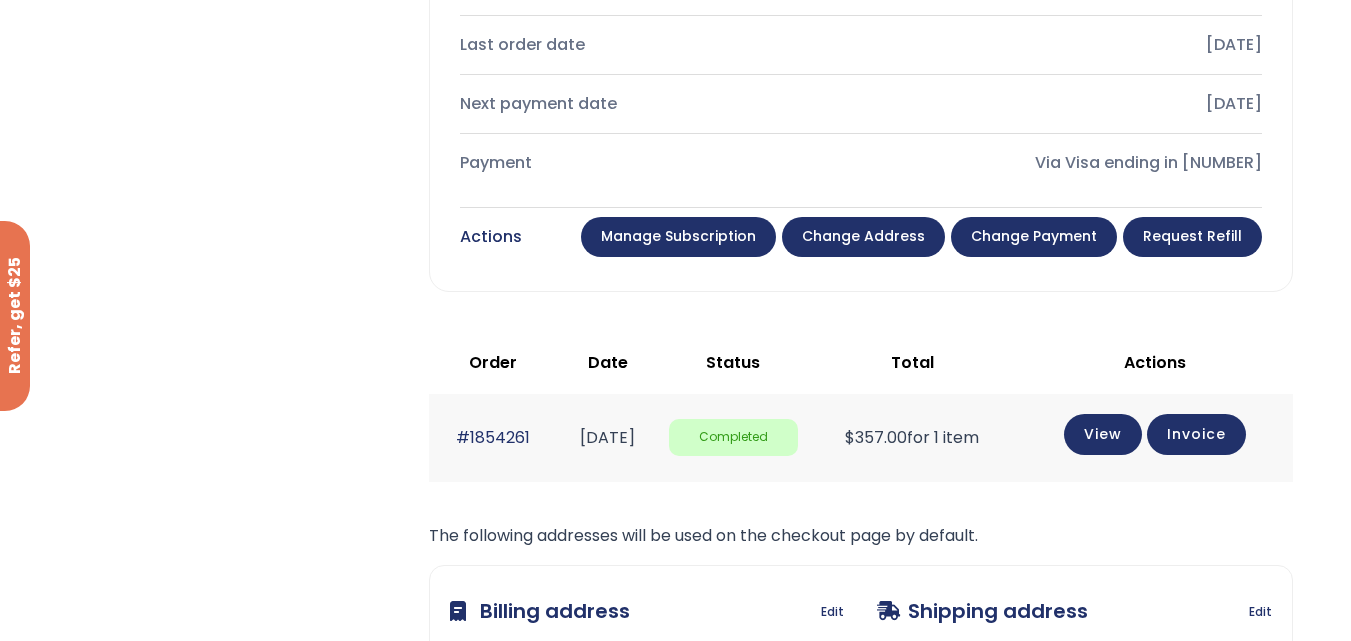 scroll, scrollTop: 900, scrollLeft: 0, axis: vertical 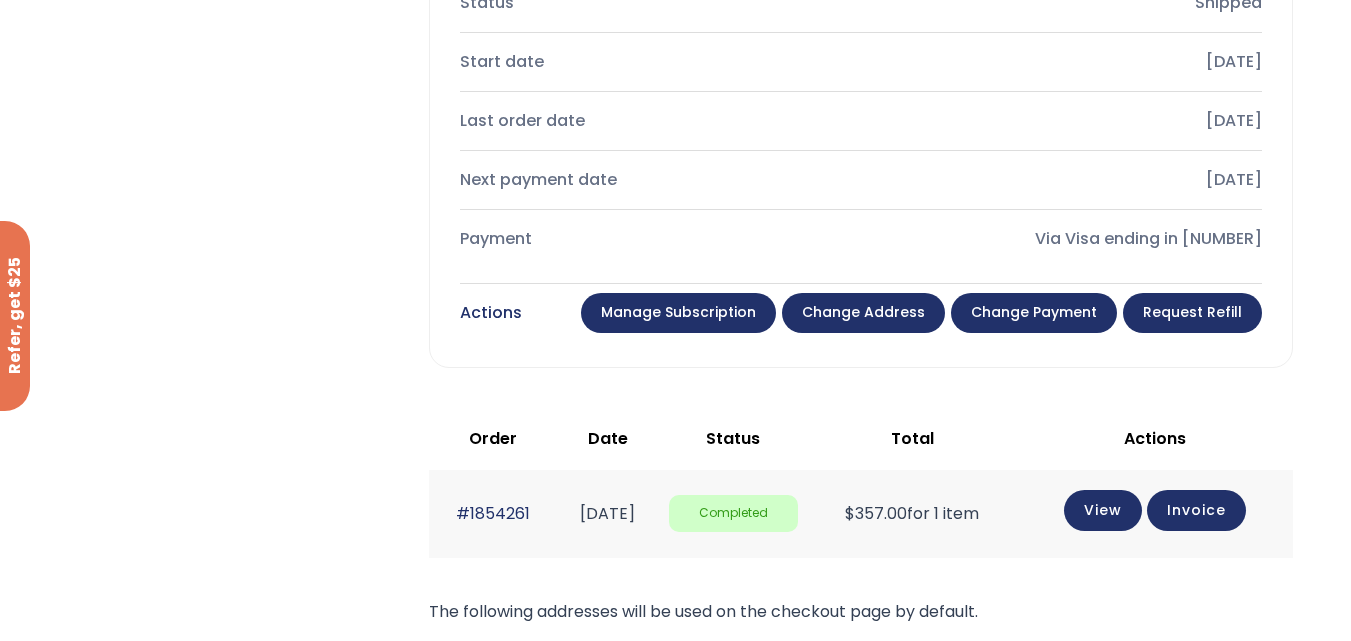 click on "Manage Subscription" at bounding box center [678, 313] 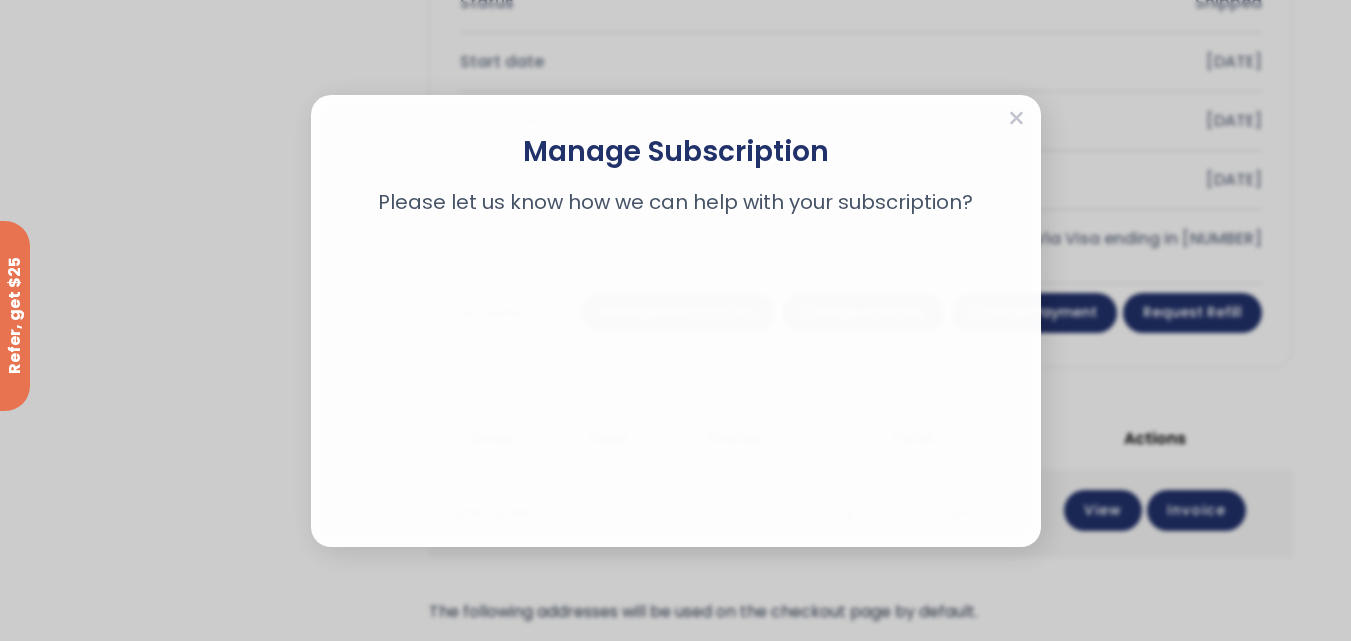 click on "I'm not able to keep up with the routine." at bounding box center (676, 292) 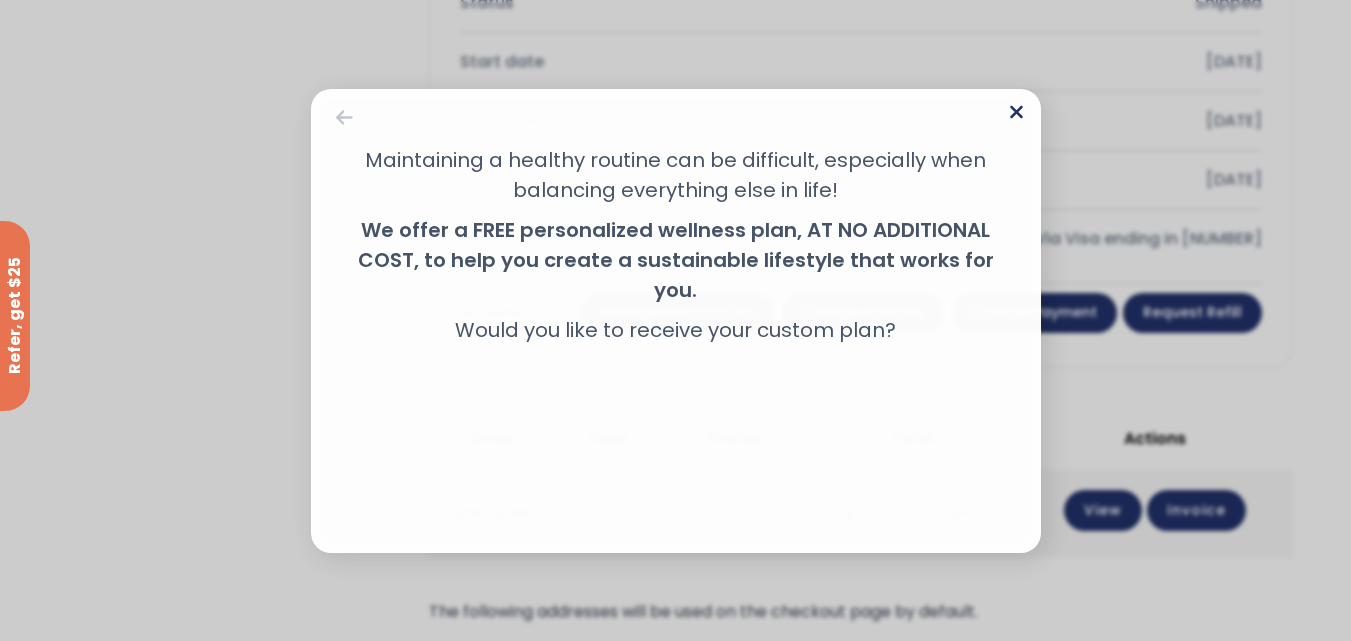click at bounding box center [1016, 111] 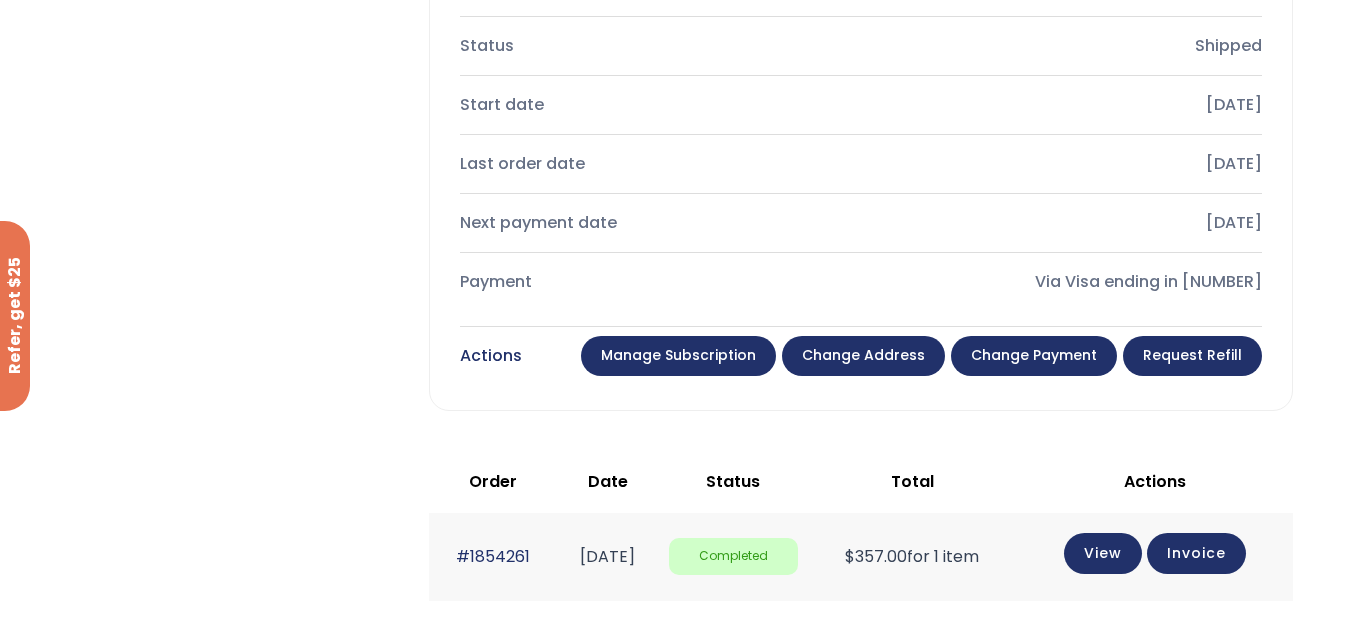 scroll, scrollTop: 957, scrollLeft: 0, axis: vertical 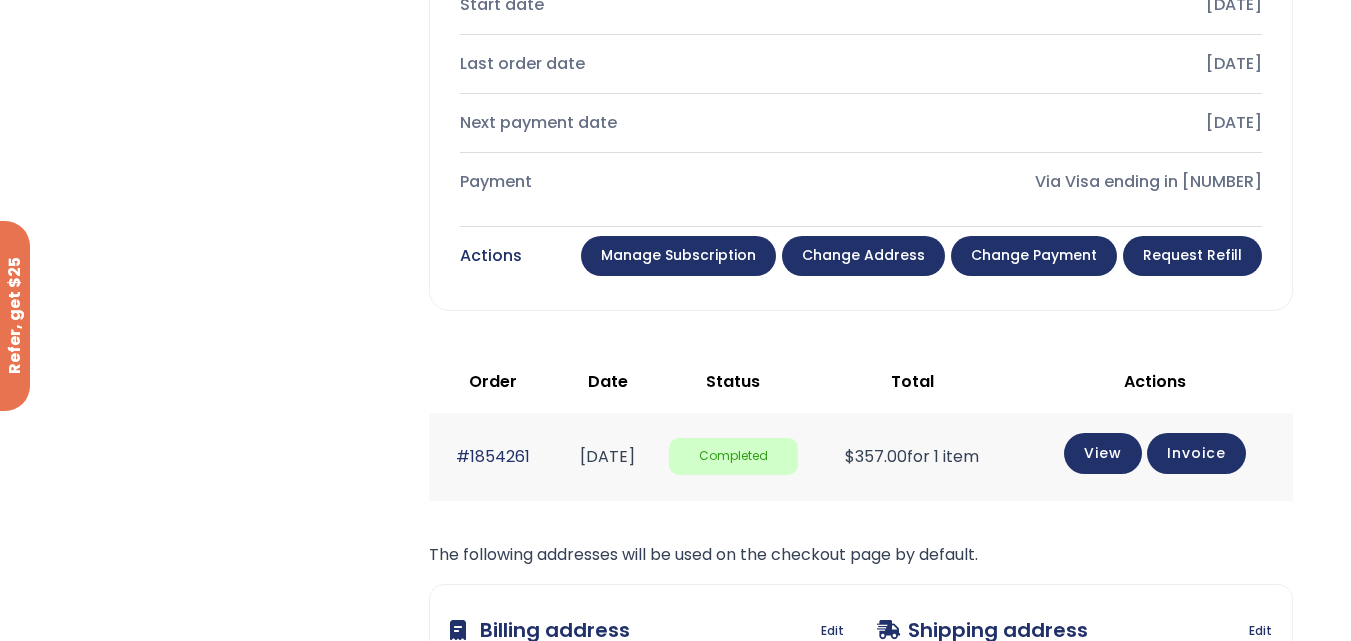 click on "Manage Subscription" at bounding box center [678, 256] 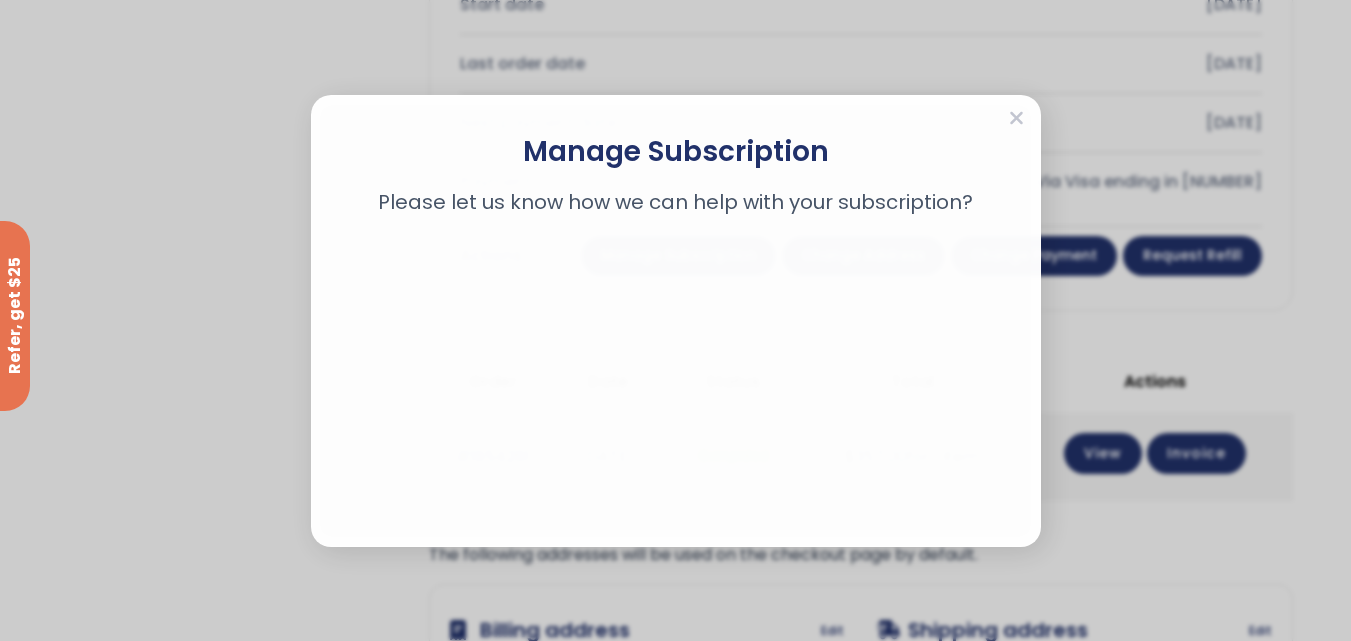 click on "I'm experiencing side effects" at bounding box center (676, 288) 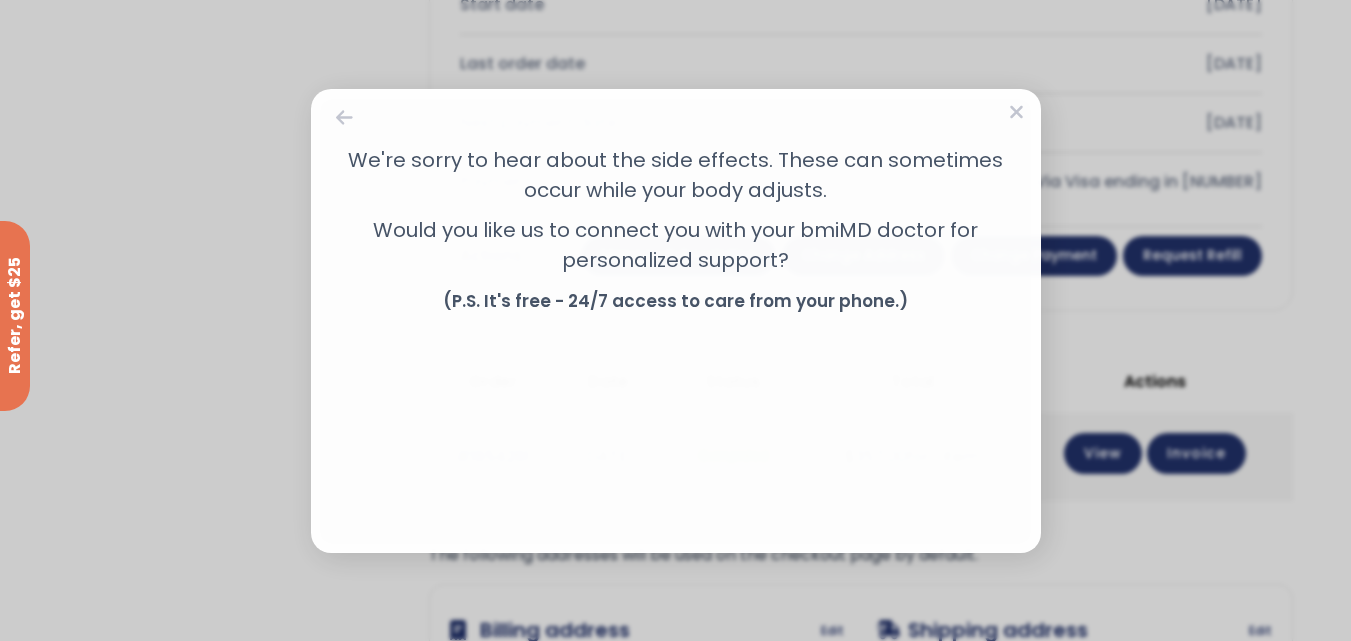 scroll, scrollTop: 1157, scrollLeft: 0, axis: vertical 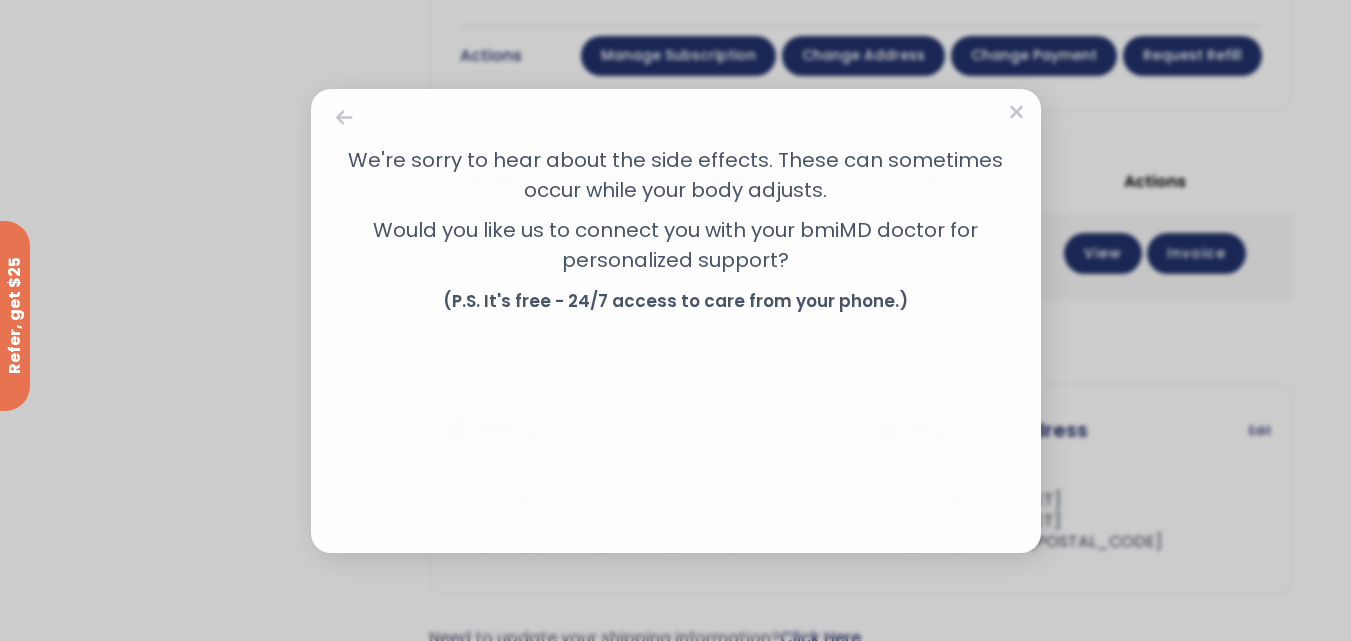 click on "No" at bounding box center (676, 390) 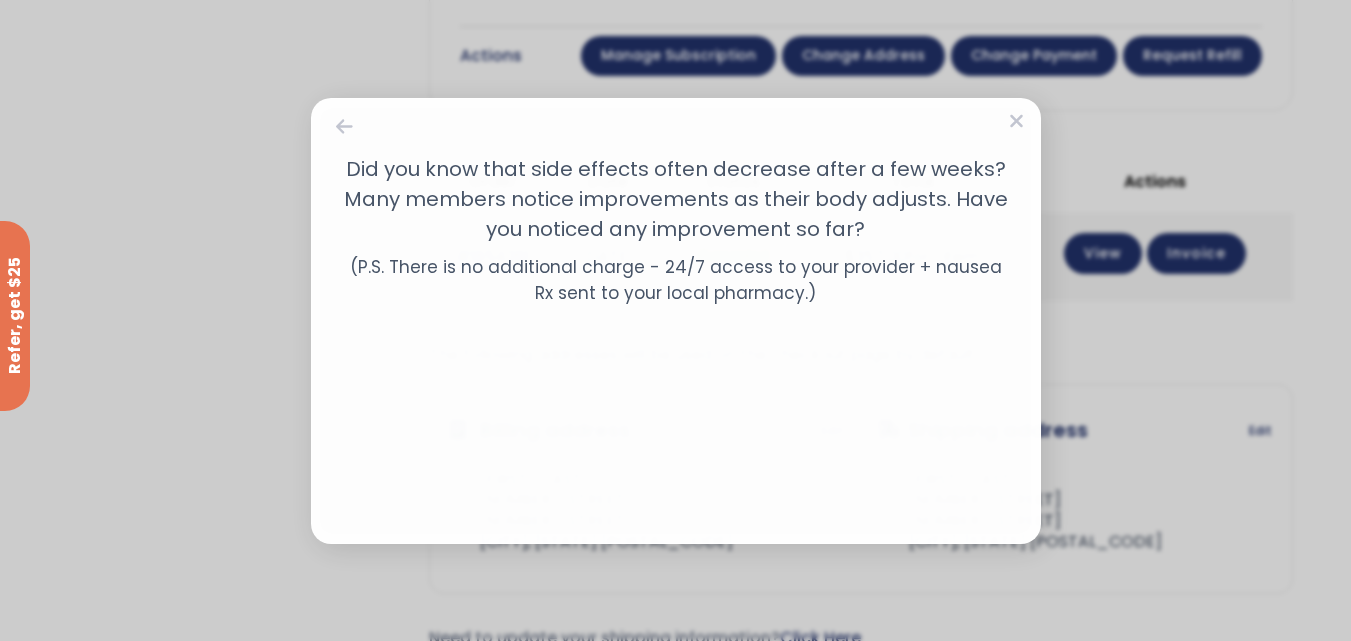 click on "Yes" at bounding box center [676, 377] 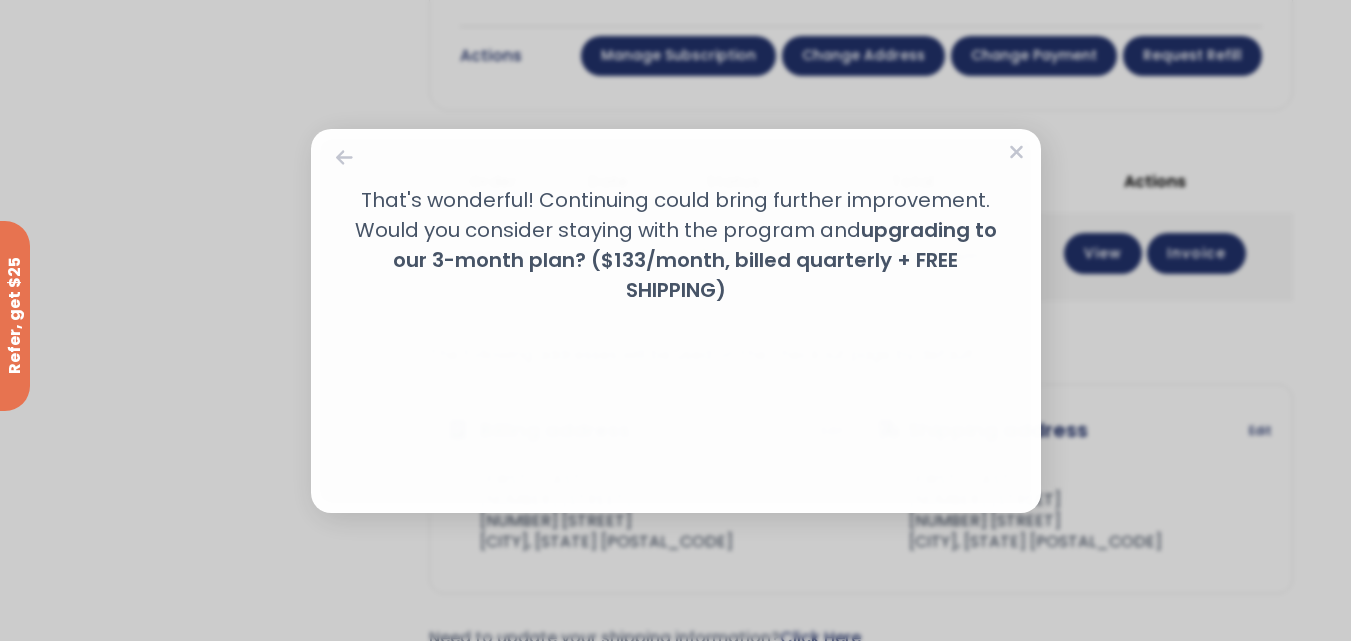 click on "No" at bounding box center (676, 380) 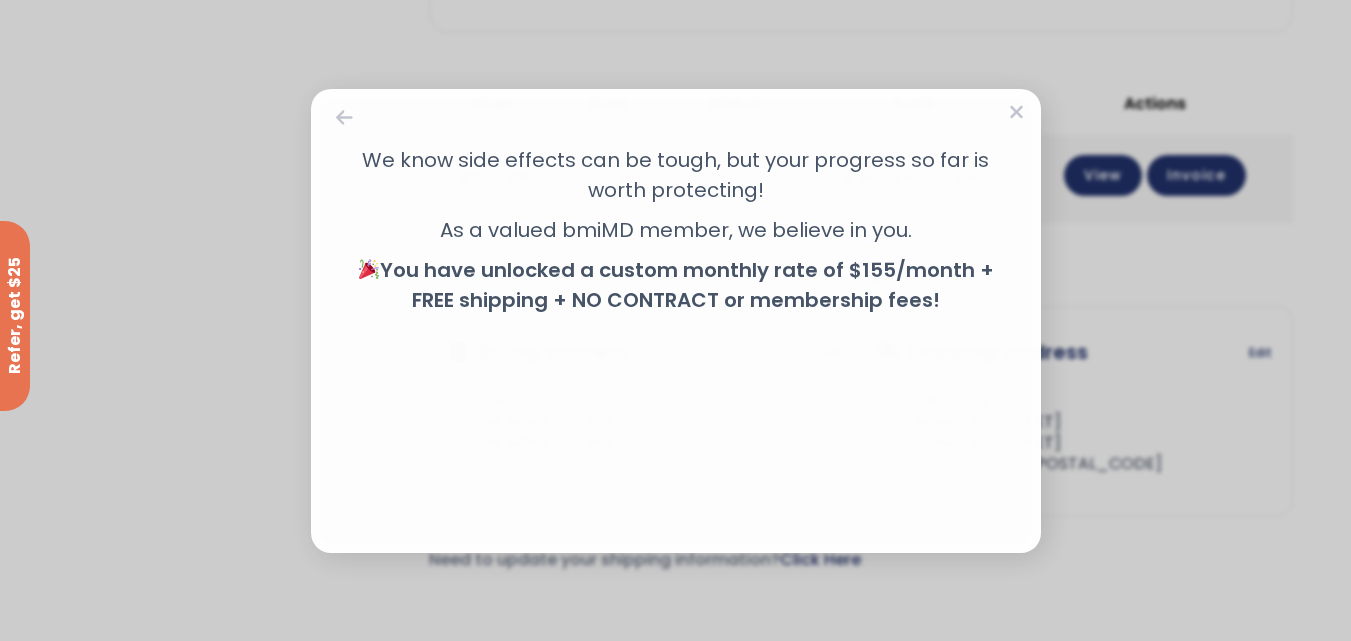 scroll, scrollTop: 1257, scrollLeft: 0, axis: vertical 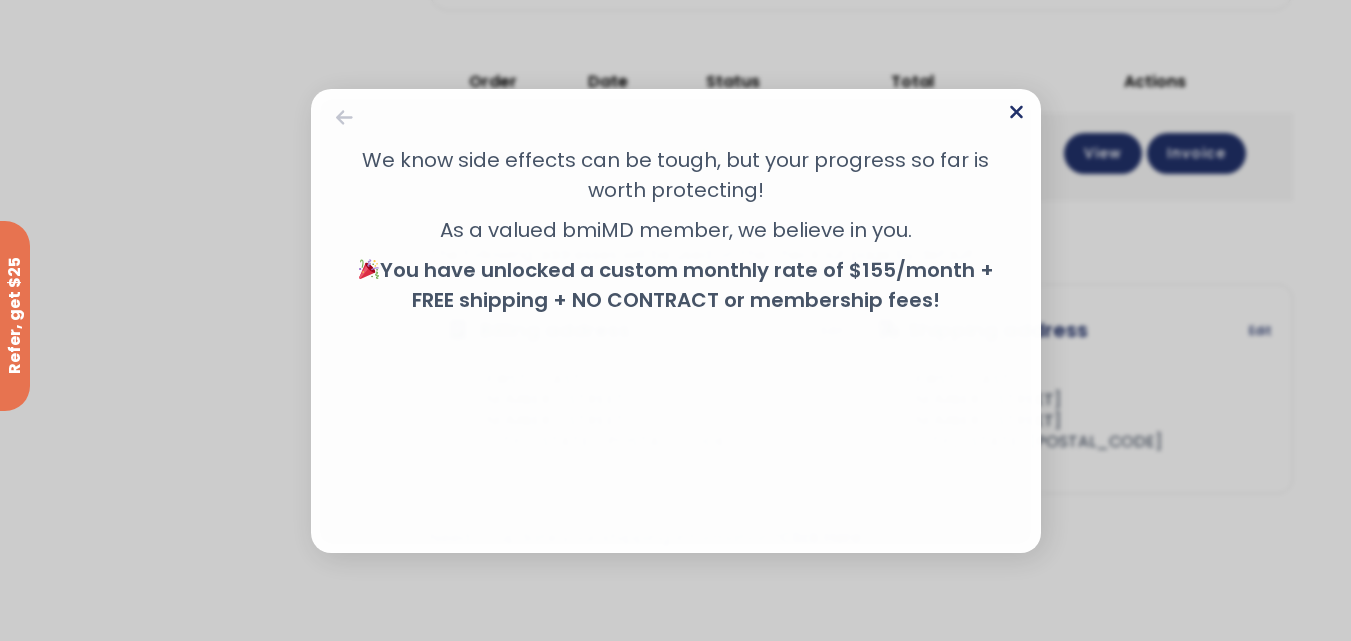 click at bounding box center (1016, 112) 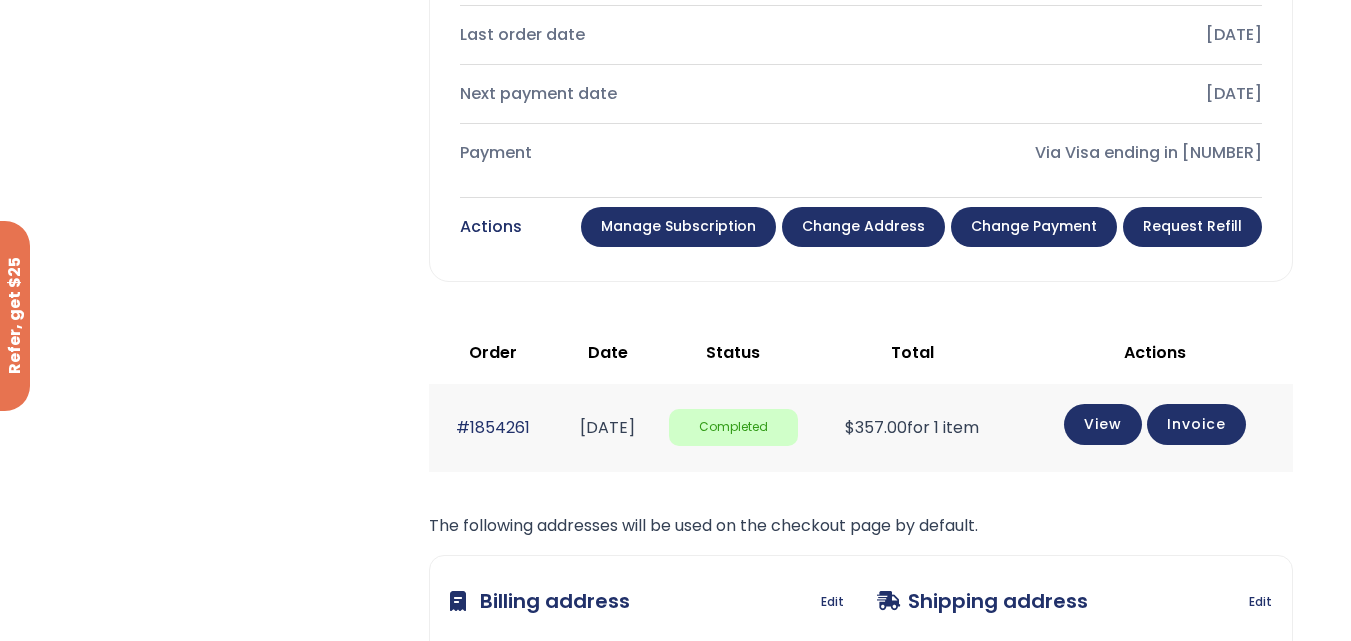 scroll, scrollTop: 957, scrollLeft: 0, axis: vertical 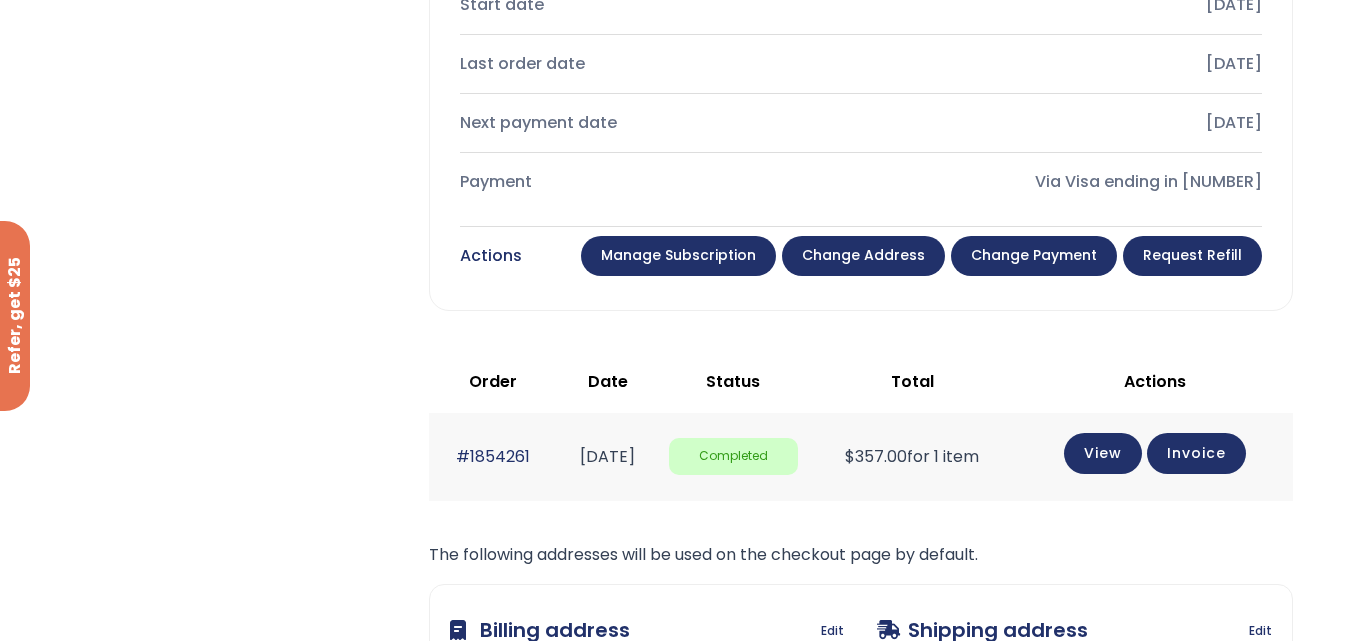 click on "Change payment" at bounding box center [1034, 256] 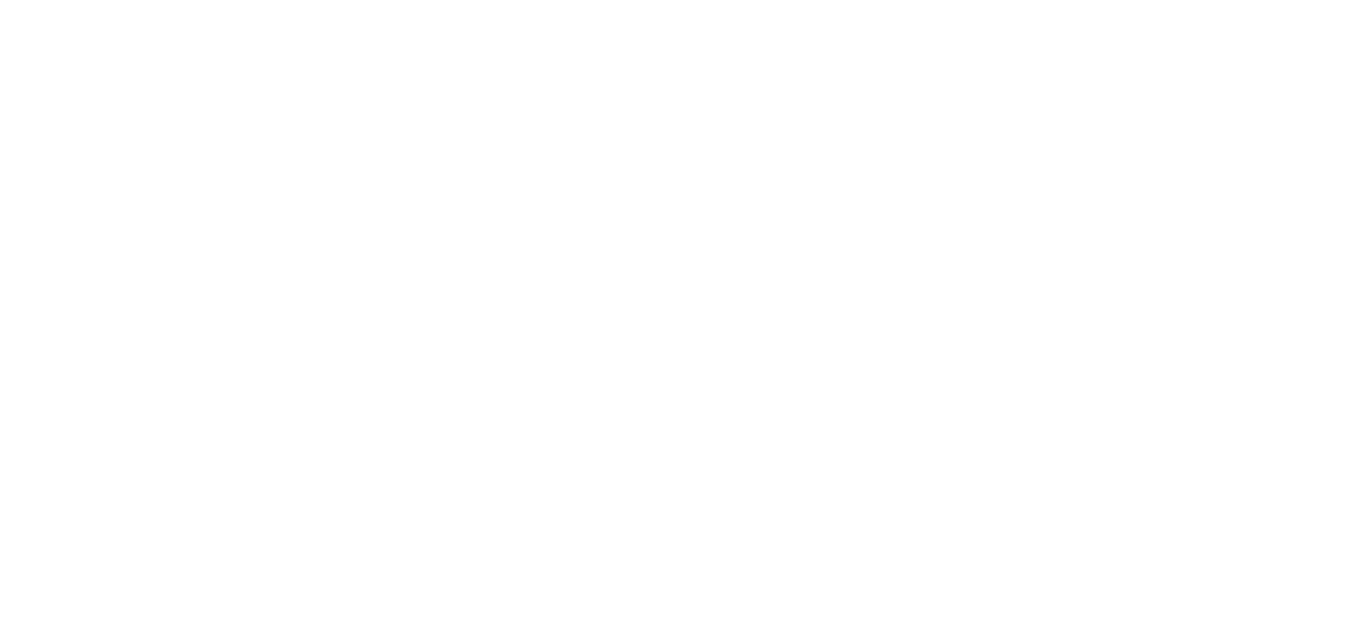scroll, scrollTop: 0, scrollLeft: 0, axis: both 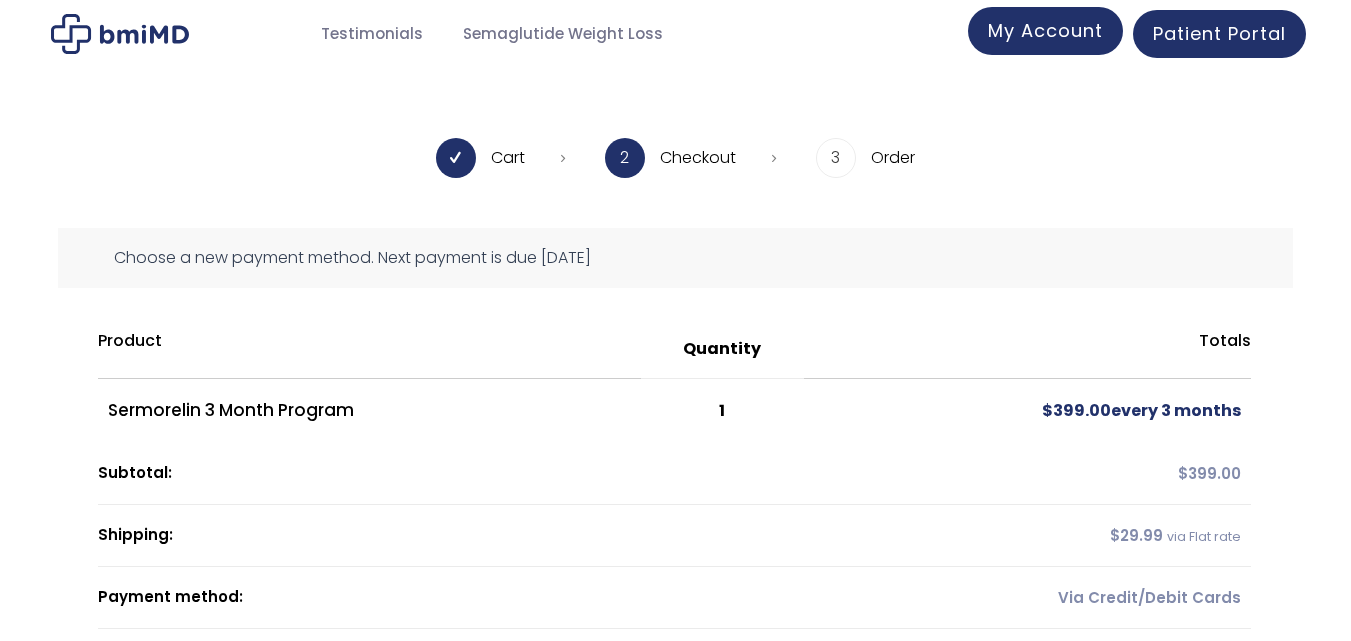 click on "My Account" at bounding box center [1045, 30] 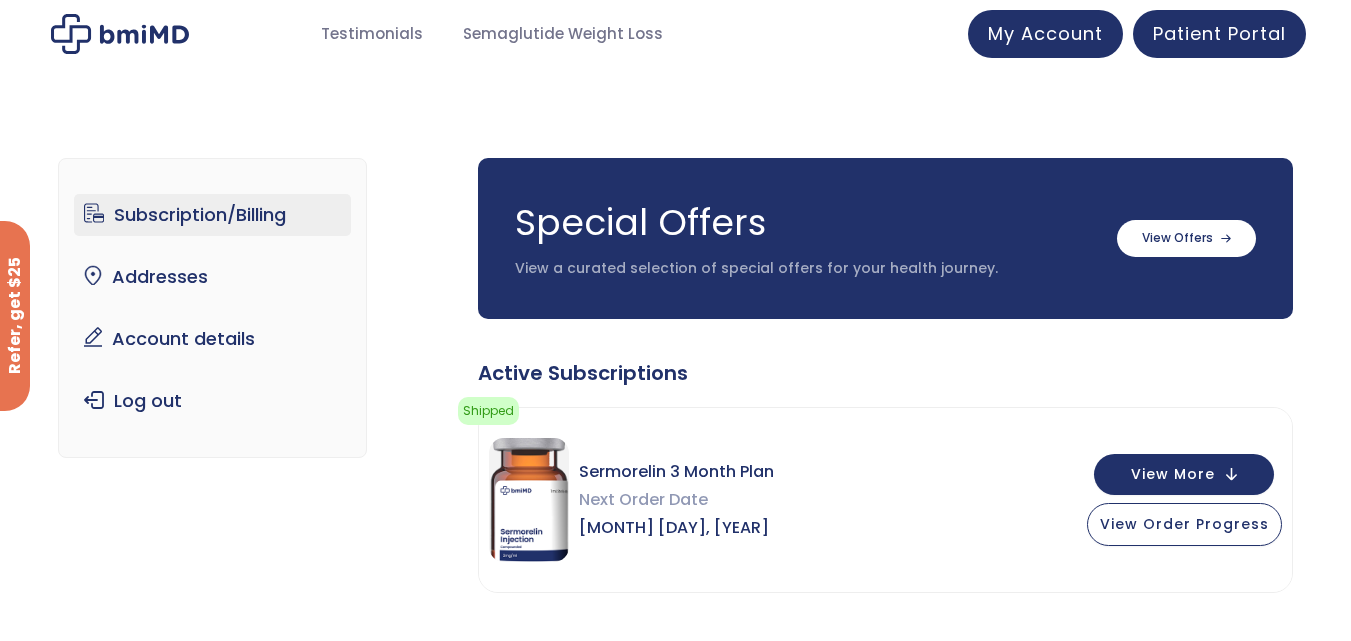 scroll, scrollTop: 100, scrollLeft: 0, axis: vertical 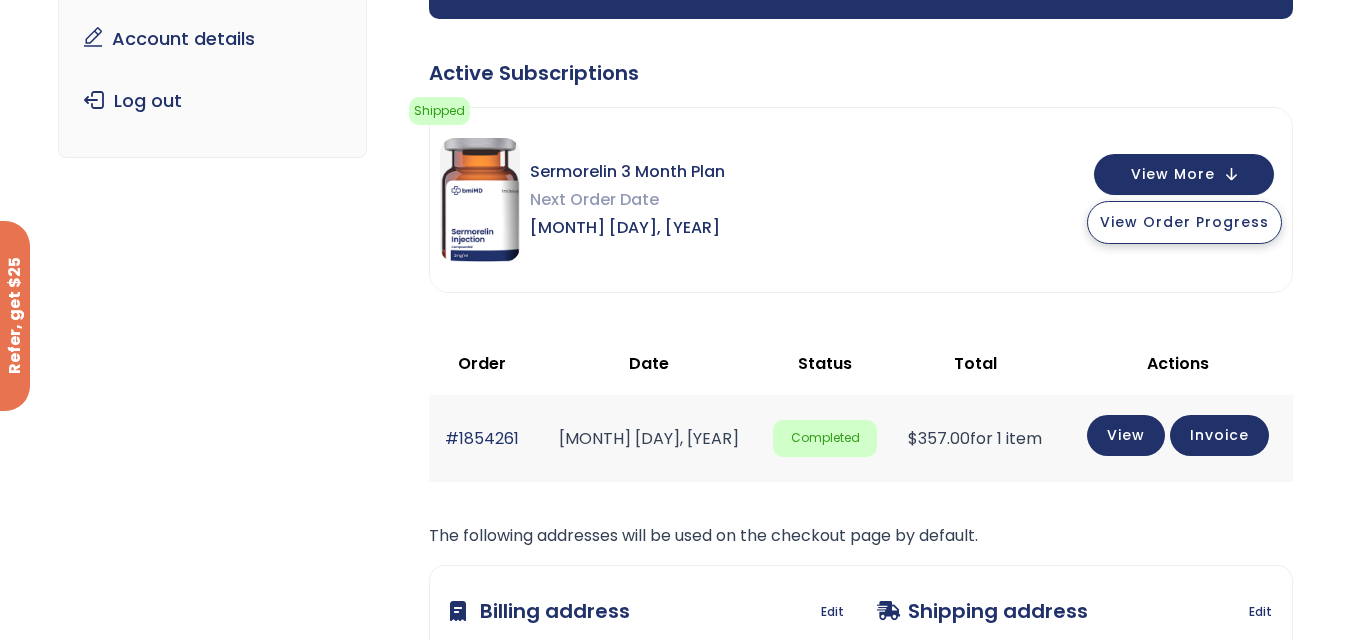 click on "View Order Progress" at bounding box center (1184, 222) 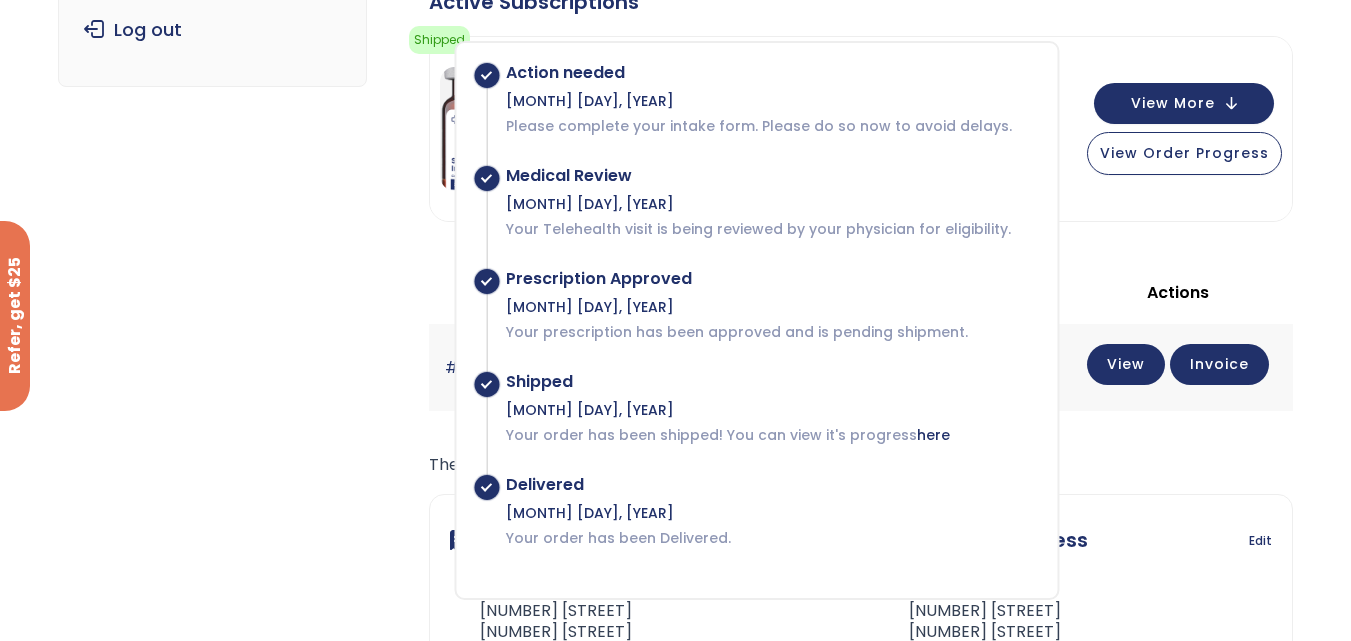 scroll, scrollTop: 300, scrollLeft: 0, axis: vertical 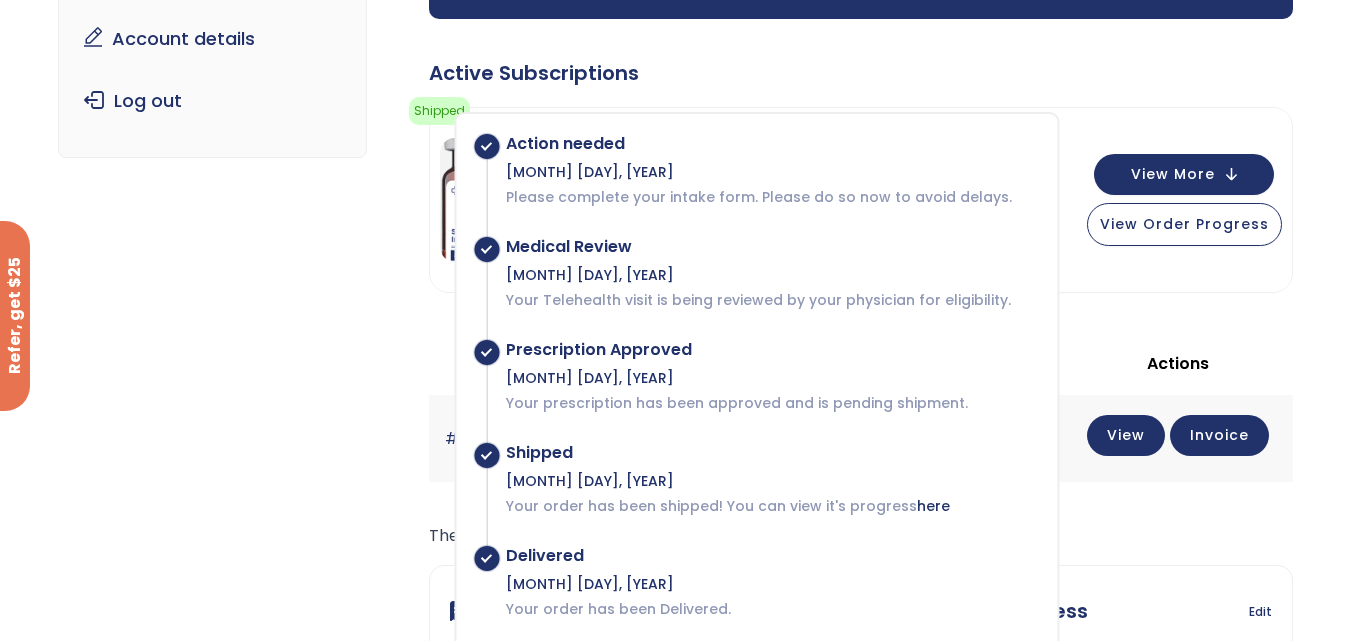 click on "Subscription/Billing
bmiRewards
Addresses
Account details
Submit a Review
Log out
Subscription/Billing
Special Offers
View a curated selection of special offers for your health journey.
Semaglutide 3 month $233/month + FREE SHIPPING" at bounding box center [675, 360] 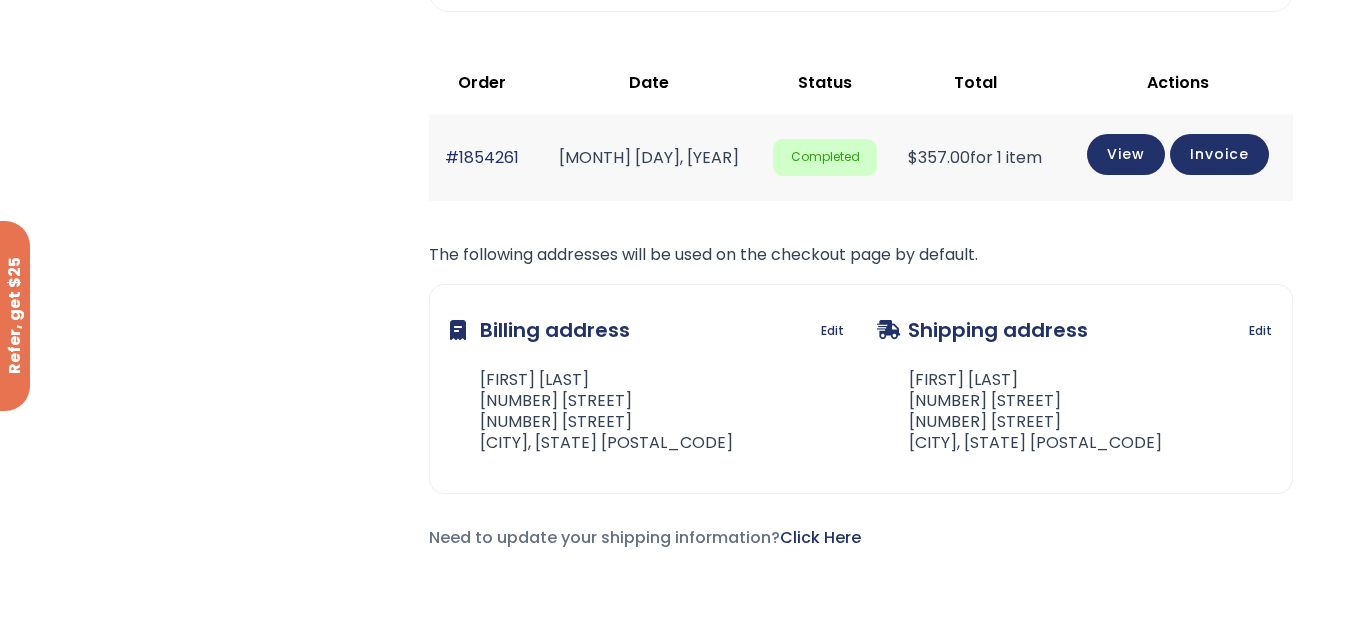 scroll, scrollTop: 281, scrollLeft: 0, axis: vertical 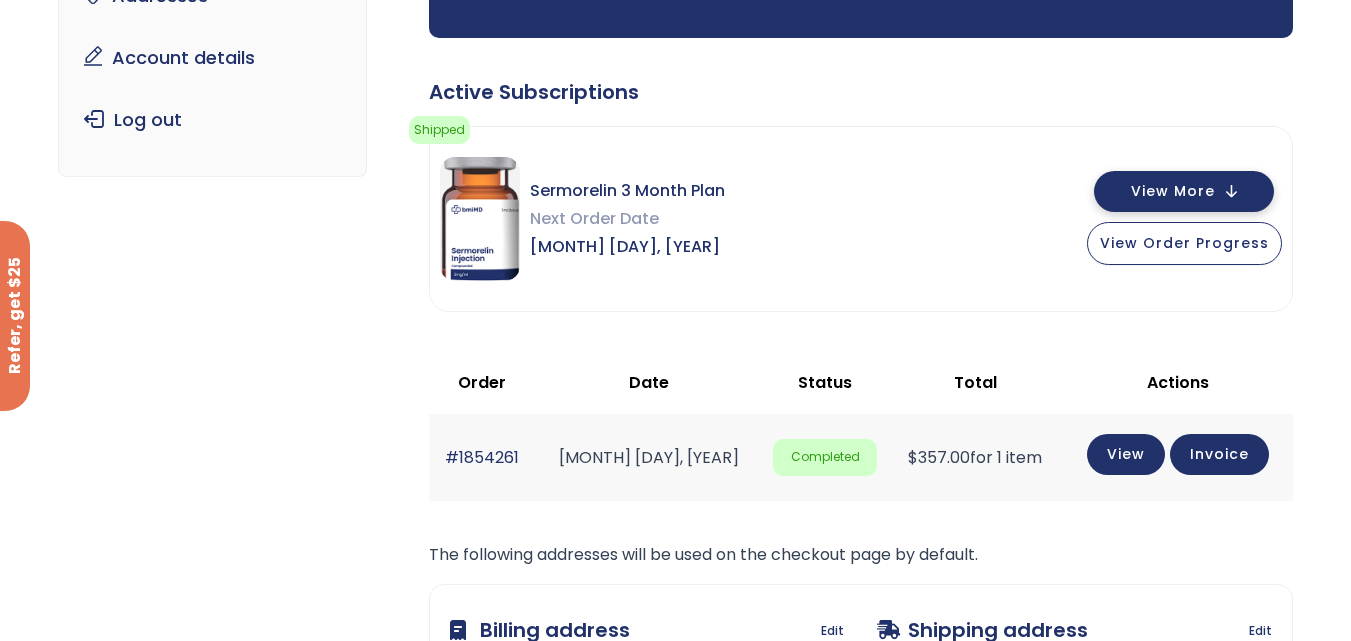 click on "View More" at bounding box center [1173, 191] 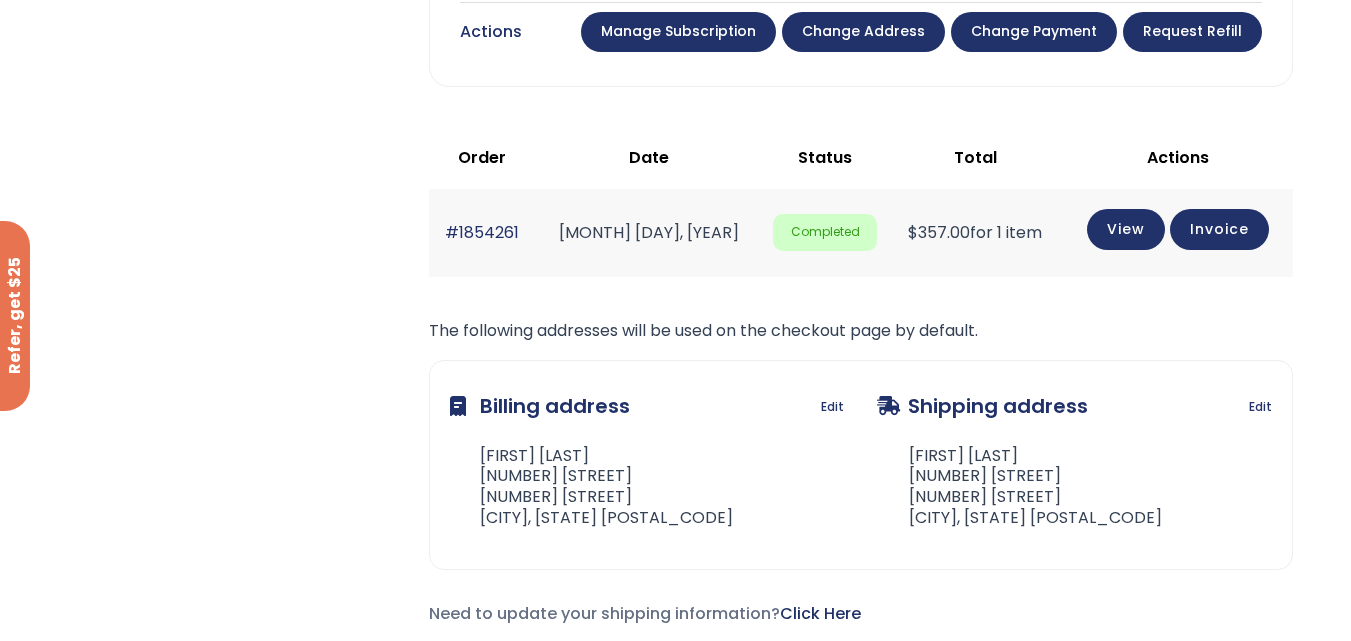 scroll, scrollTop: 1281, scrollLeft: 0, axis: vertical 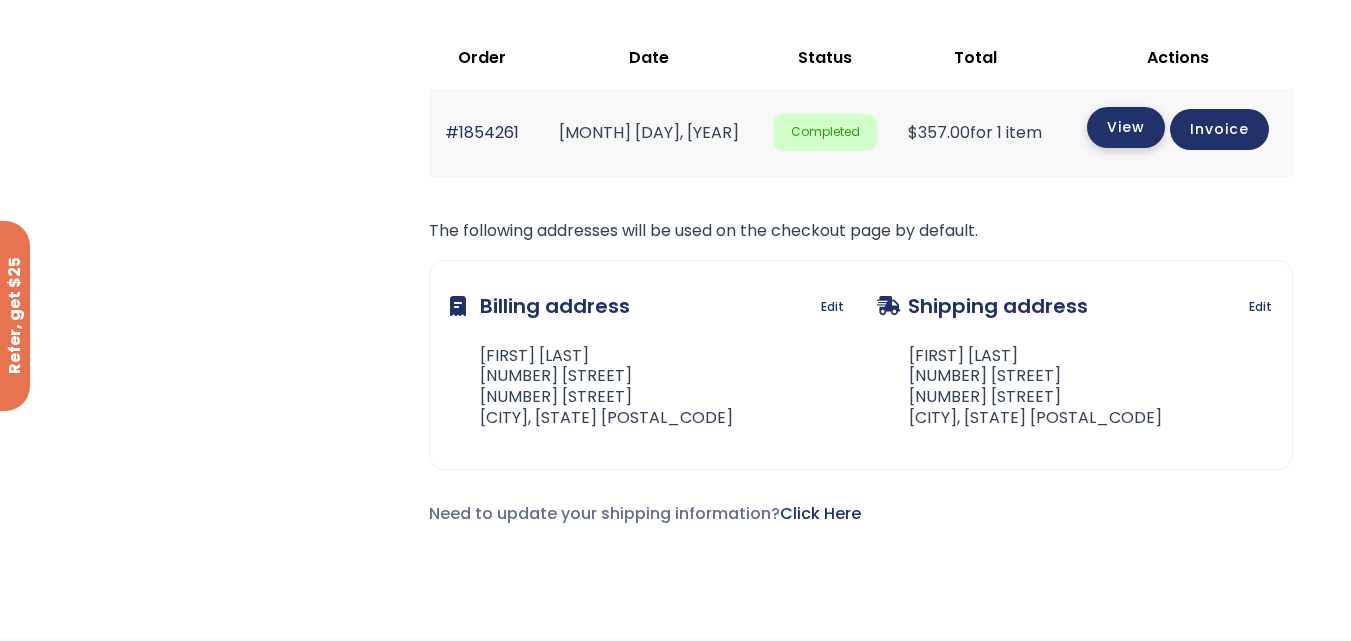 click on "View" at bounding box center [1126, 127] 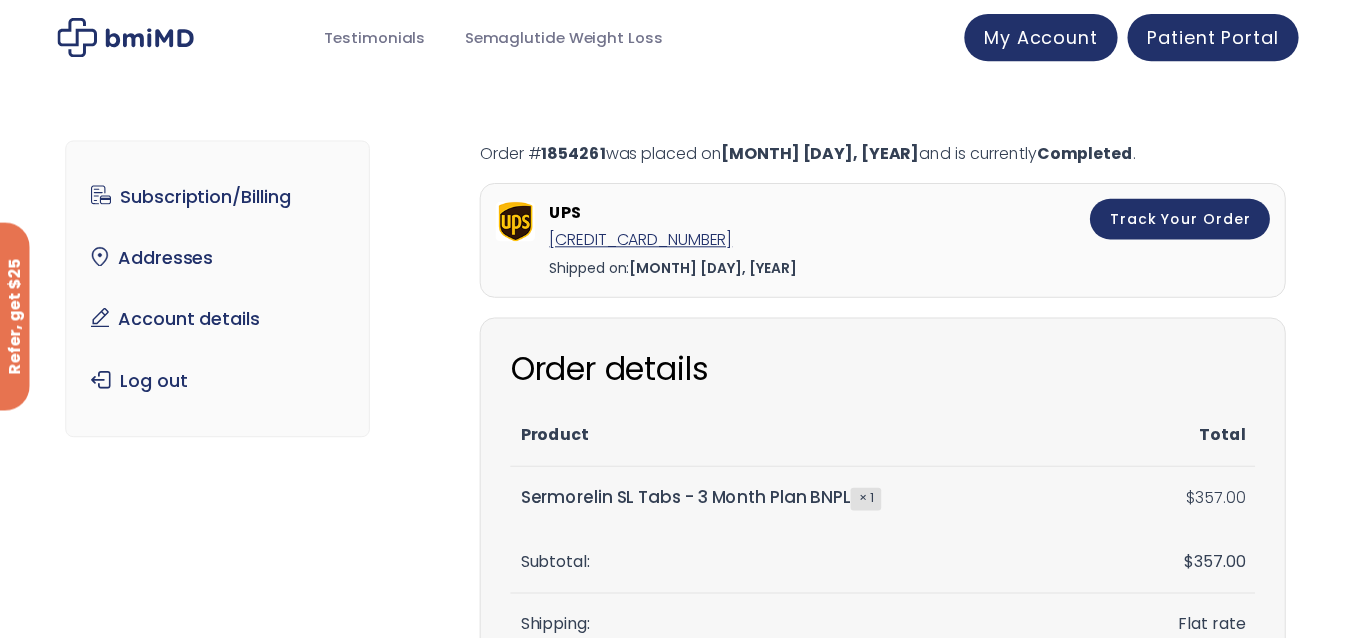 scroll, scrollTop: 0, scrollLeft: 0, axis: both 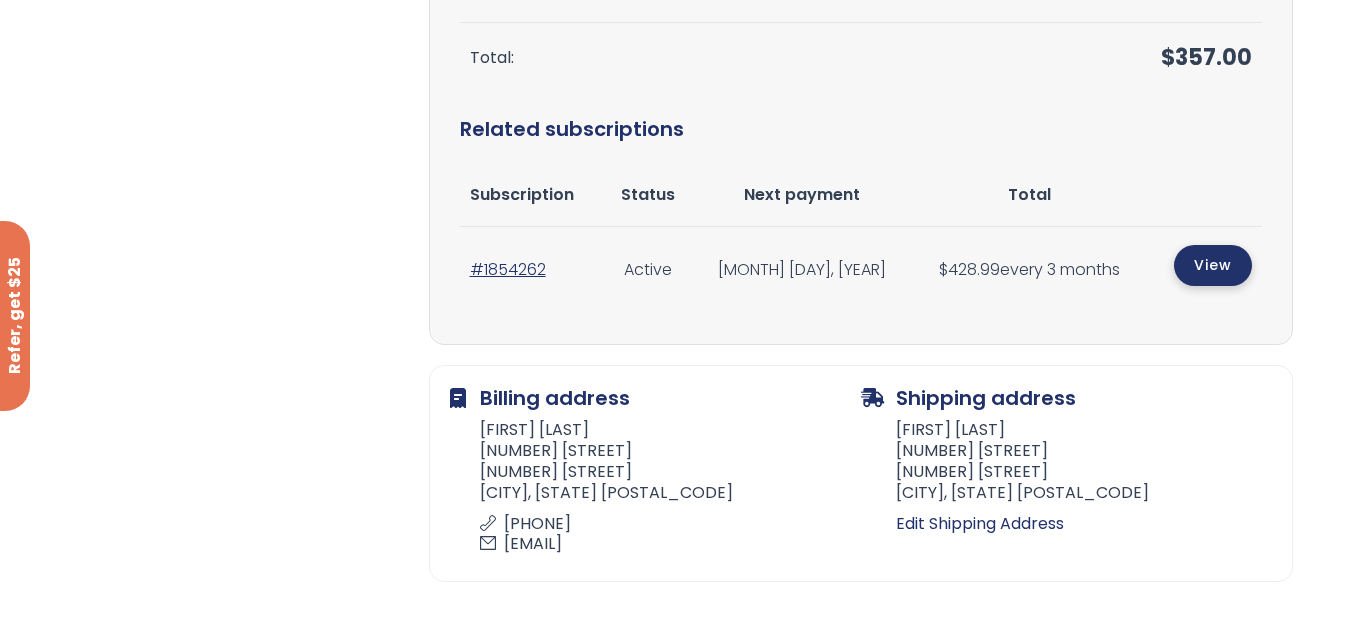 click on "View" at bounding box center [1213, 265] 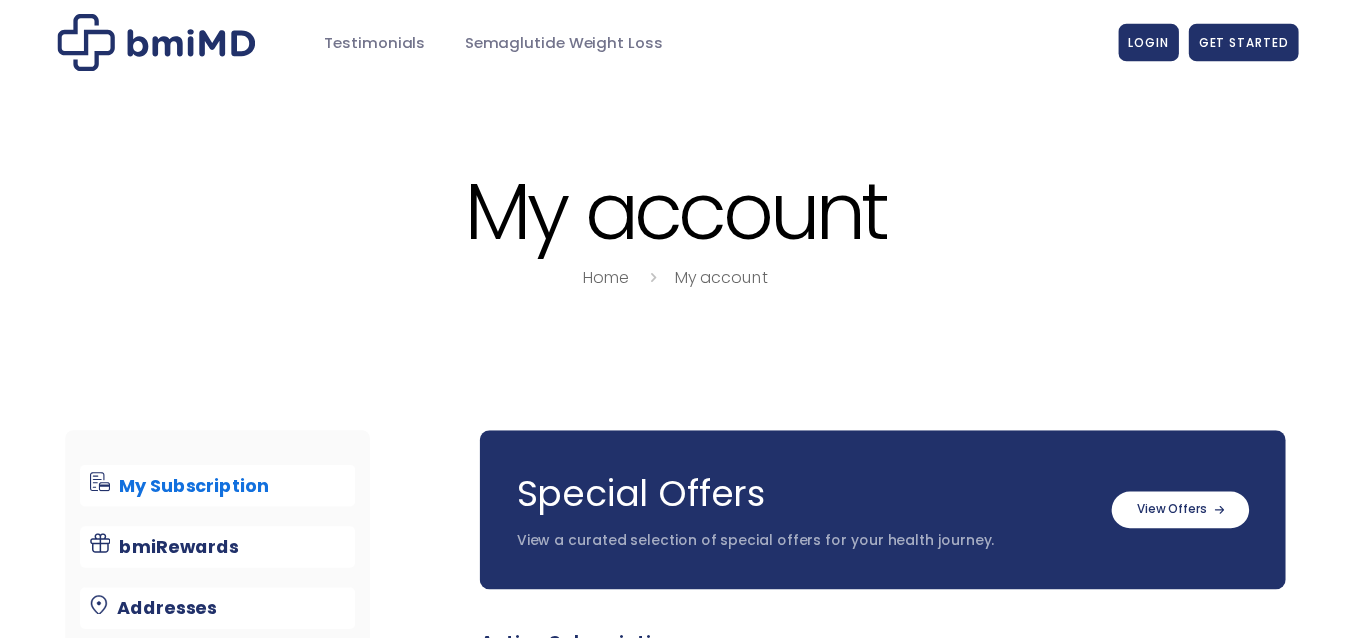 scroll, scrollTop: 0, scrollLeft: 0, axis: both 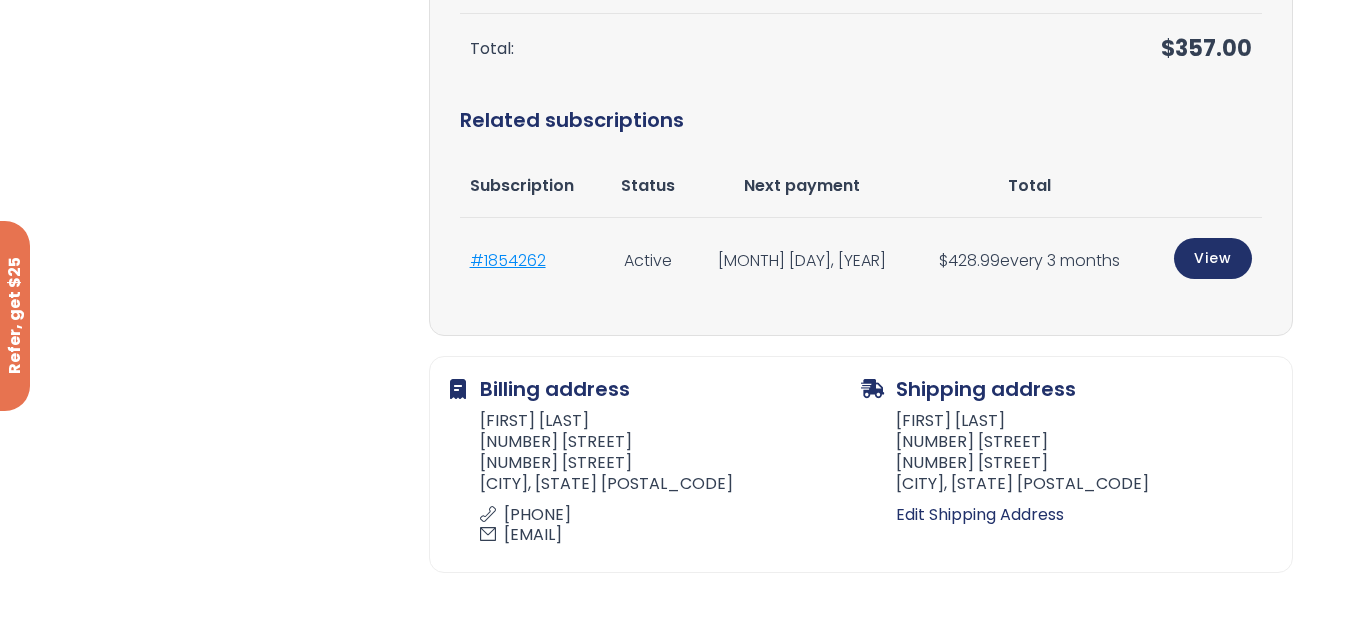 click on "#1854262" at bounding box center (508, 260) 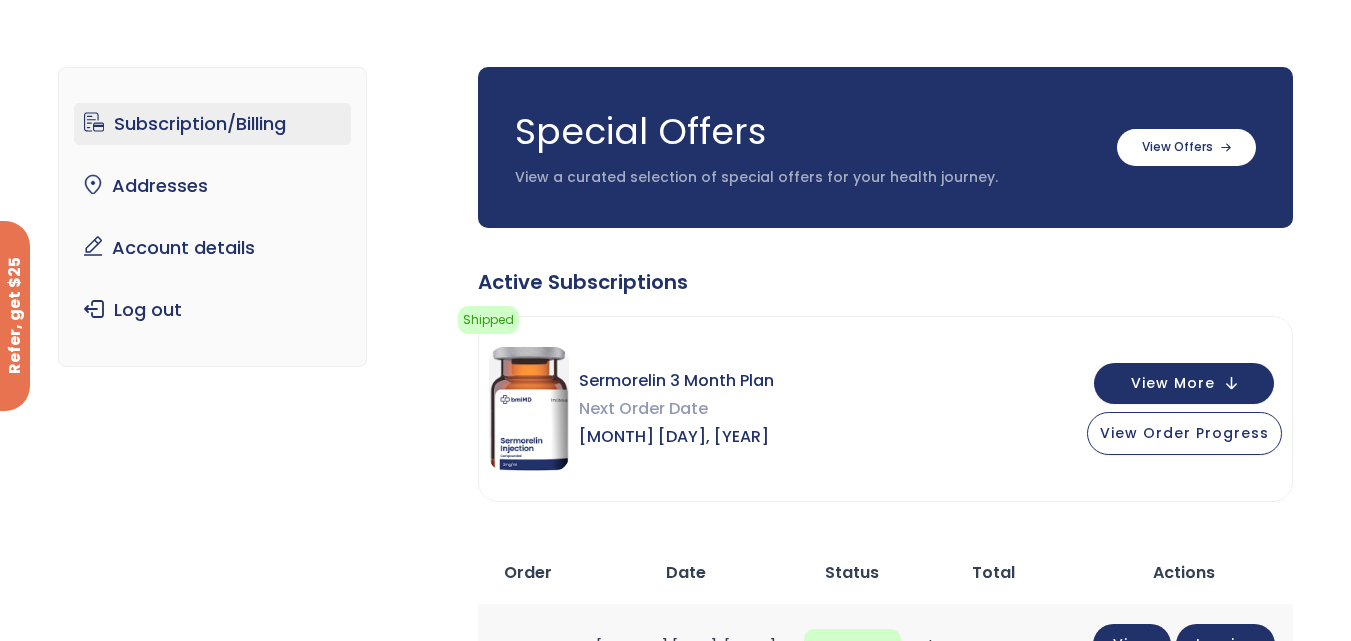 scroll, scrollTop: 203, scrollLeft: 0, axis: vertical 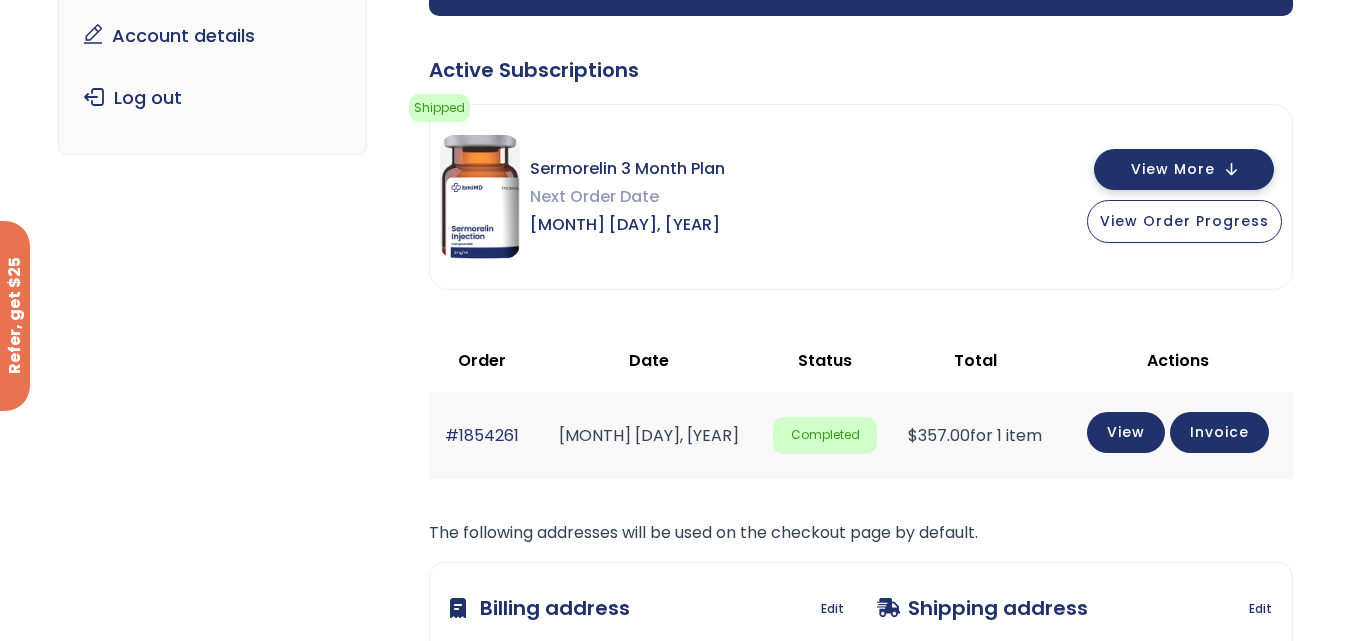 click on "View More" at bounding box center [1173, 169] 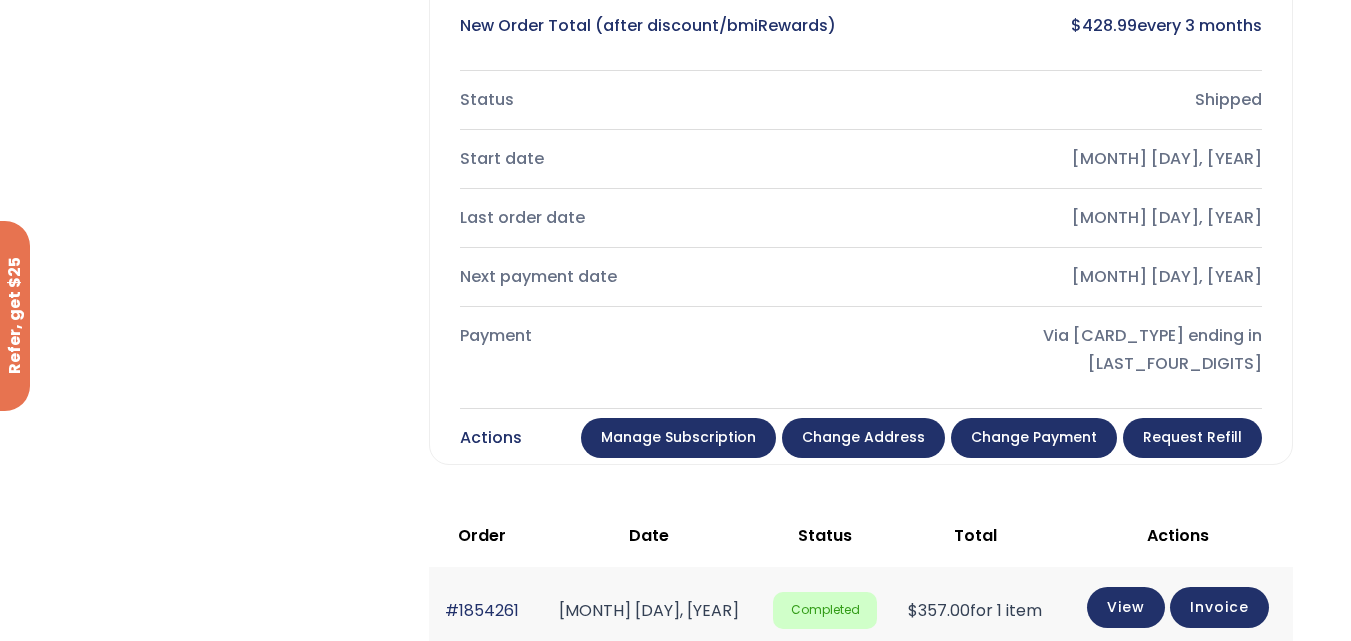 scroll, scrollTop: 903, scrollLeft: 0, axis: vertical 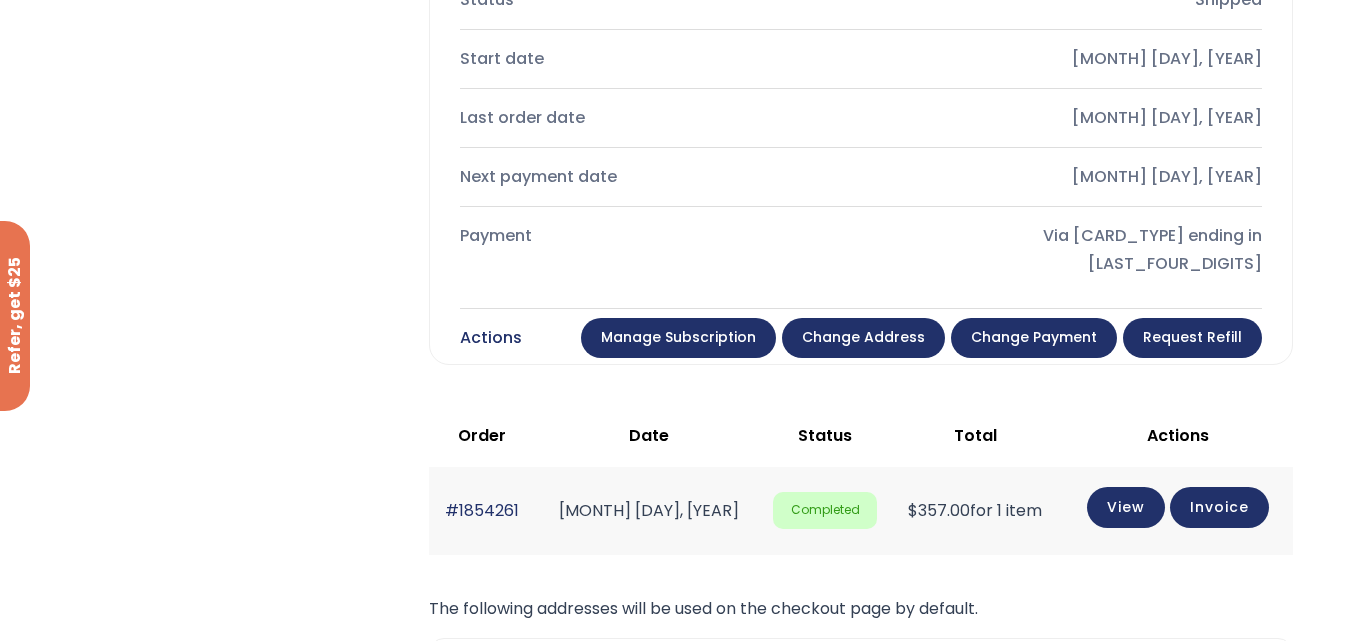 click on "Manage Subscription" at bounding box center (678, 338) 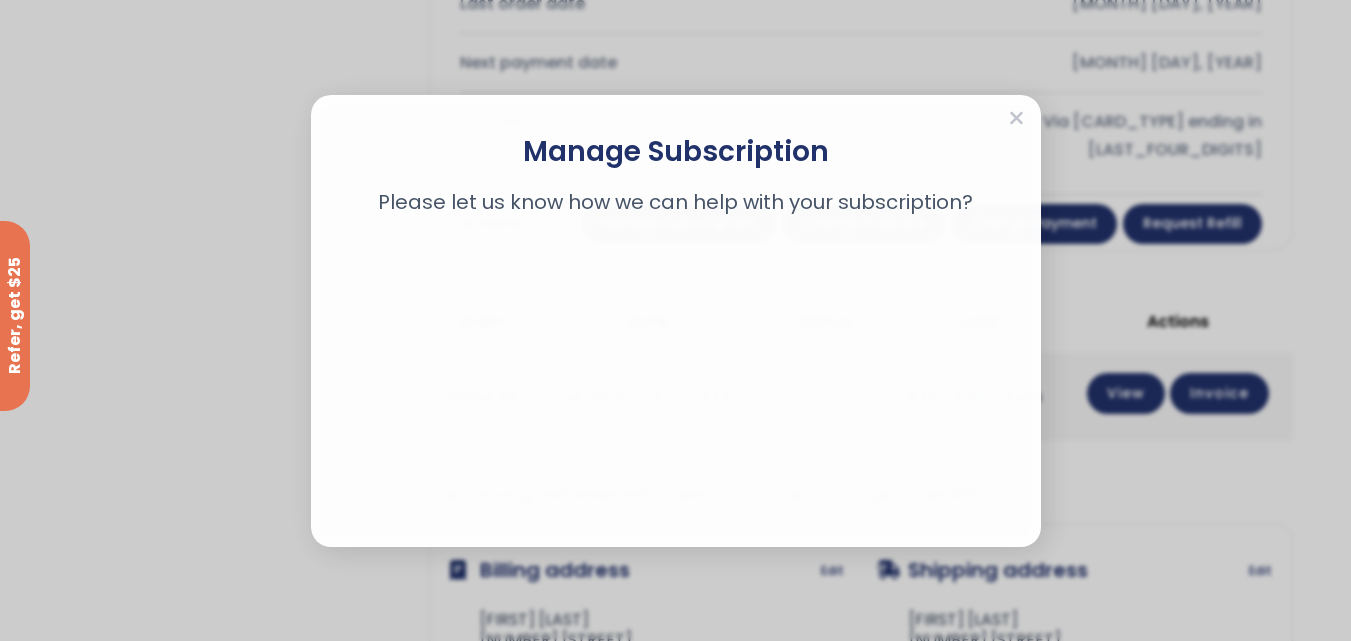 scroll, scrollTop: 1103, scrollLeft: 0, axis: vertical 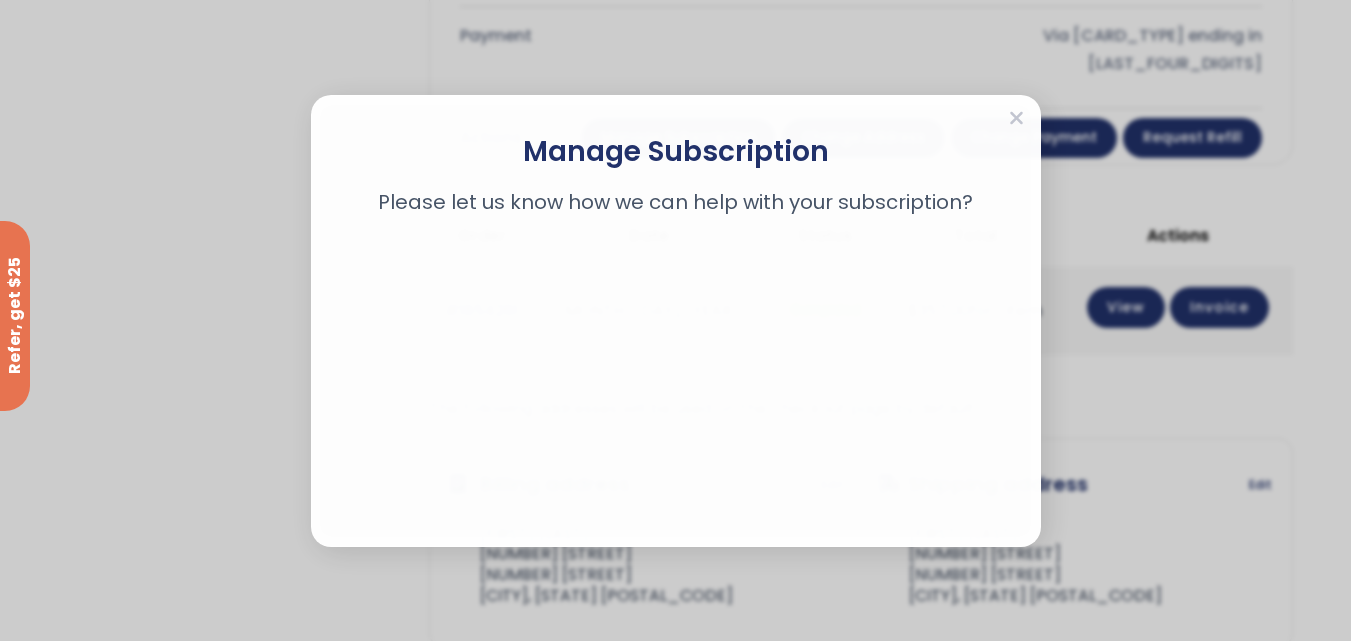 click on "I'm not able to keep up with the routine." at bounding box center (676, 292) 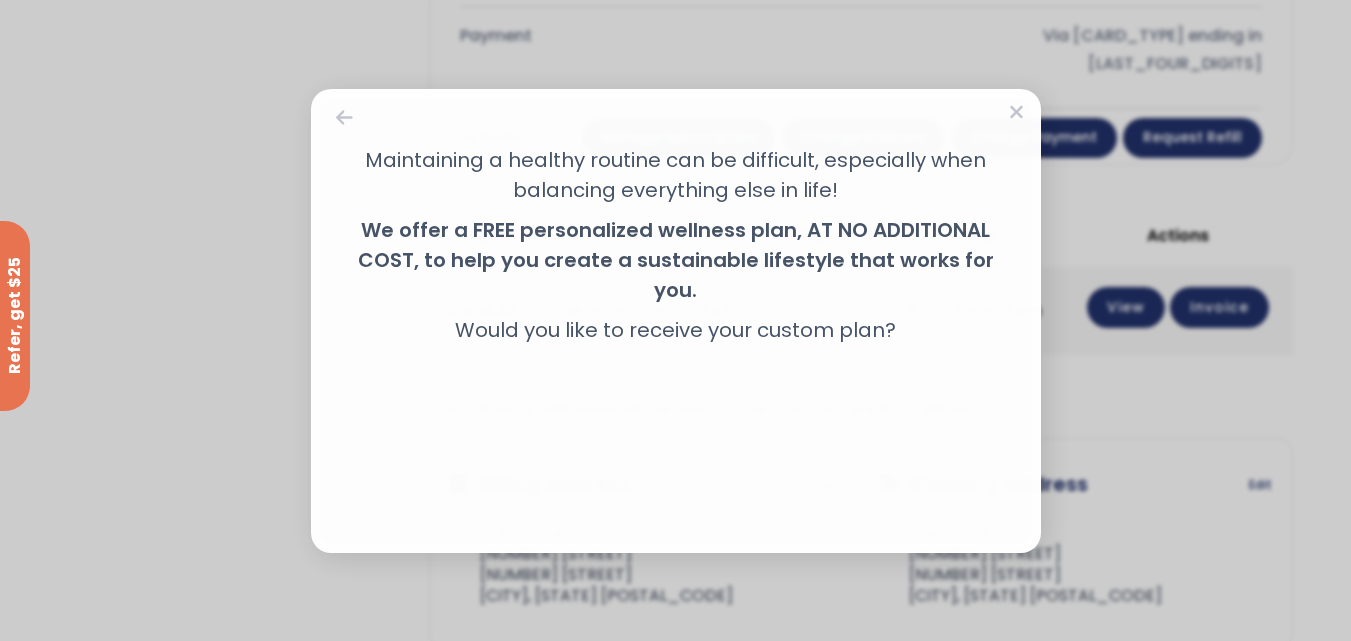 click on "No" at bounding box center [676, 420] 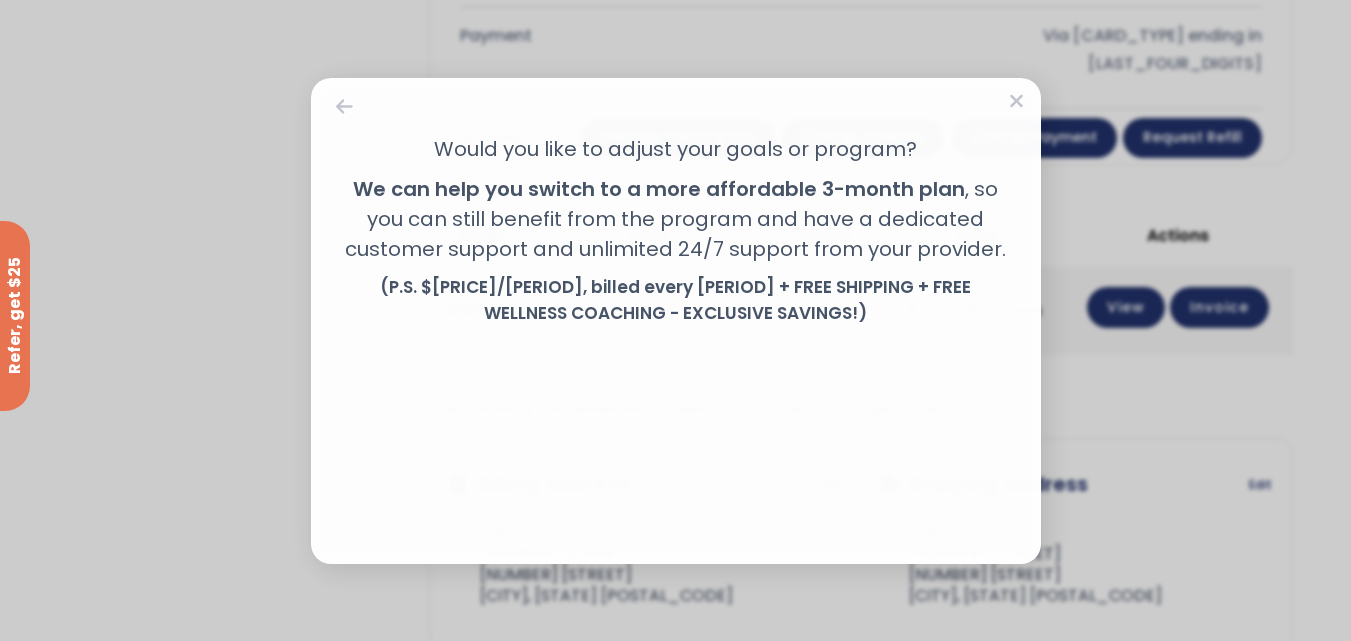 click on "No" at bounding box center [676, 401] 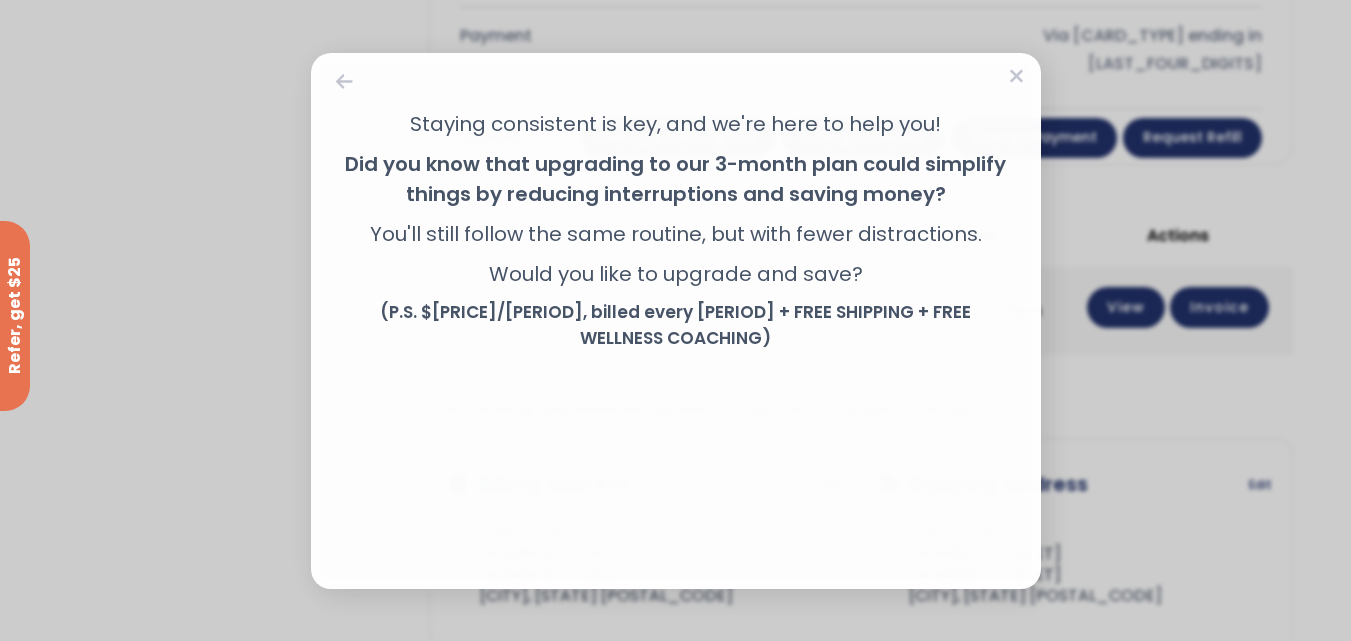click on "No" at bounding box center [676, 426] 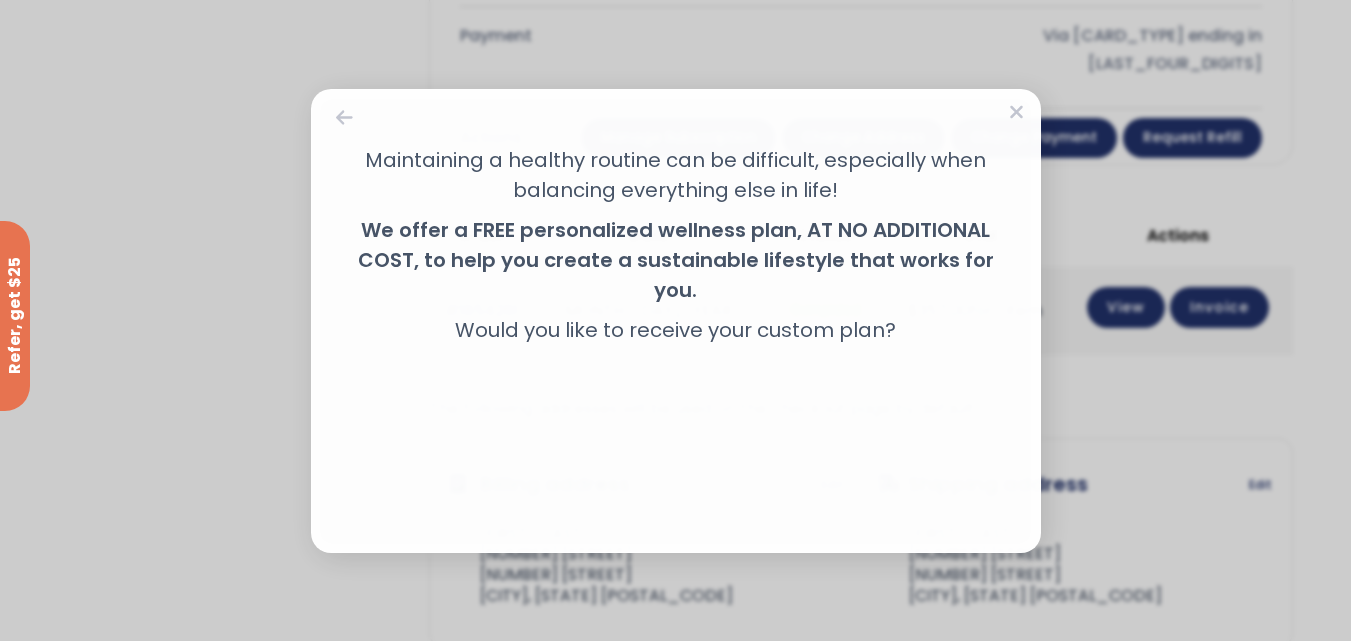 click on "No" at bounding box center [676, 420] 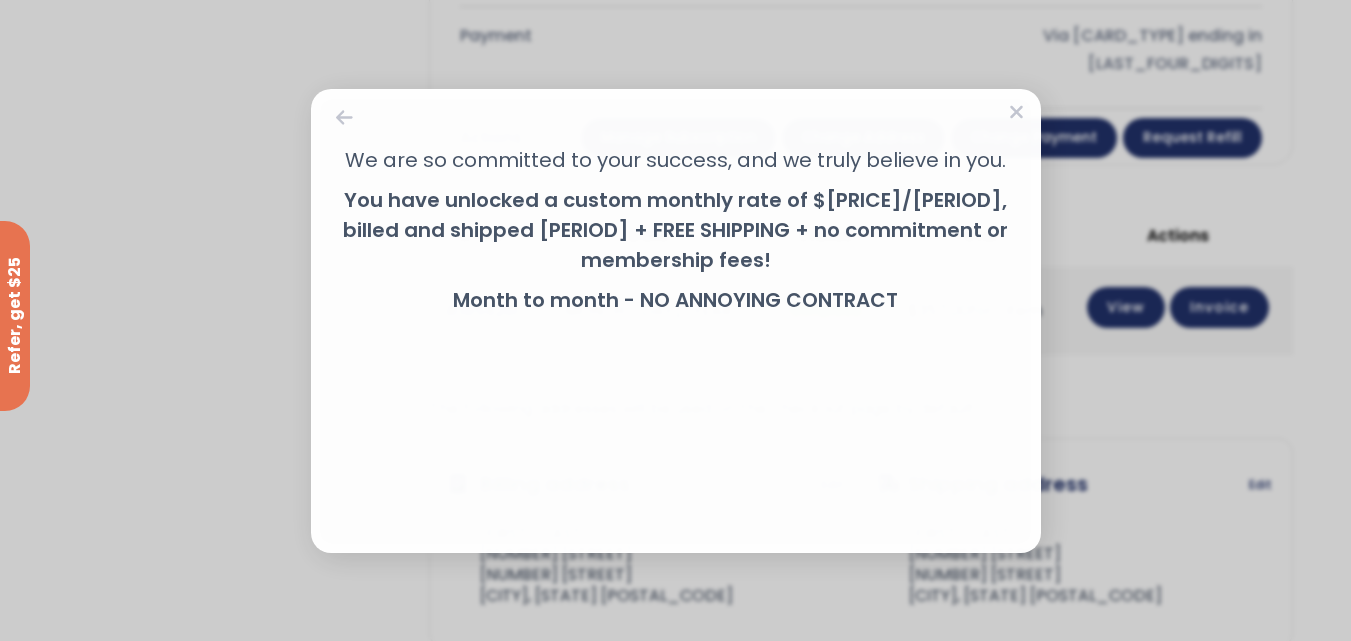 click on "No" at bounding box center (676, 390) 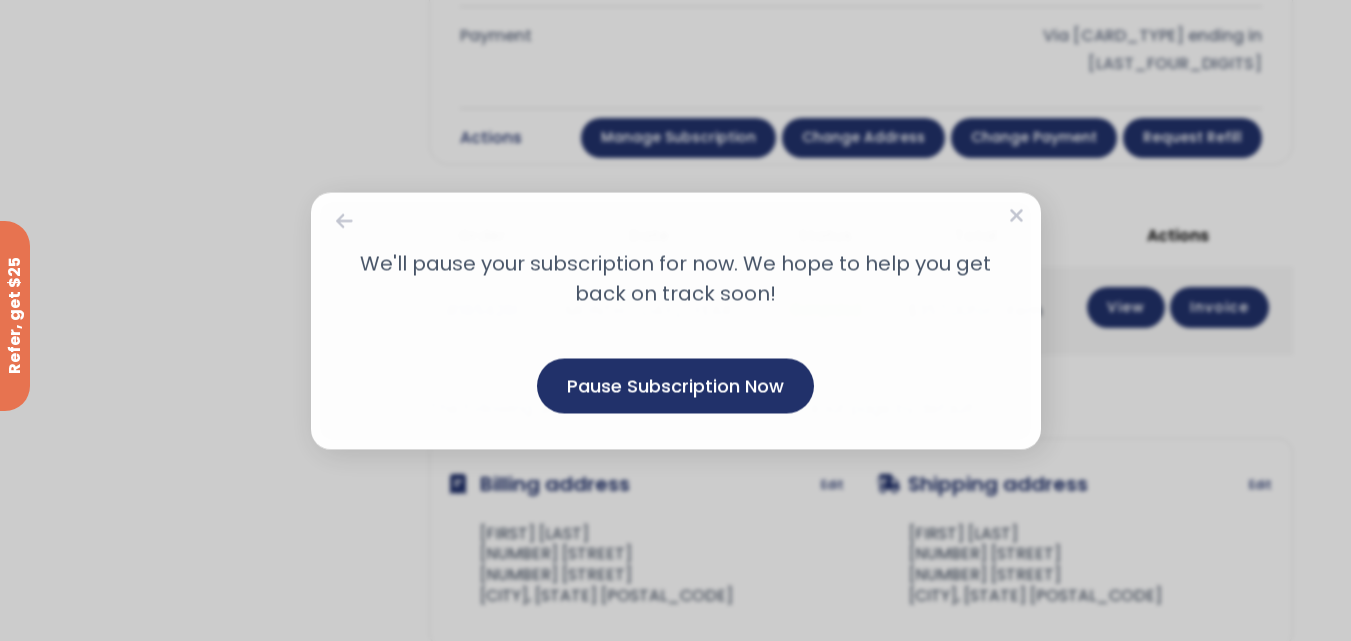 drag, startPoint x: 695, startPoint y: 378, endPoint x: 718, endPoint y: 383, distance: 23.537205 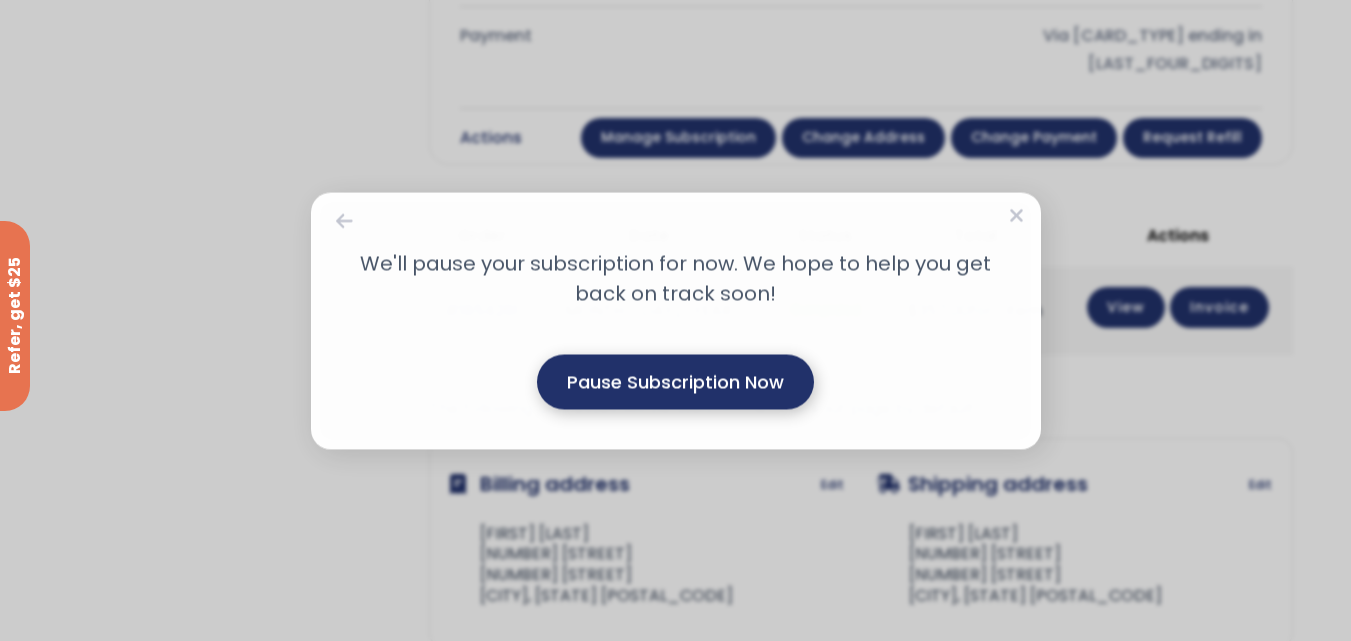 click on "Pause Subscription Now" at bounding box center [675, 381] 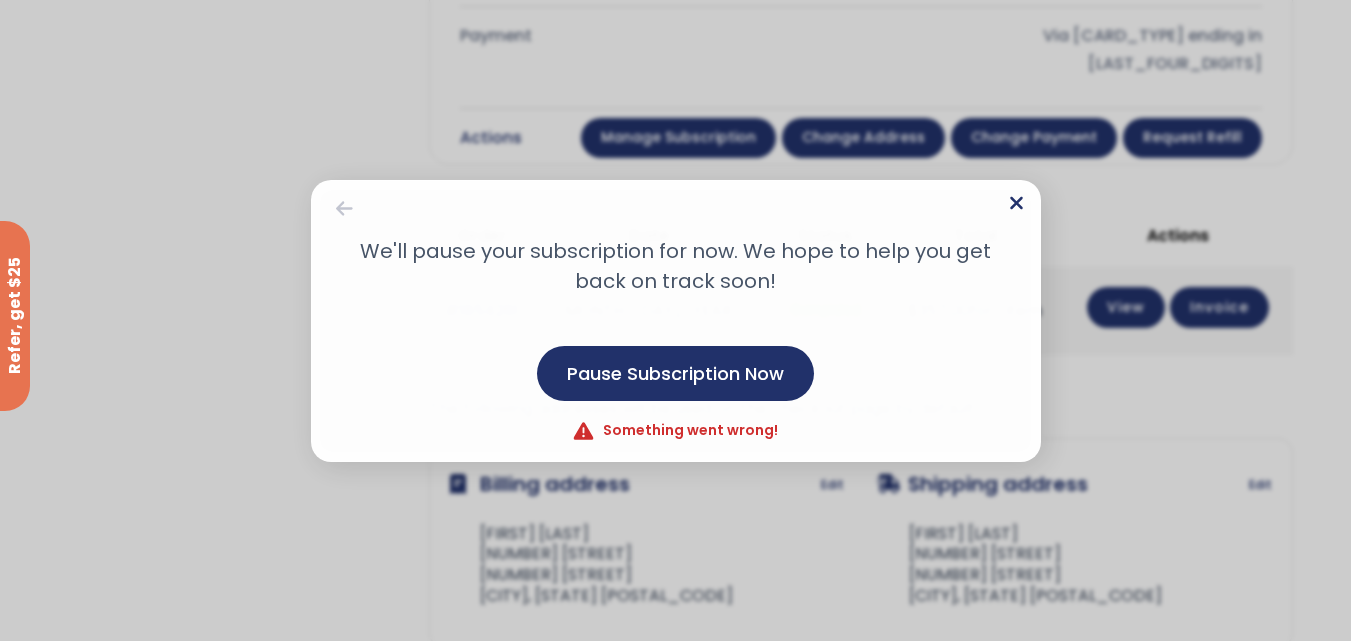 click at bounding box center [1016, 202] 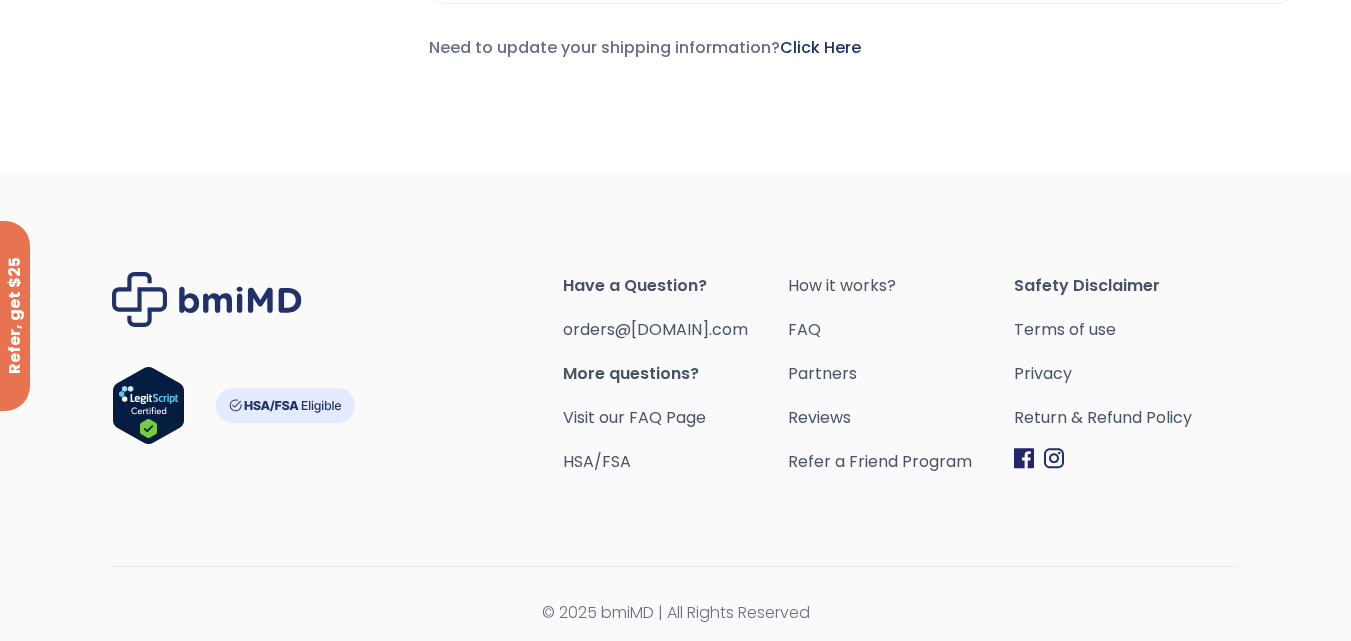 scroll, scrollTop: 1757, scrollLeft: 0, axis: vertical 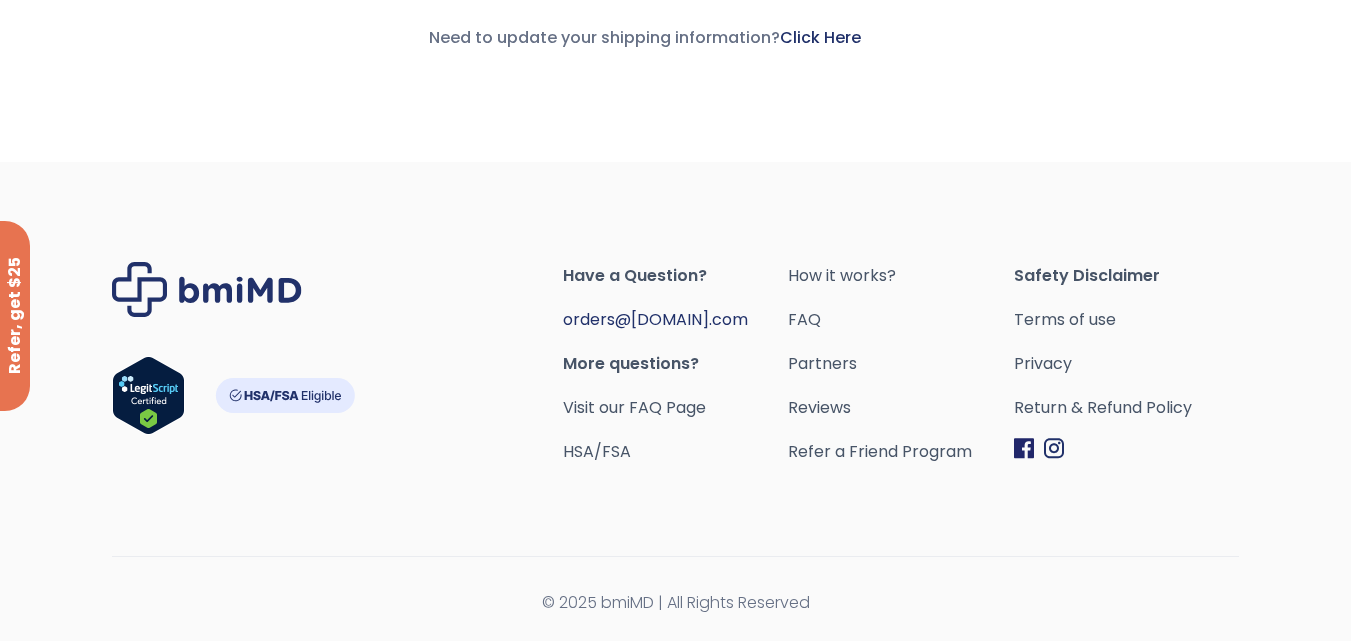 click on "[EMAIL]" at bounding box center (655, 319) 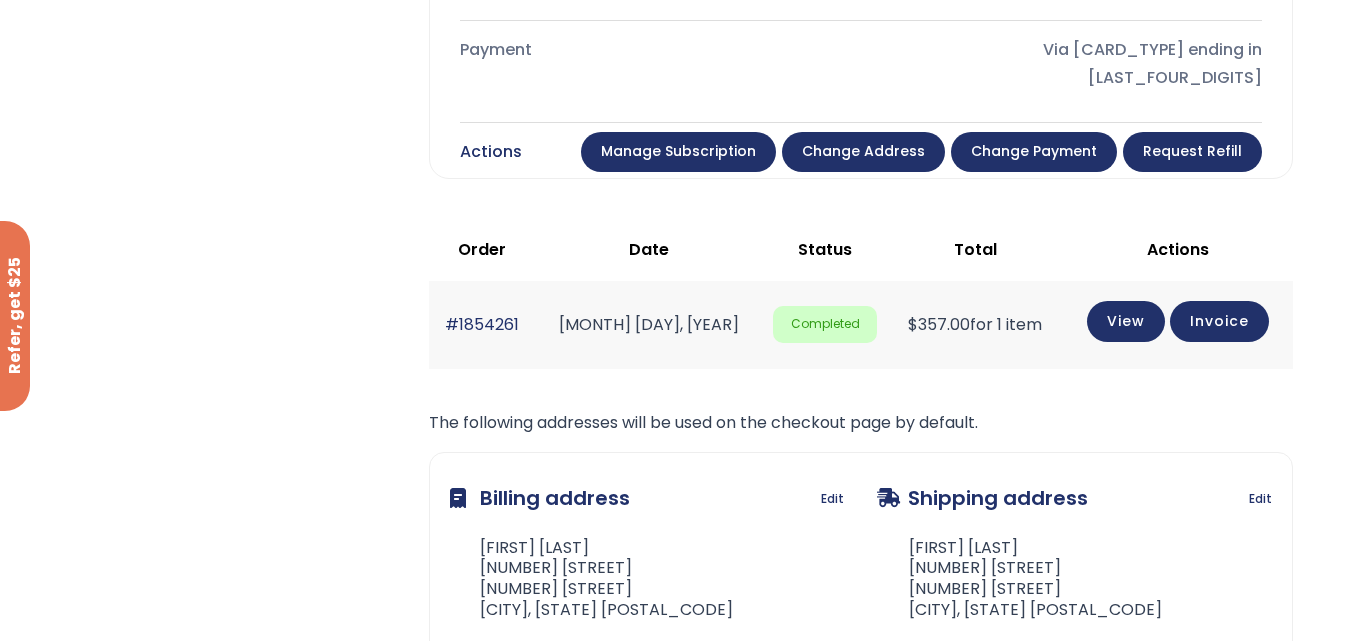 scroll, scrollTop: 1100, scrollLeft: 0, axis: vertical 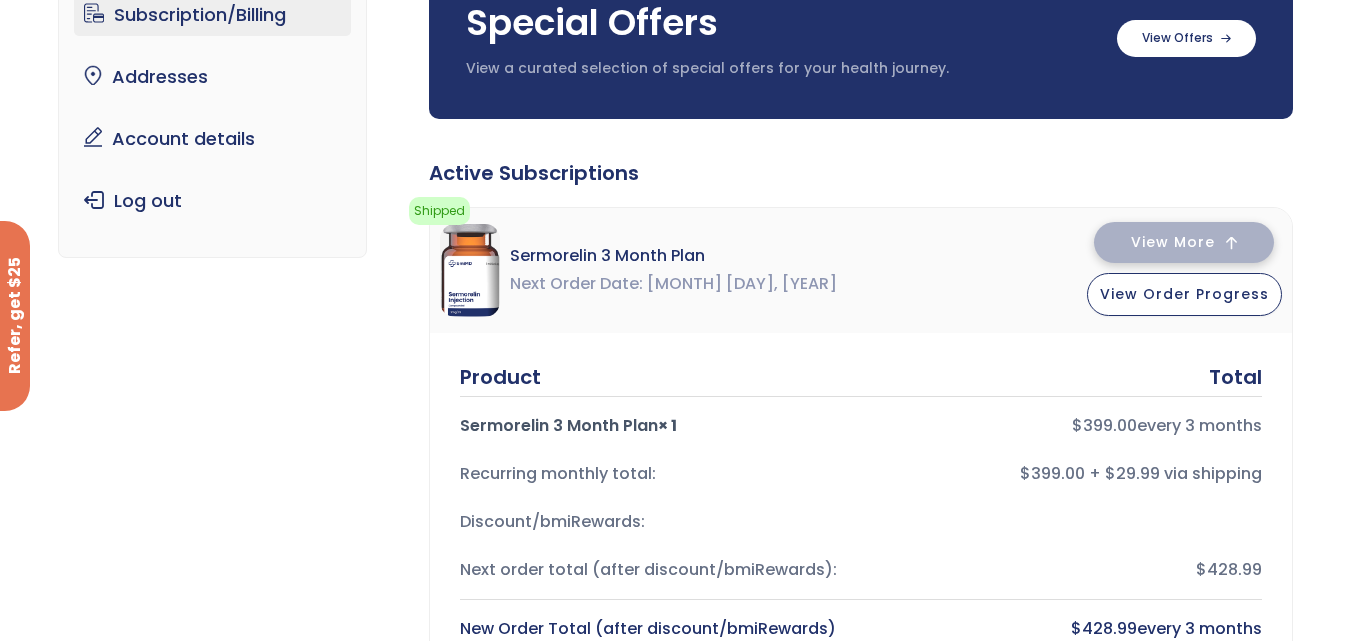 click on "View More" at bounding box center [1173, 242] 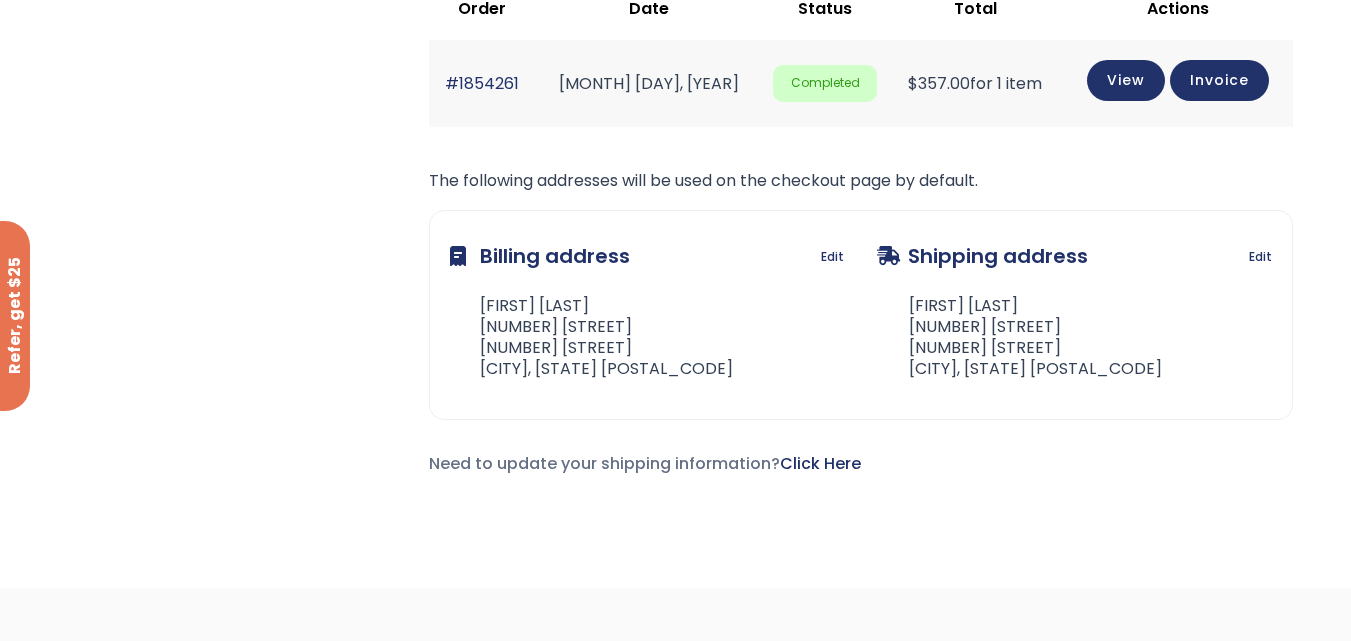 scroll, scrollTop: 400, scrollLeft: 0, axis: vertical 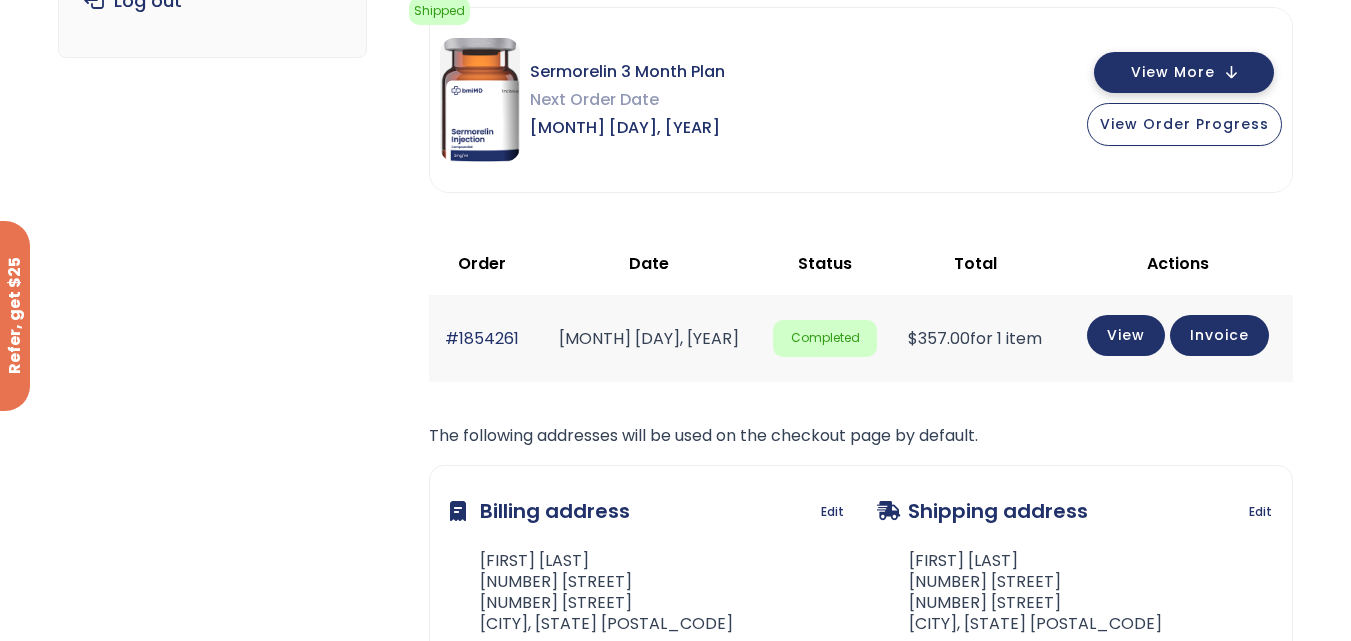 click on "View More" at bounding box center (1173, 72) 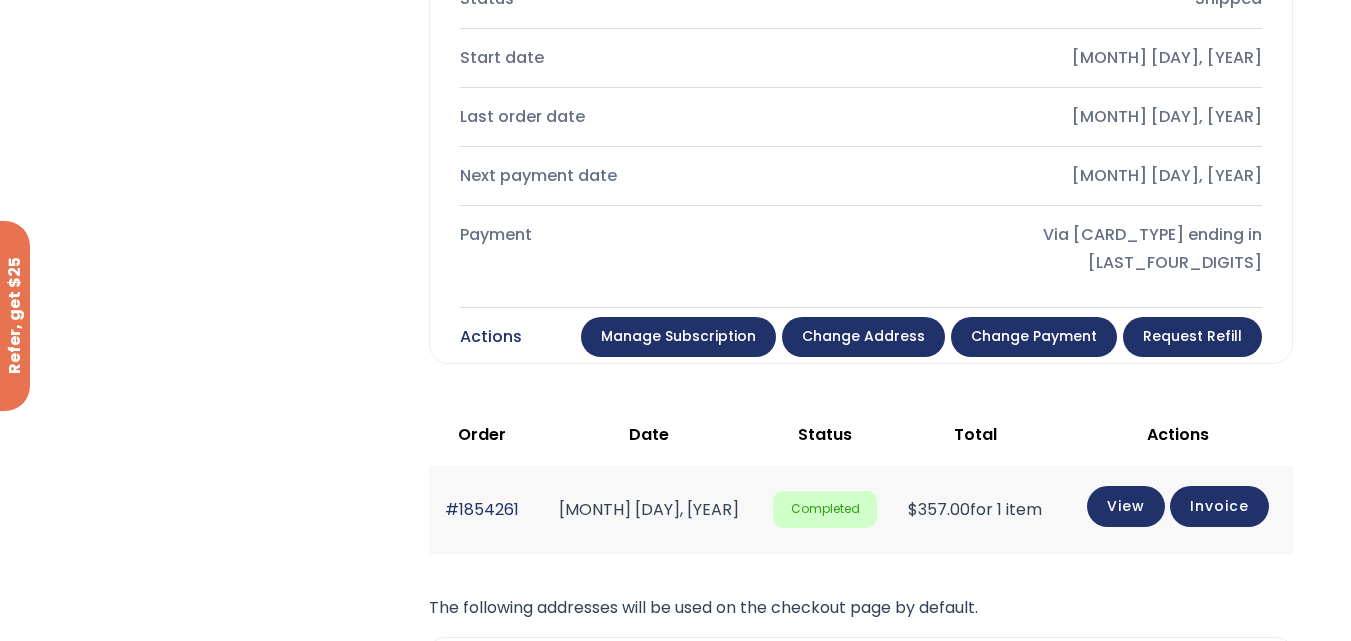 scroll, scrollTop: 1000, scrollLeft: 0, axis: vertical 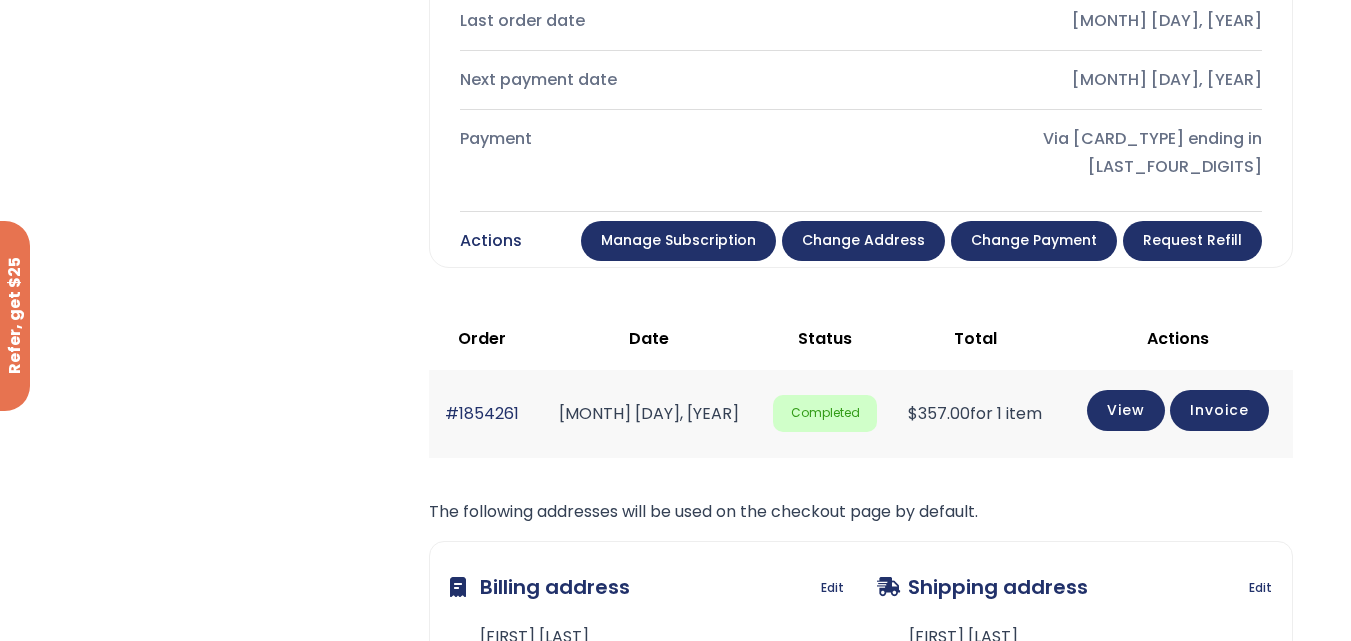 click on "Manage Subscription" at bounding box center [678, 241] 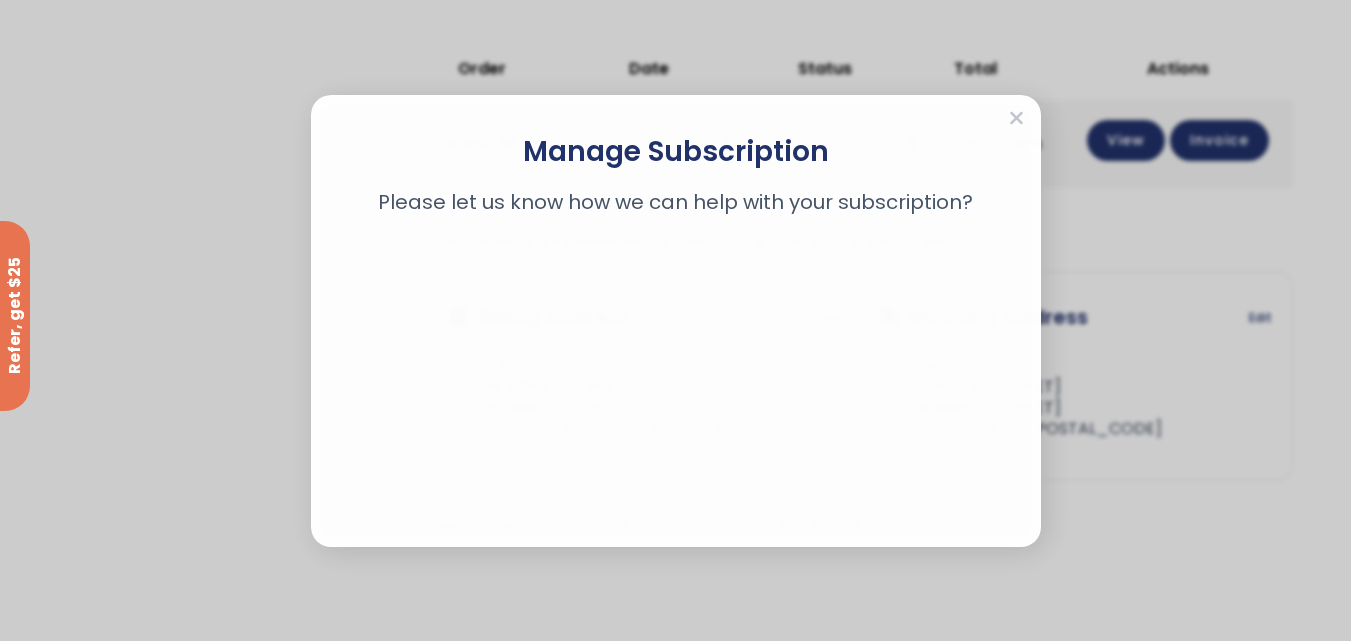scroll, scrollTop: 1300, scrollLeft: 0, axis: vertical 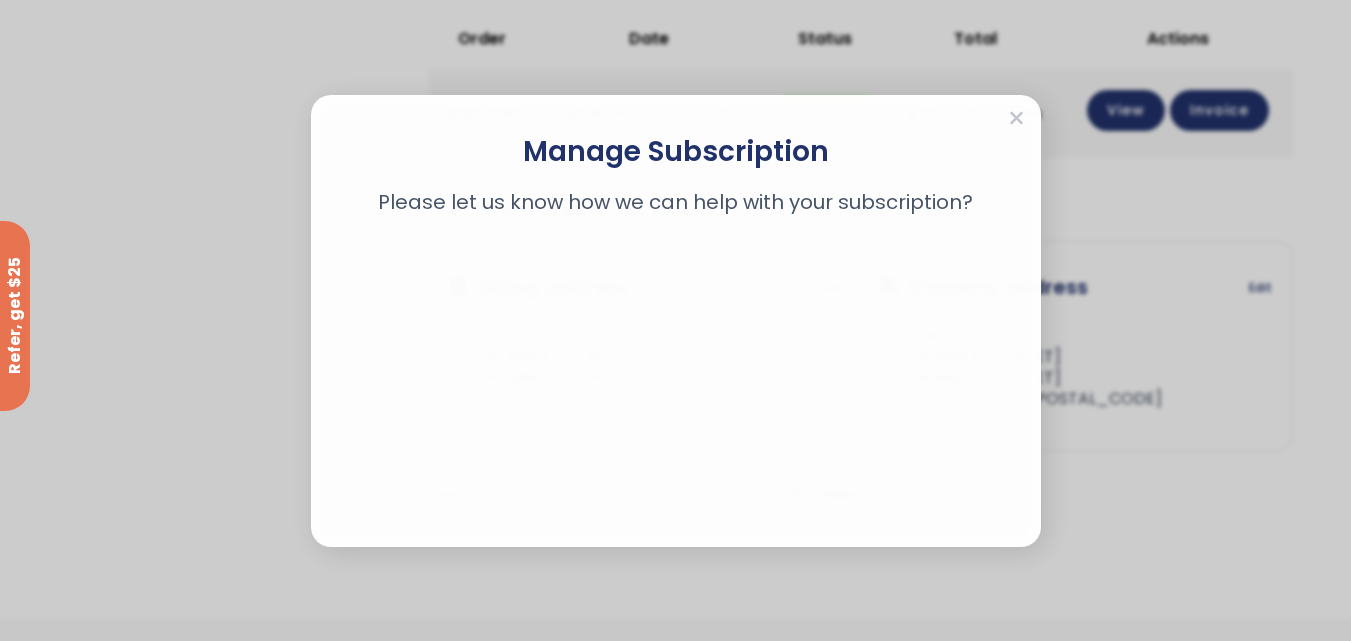 click on "I'm not able to keep up with the routine." at bounding box center (676, 292) 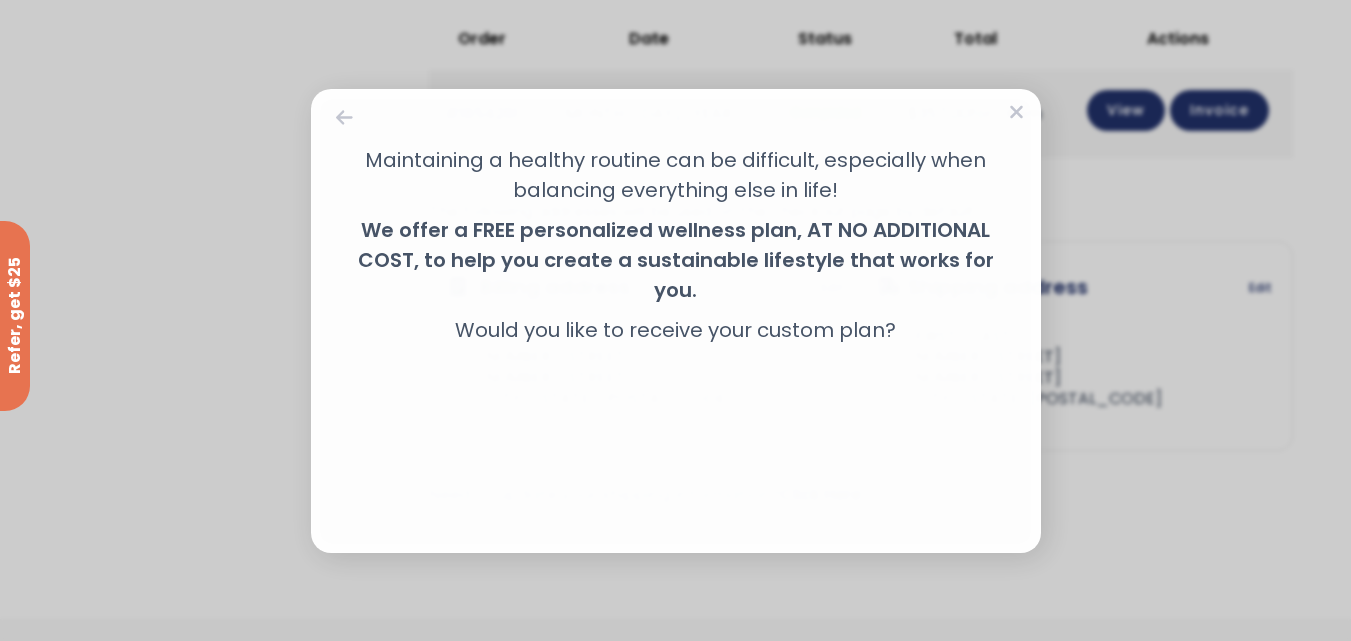 click on "No" at bounding box center (676, 420) 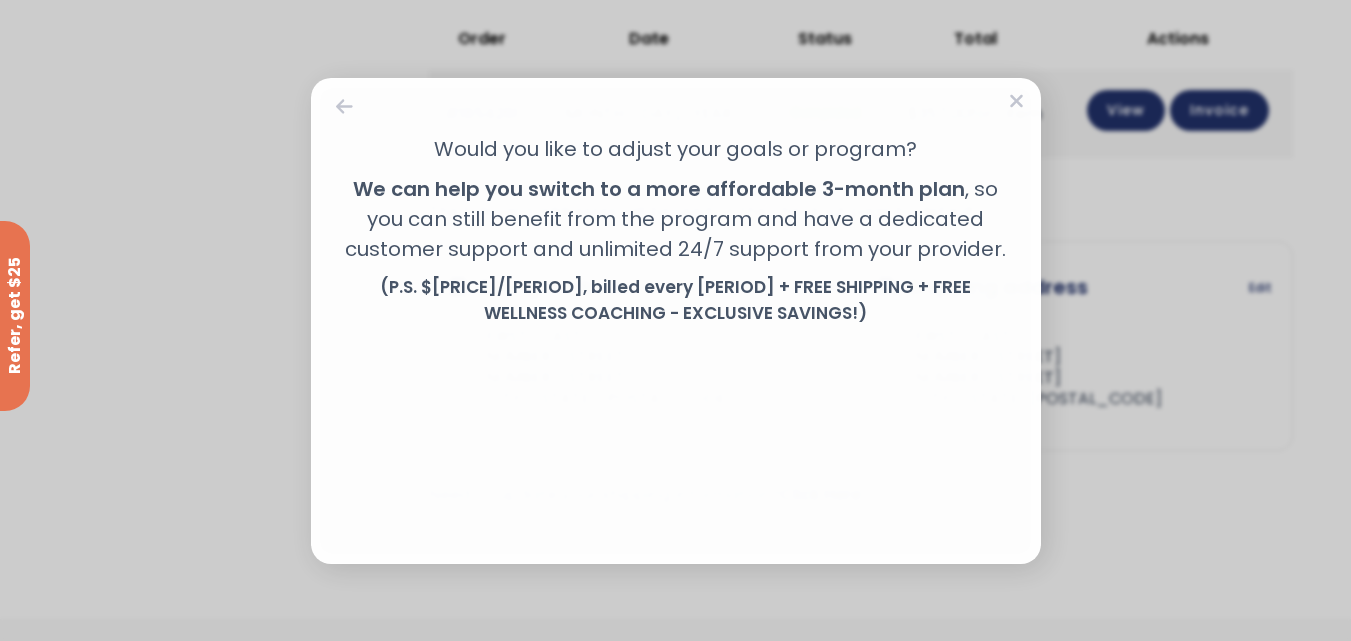 click on "No" at bounding box center [676, 401] 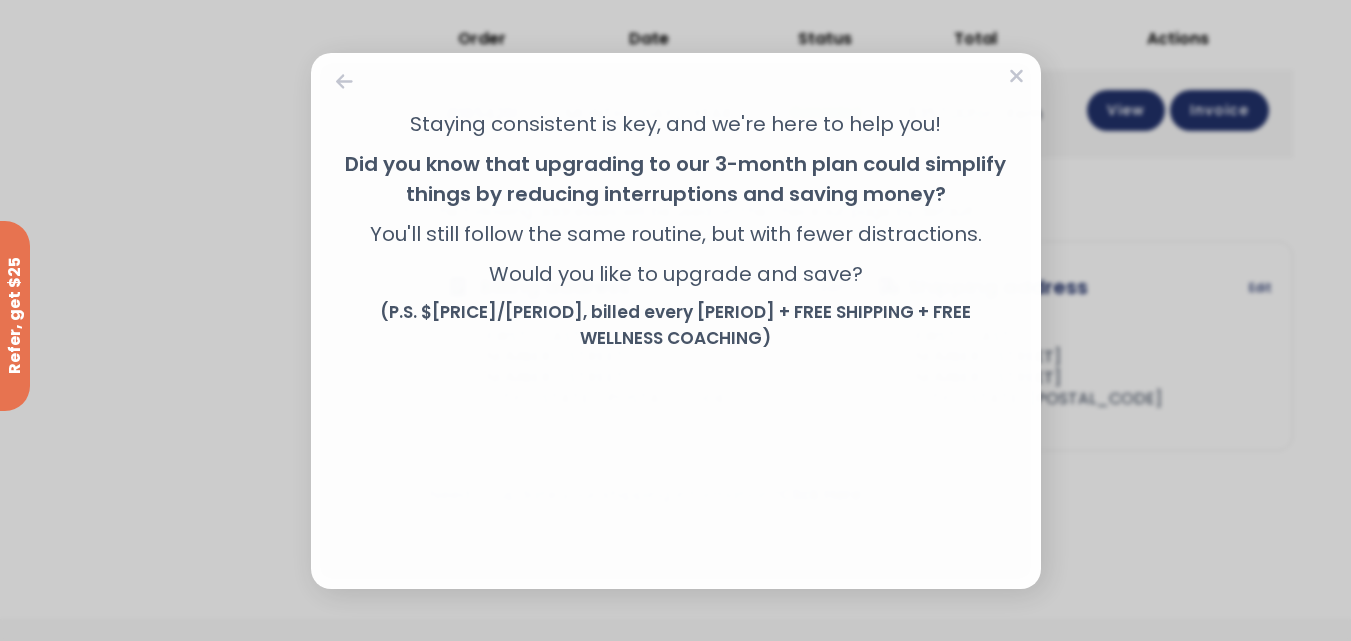 click on "No" at bounding box center [676, 426] 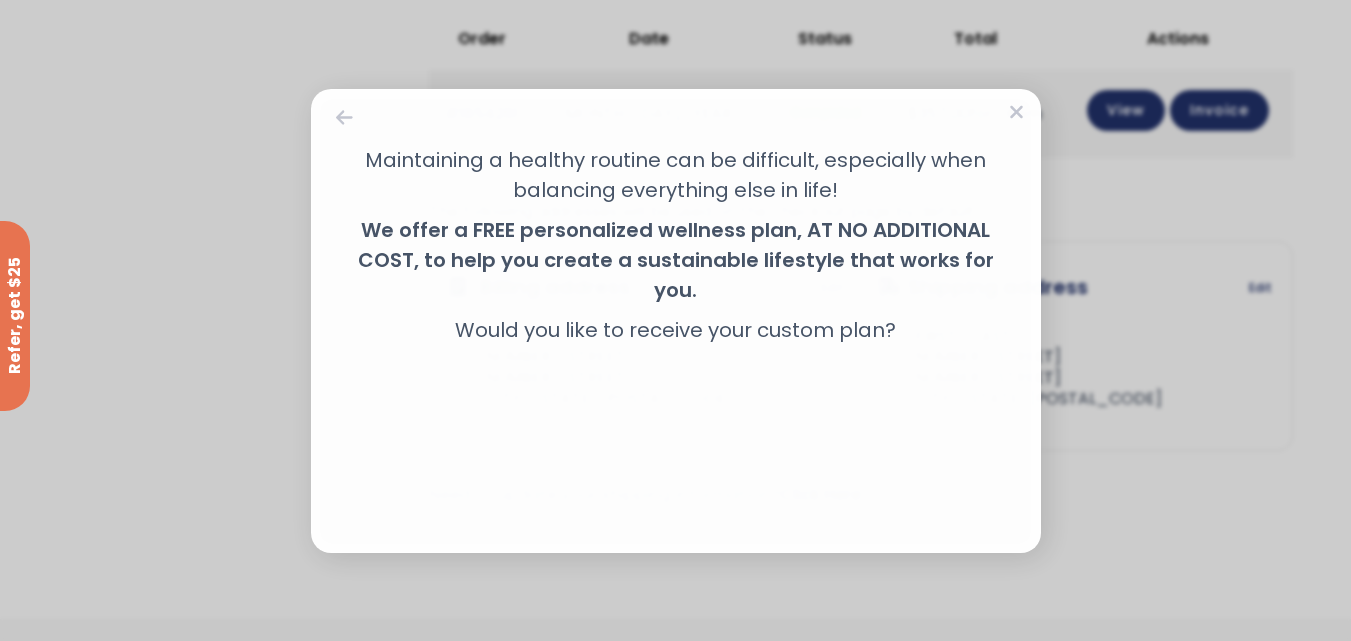 click on "No" at bounding box center (676, 420) 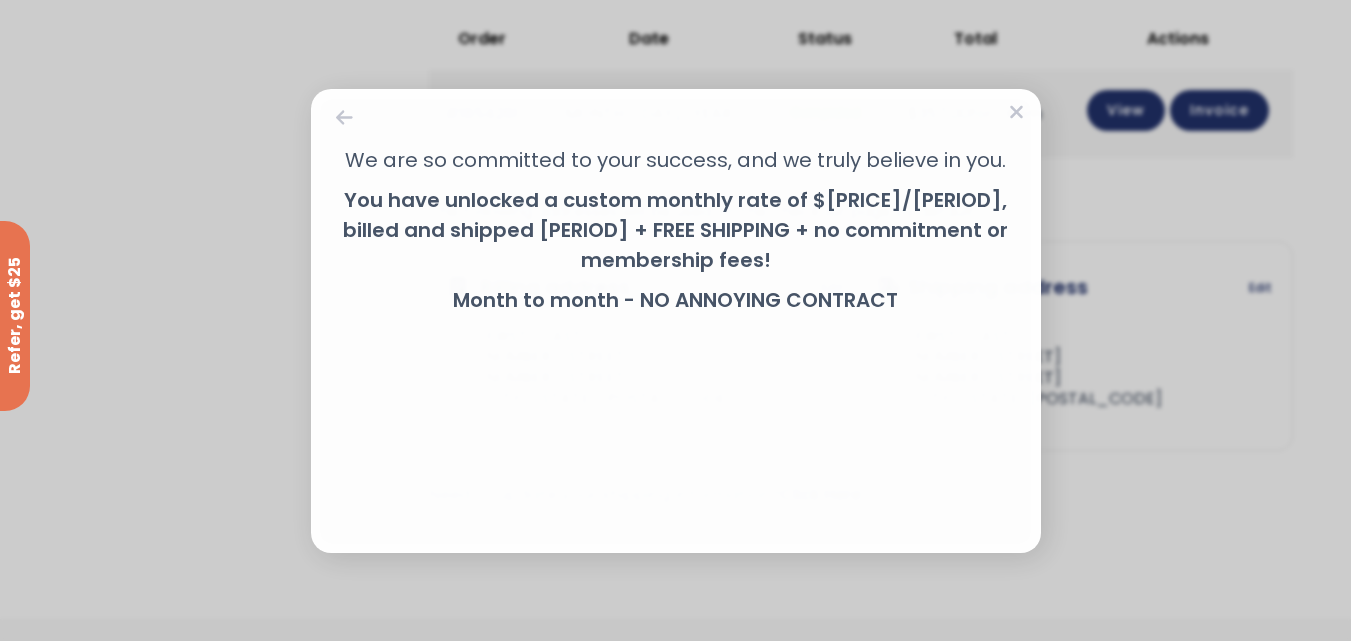 click on "No" at bounding box center (676, 390) 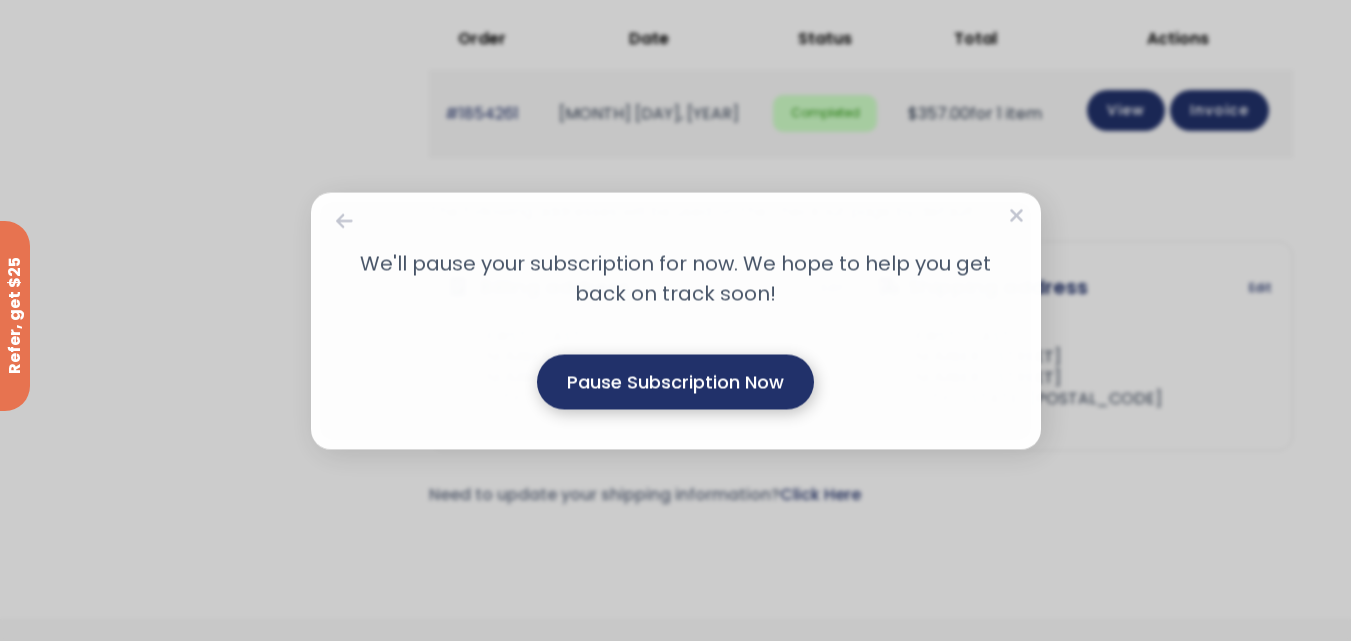 click on "Pause Subscription Now" at bounding box center (675, 381) 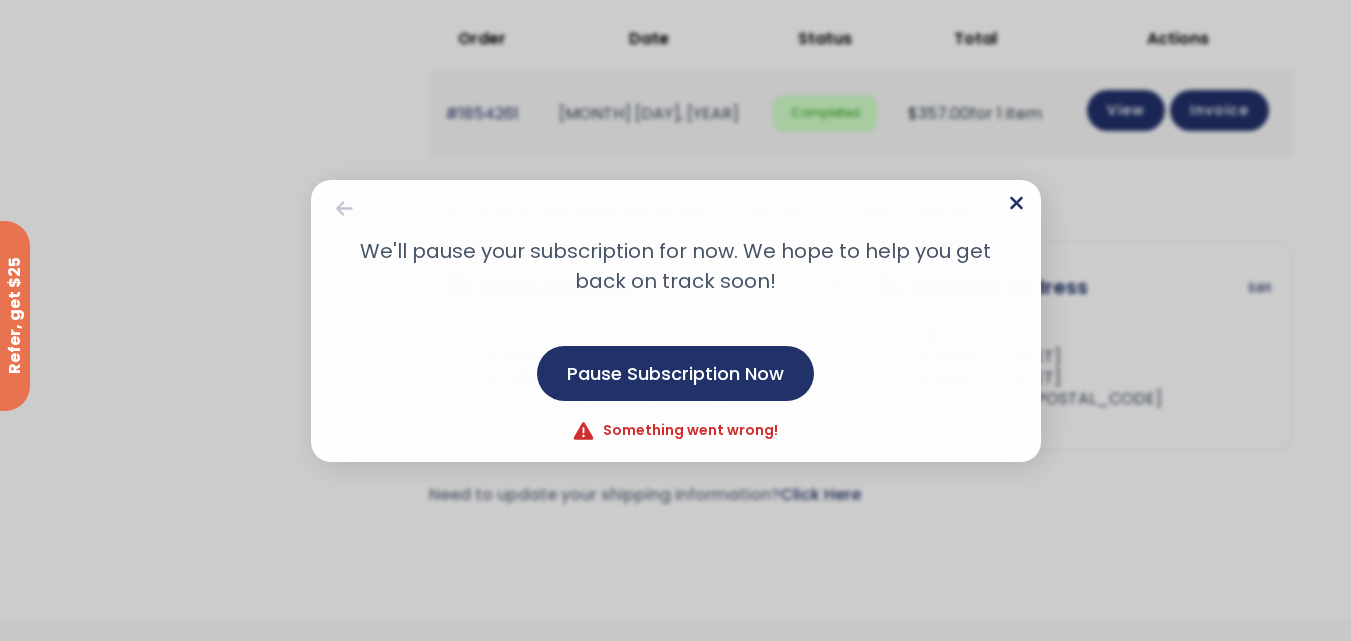 click at bounding box center (1016, 202) 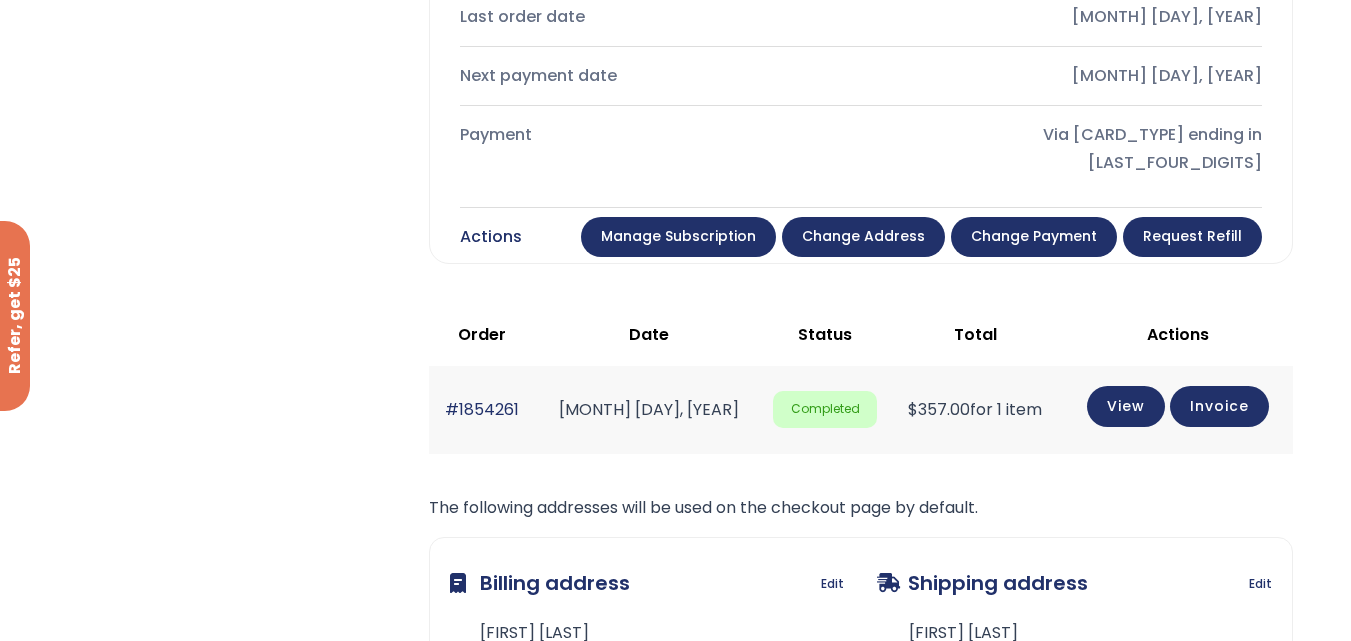 scroll, scrollTop: 1000, scrollLeft: 0, axis: vertical 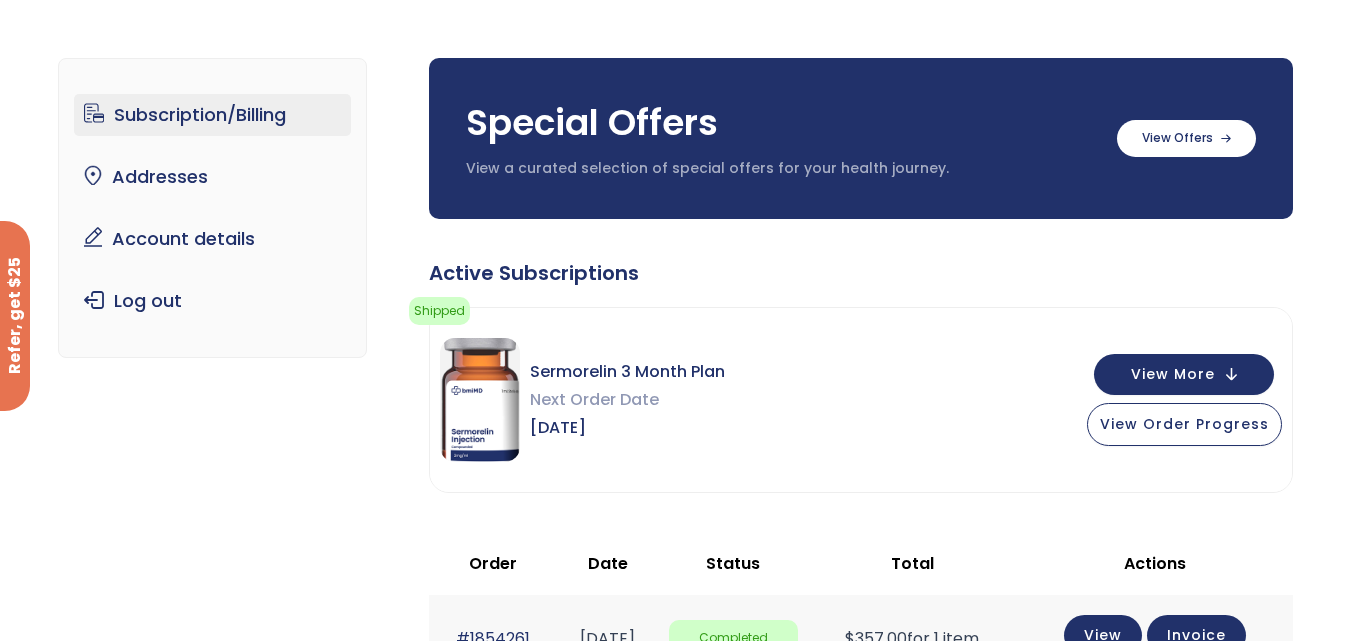 drag, startPoint x: 1187, startPoint y: 364, endPoint x: 903, endPoint y: 355, distance: 284.14258 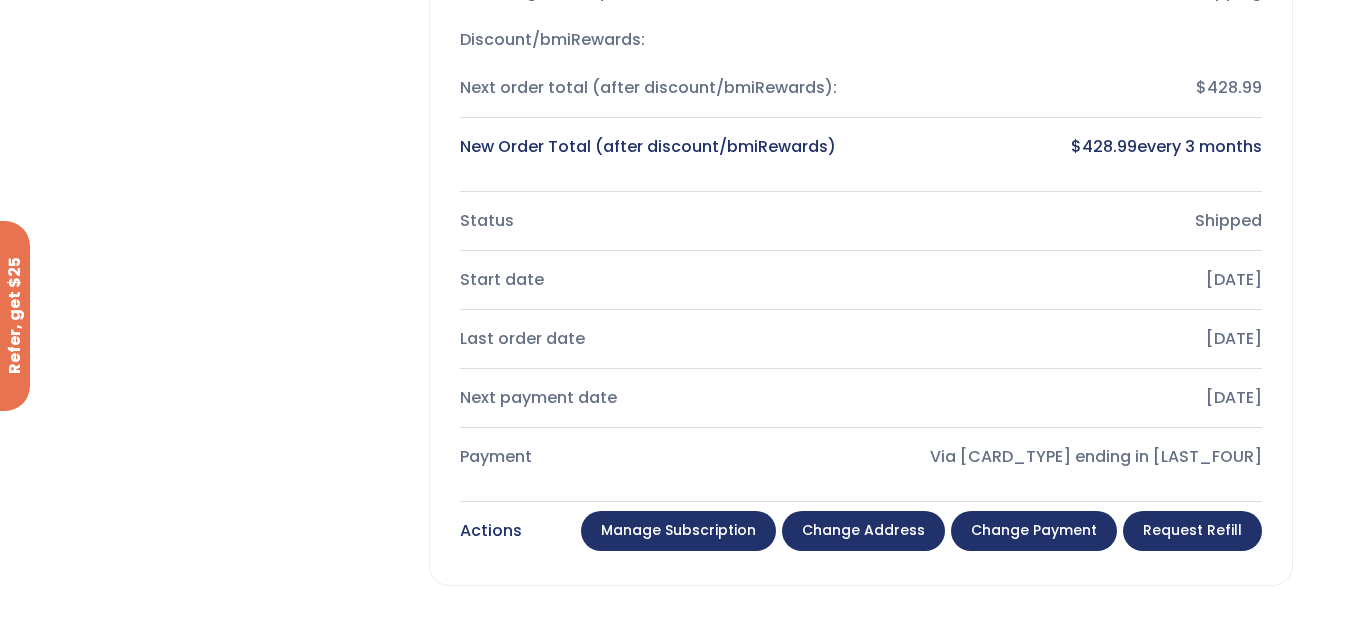 scroll, scrollTop: 700, scrollLeft: 0, axis: vertical 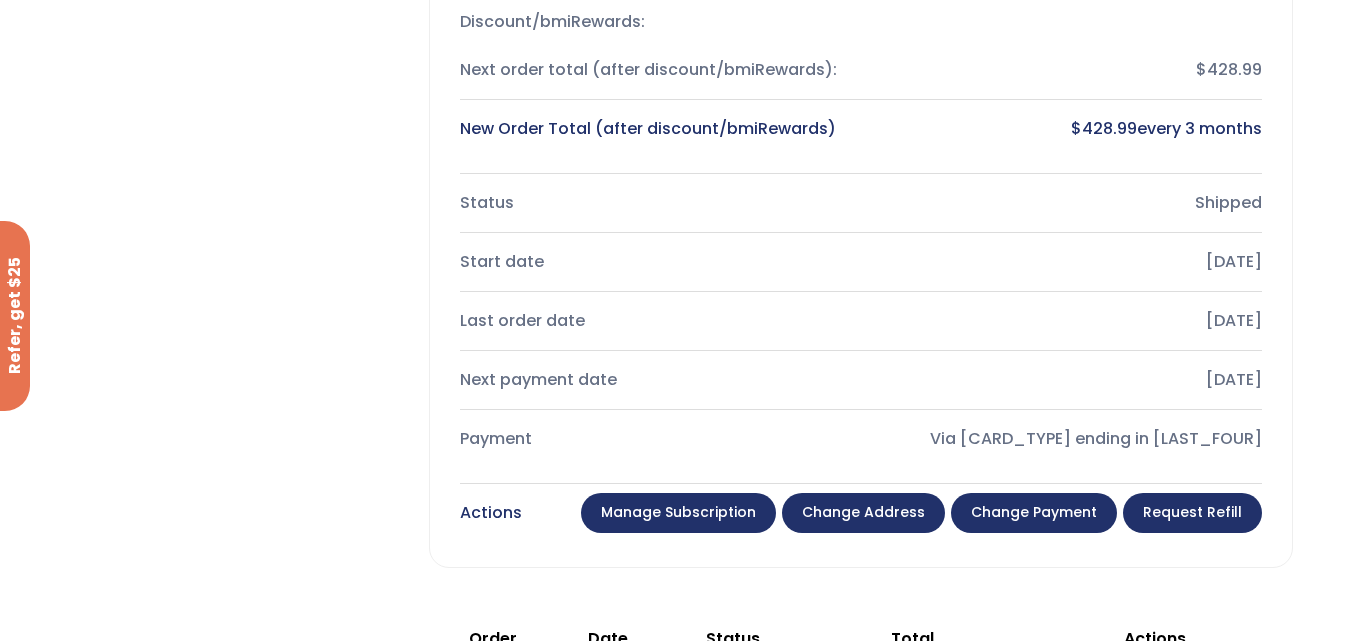 click on "Manage Subscription" at bounding box center (678, 513) 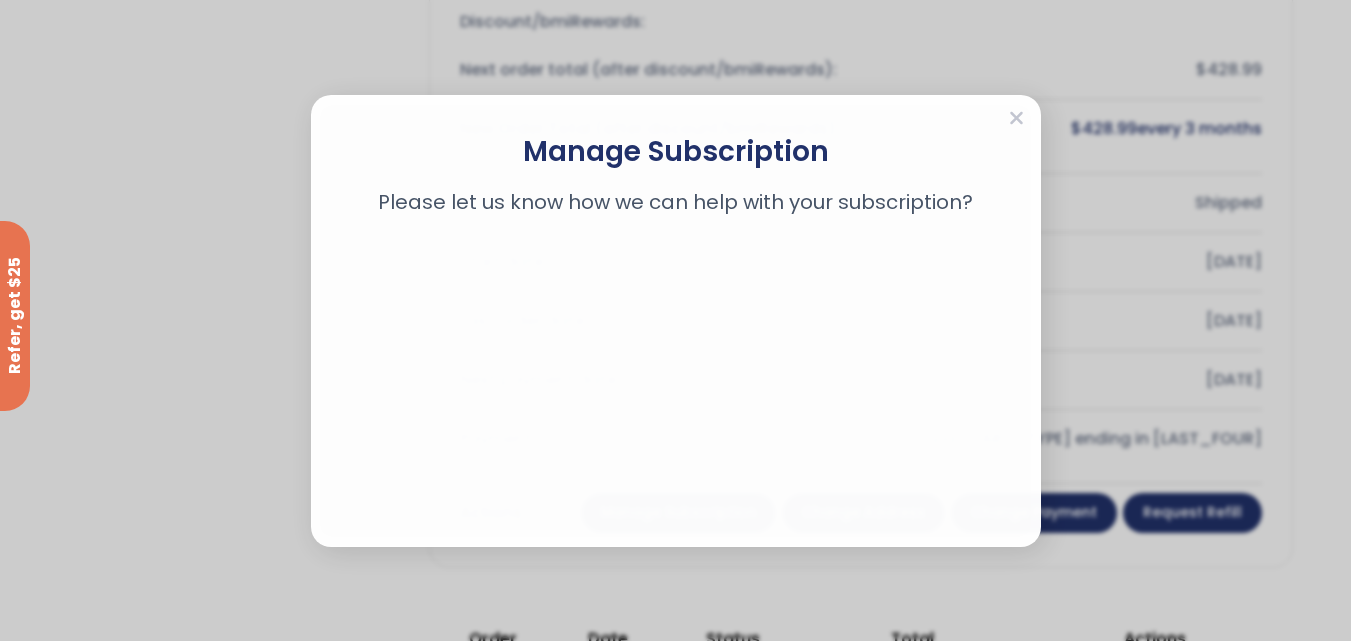 click on "I'm not able to keep up with the routine." at bounding box center (676, 292) 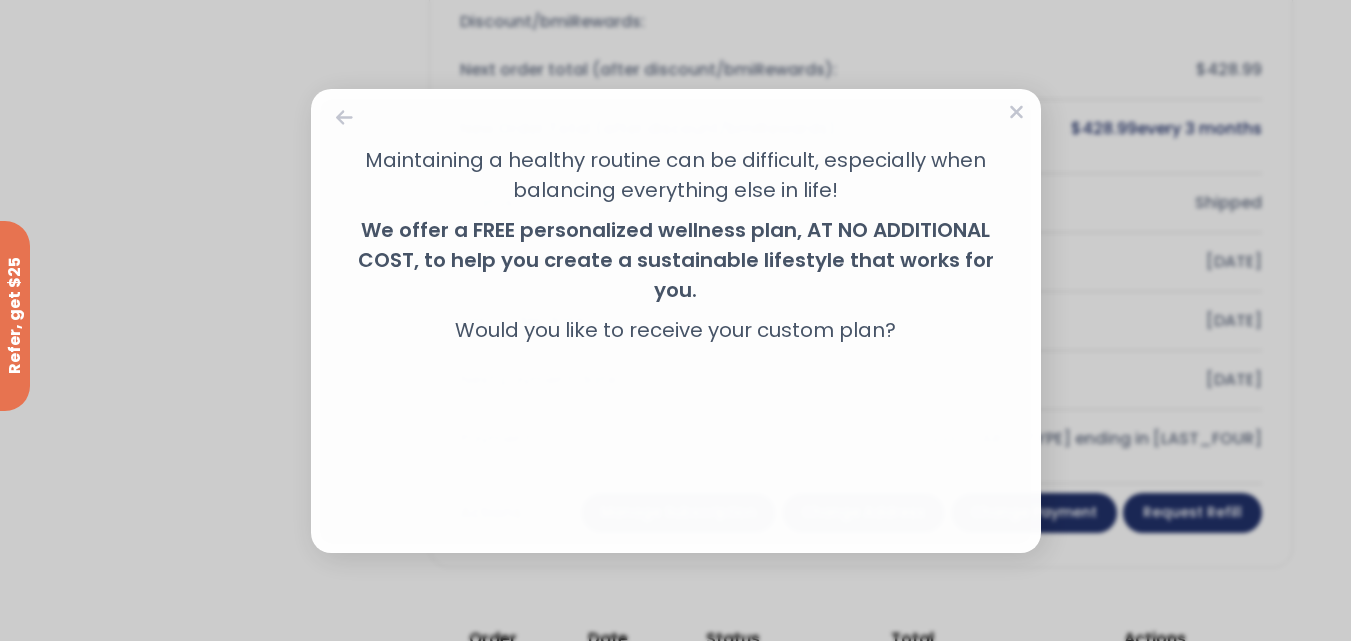 click on "No" at bounding box center [676, 420] 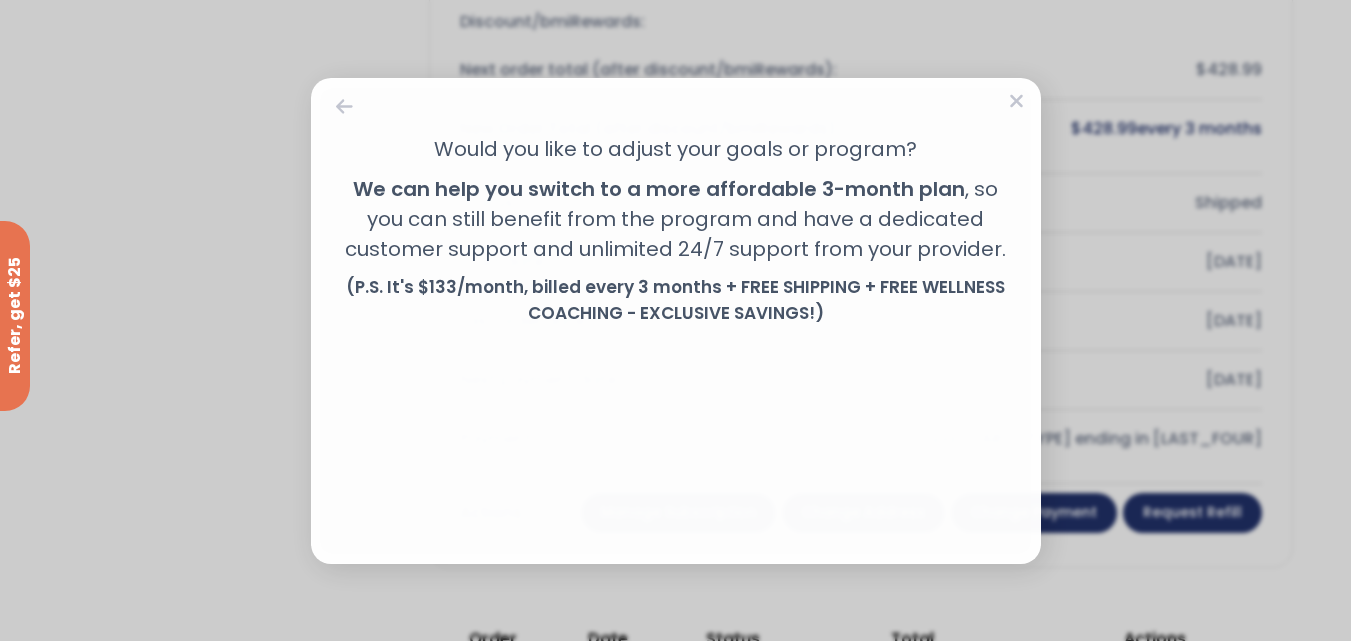 click on "No" at bounding box center [676, 401] 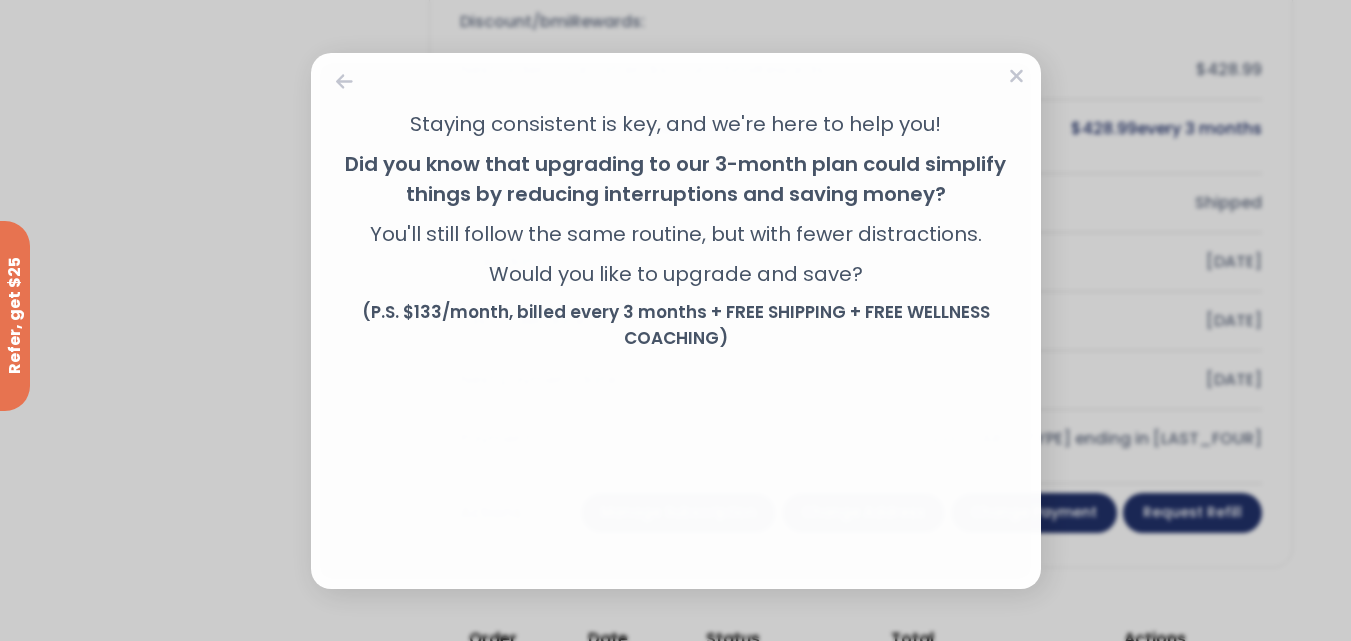 click on "No" at bounding box center (676, 426) 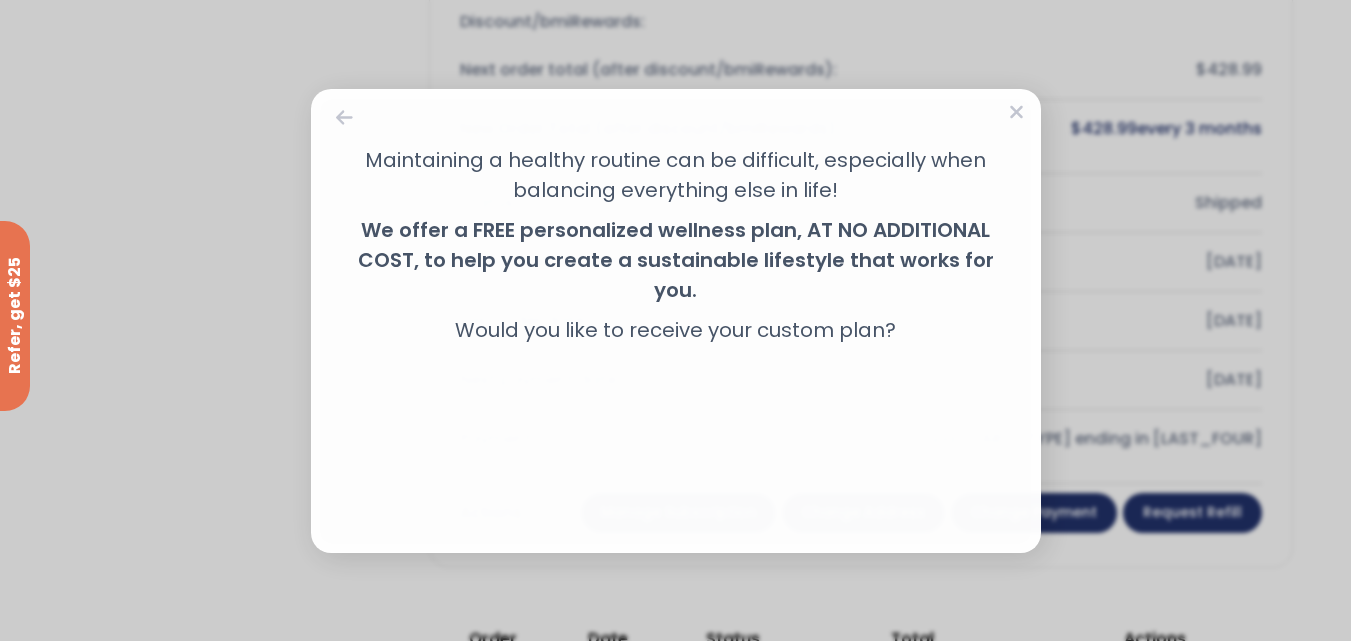 click on "No" at bounding box center [676, 420] 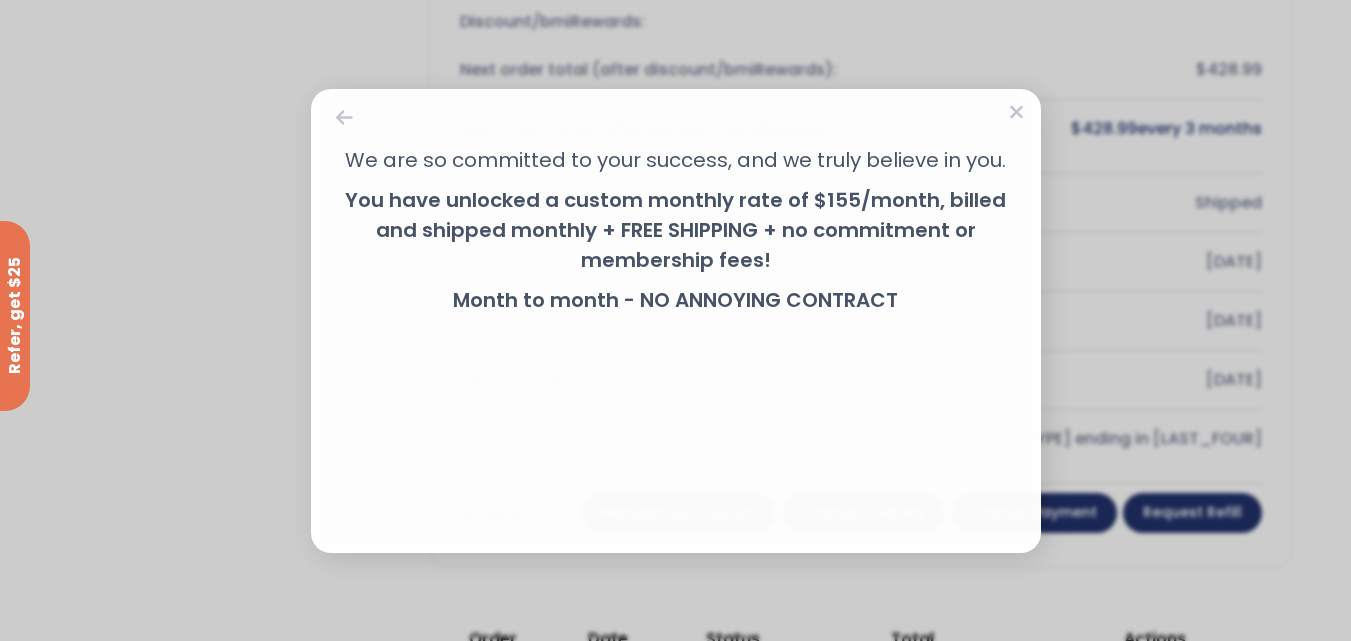 drag, startPoint x: 375, startPoint y: 477, endPoint x: 467, endPoint y: 486, distance: 92.43917 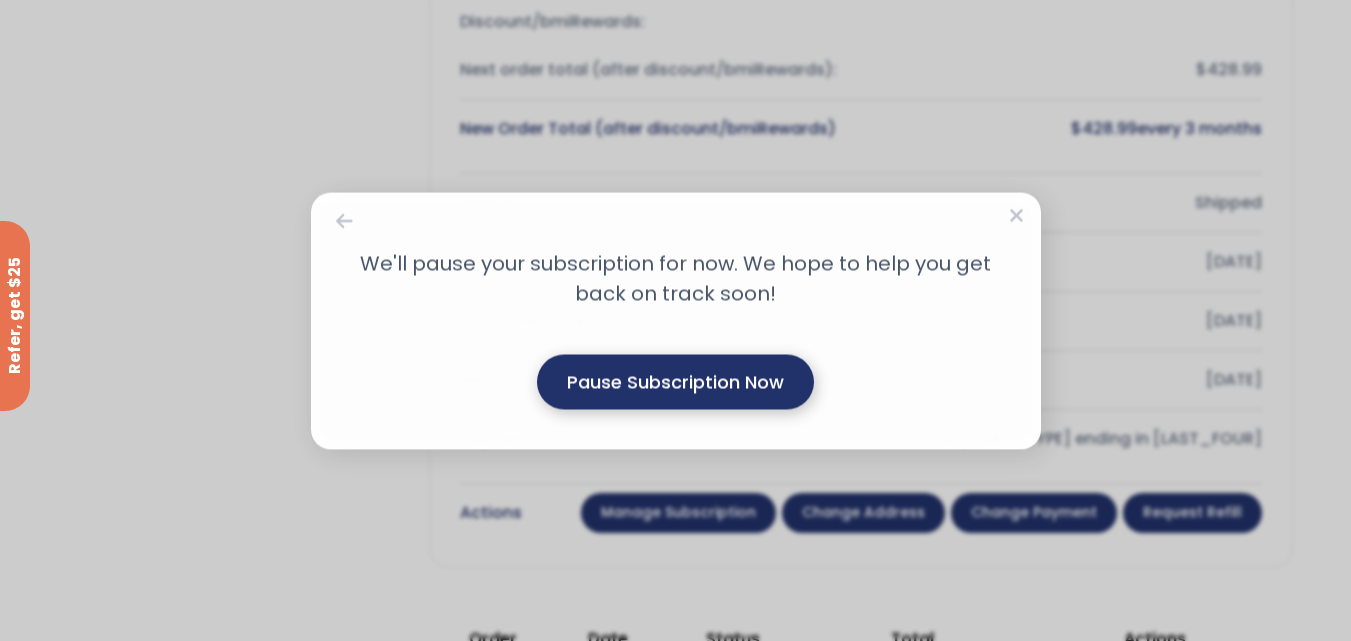 click on "Pause Subscription Now" at bounding box center (675, 381) 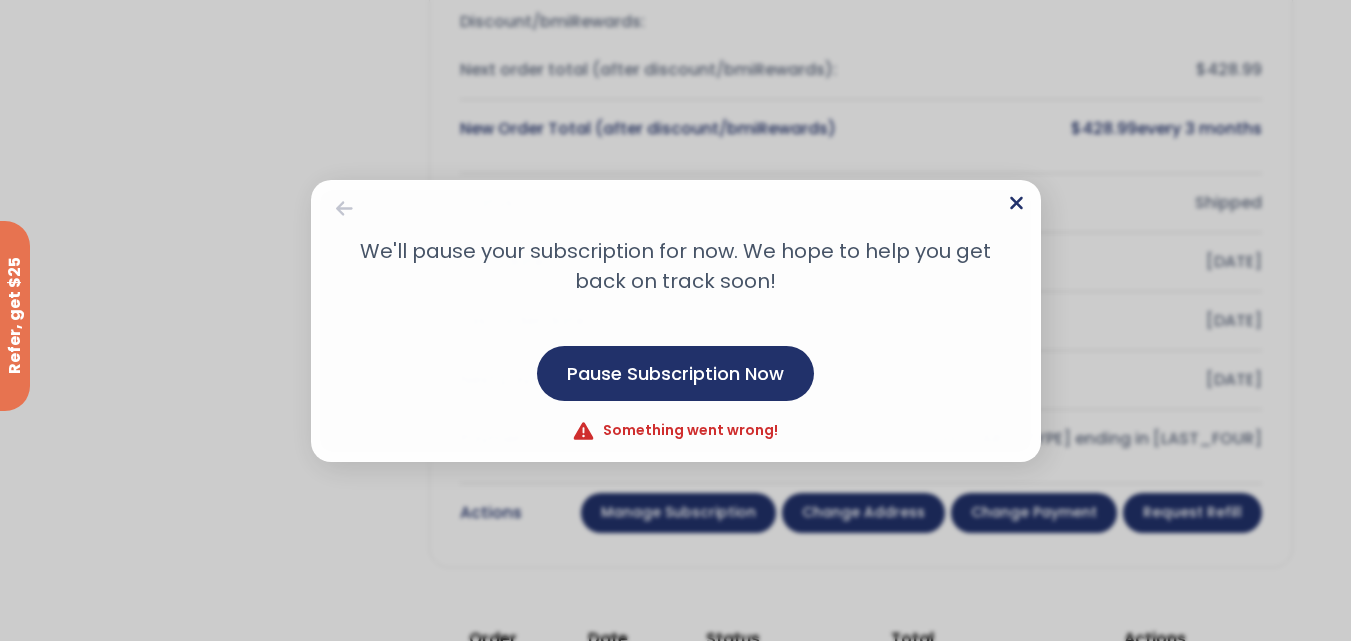 click at bounding box center [1016, 202] 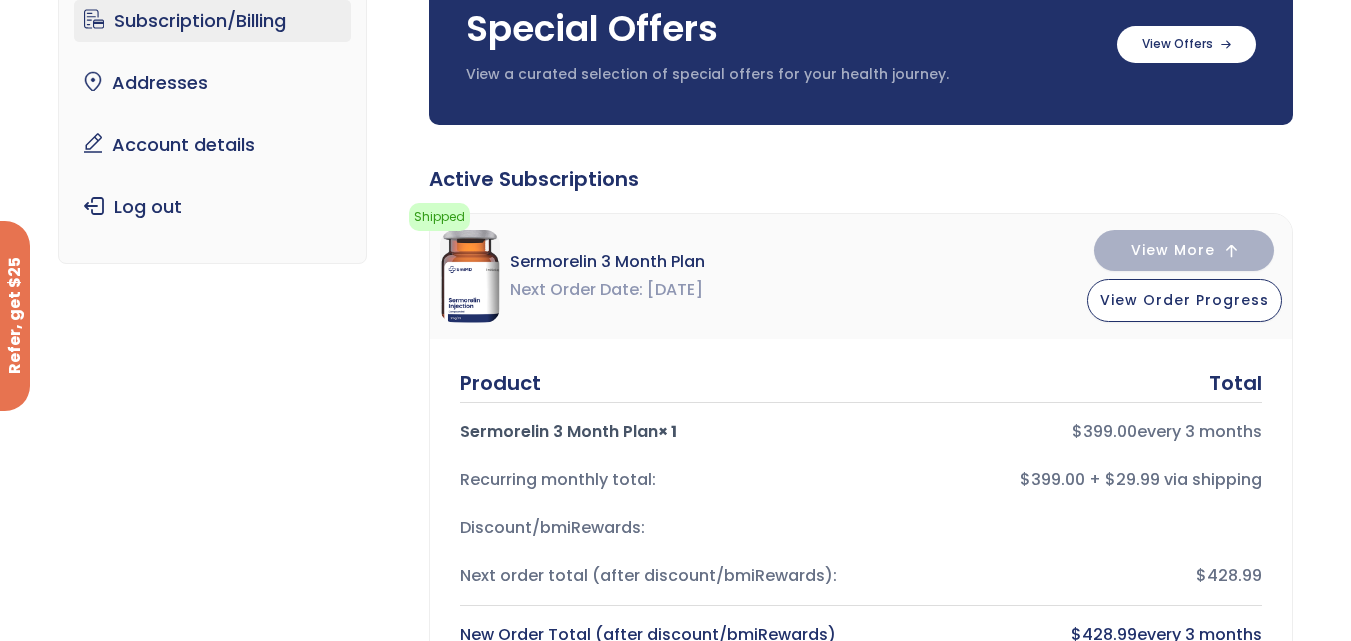 scroll, scrollTop: 0, scrollLeft: 0, axis: both 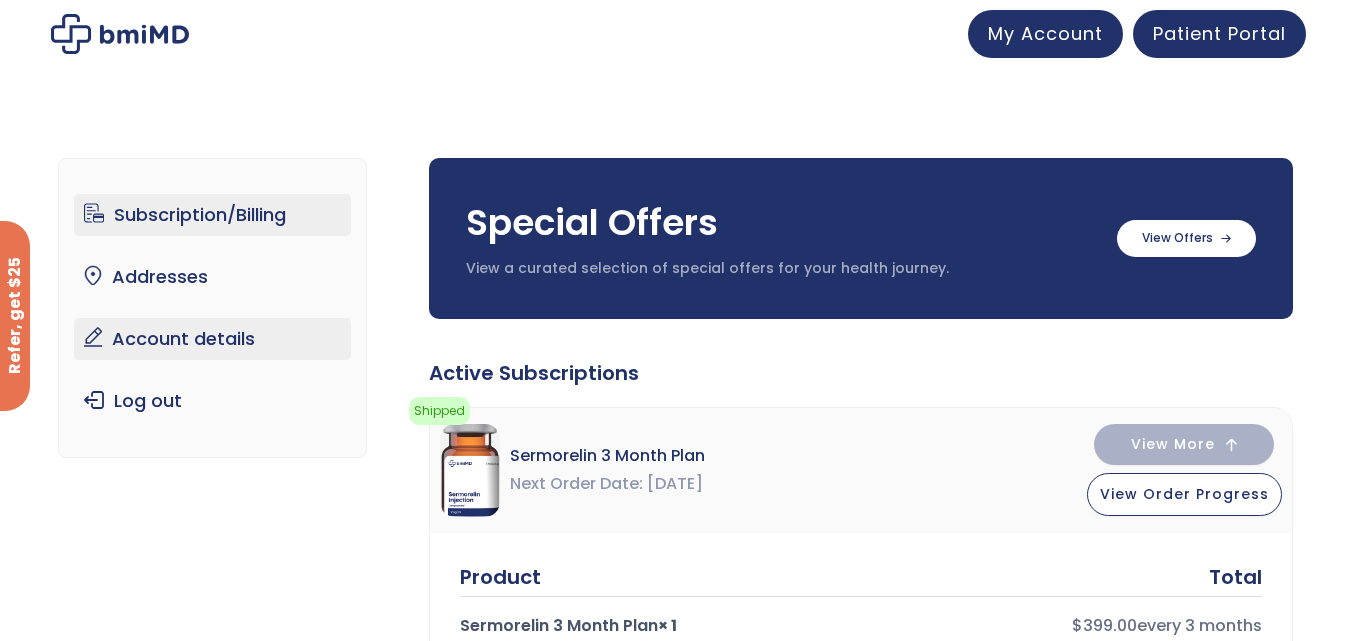 click on "Account details" at bounding box center [212, 339] 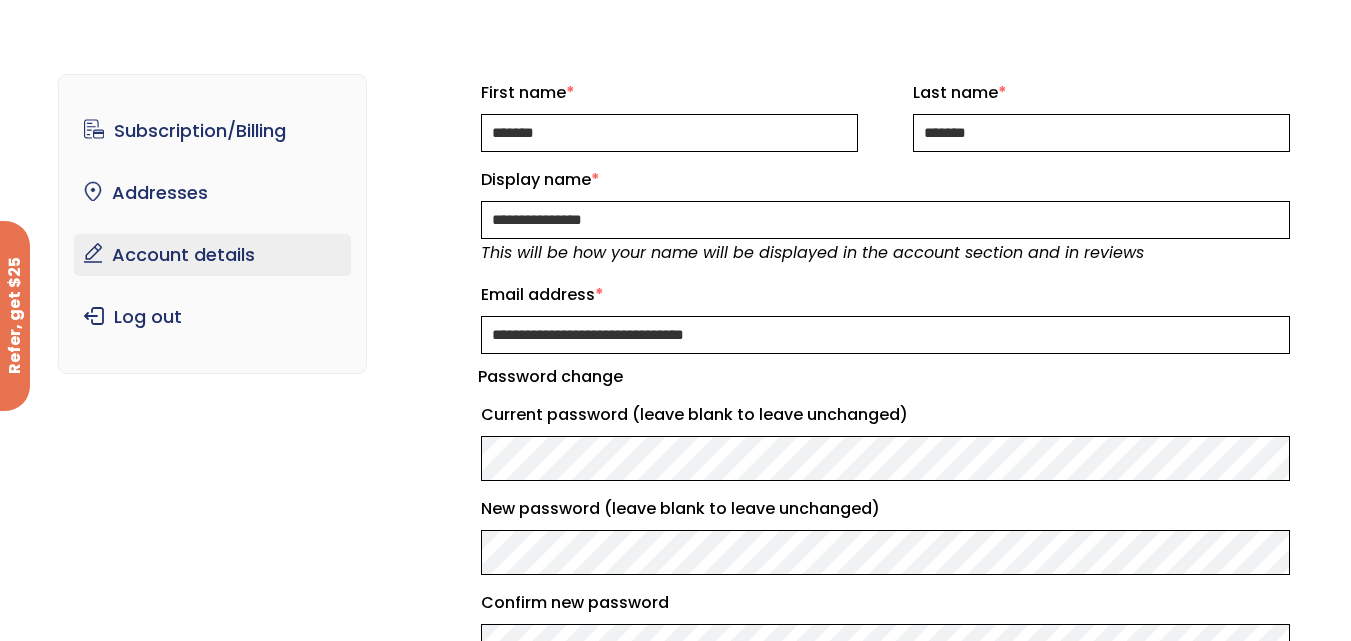scroll, scrollTop: 193, scrollLeft: 0, axis: vertical 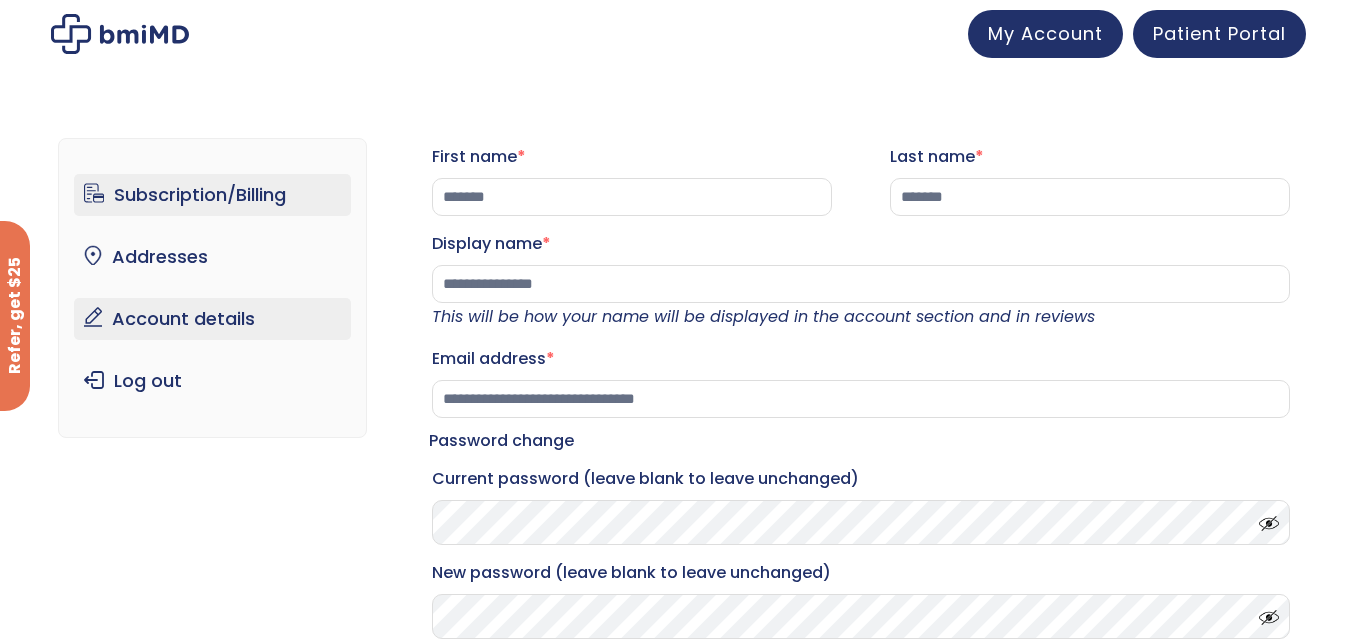 click on "Subscription/Billing" at bounding box center (212, 195) 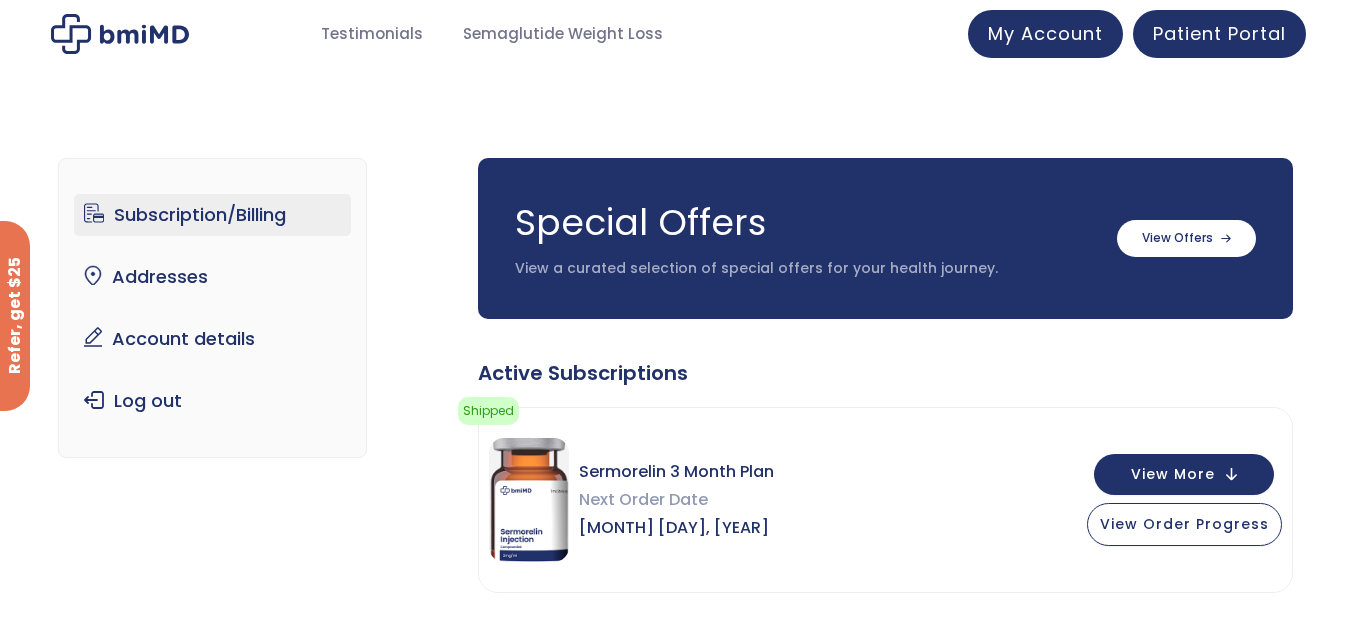 scroll, scrollTop: 207, scrollLeft: 0, axis: vertical 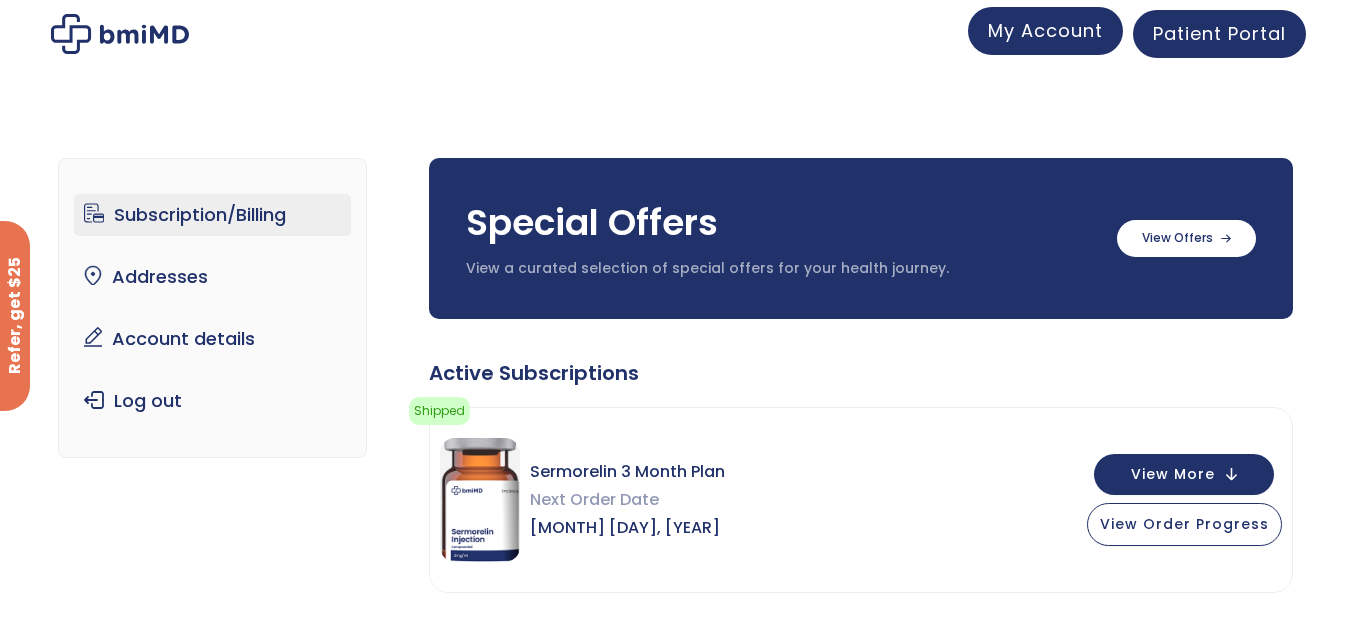 click on "My Account" at bounding box center [1045, 30] 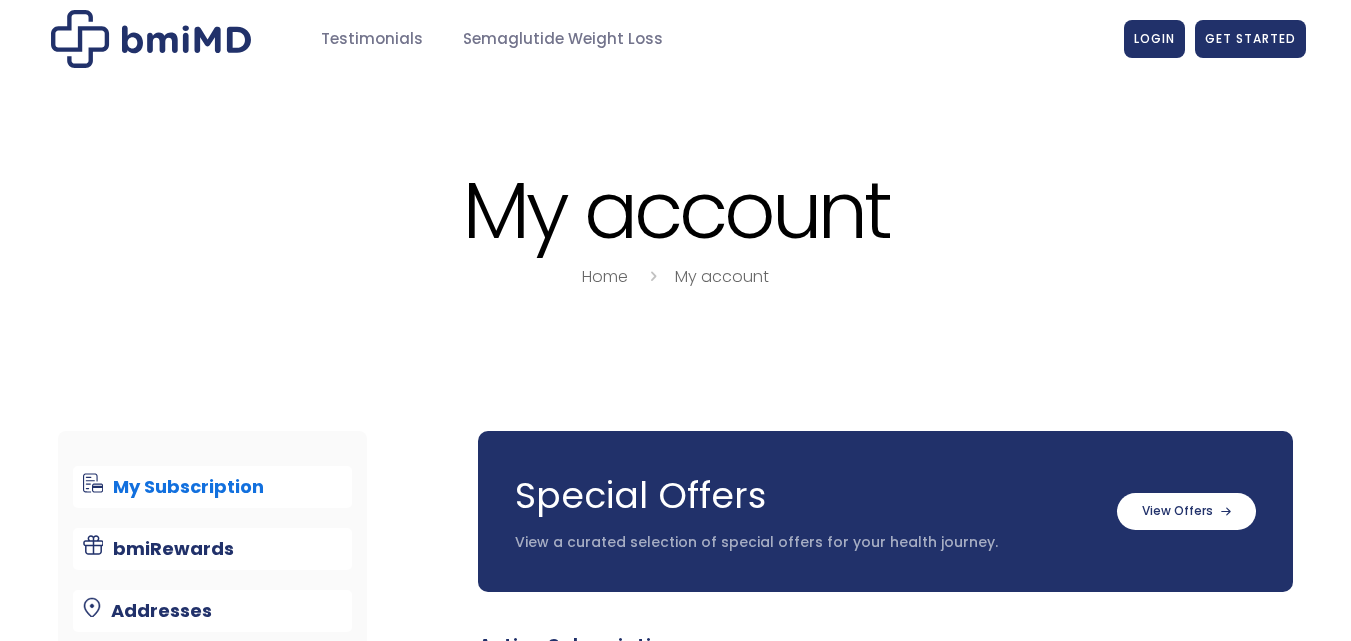 scroll, scrollTop: 0, scrollLeft: 0, axis: both 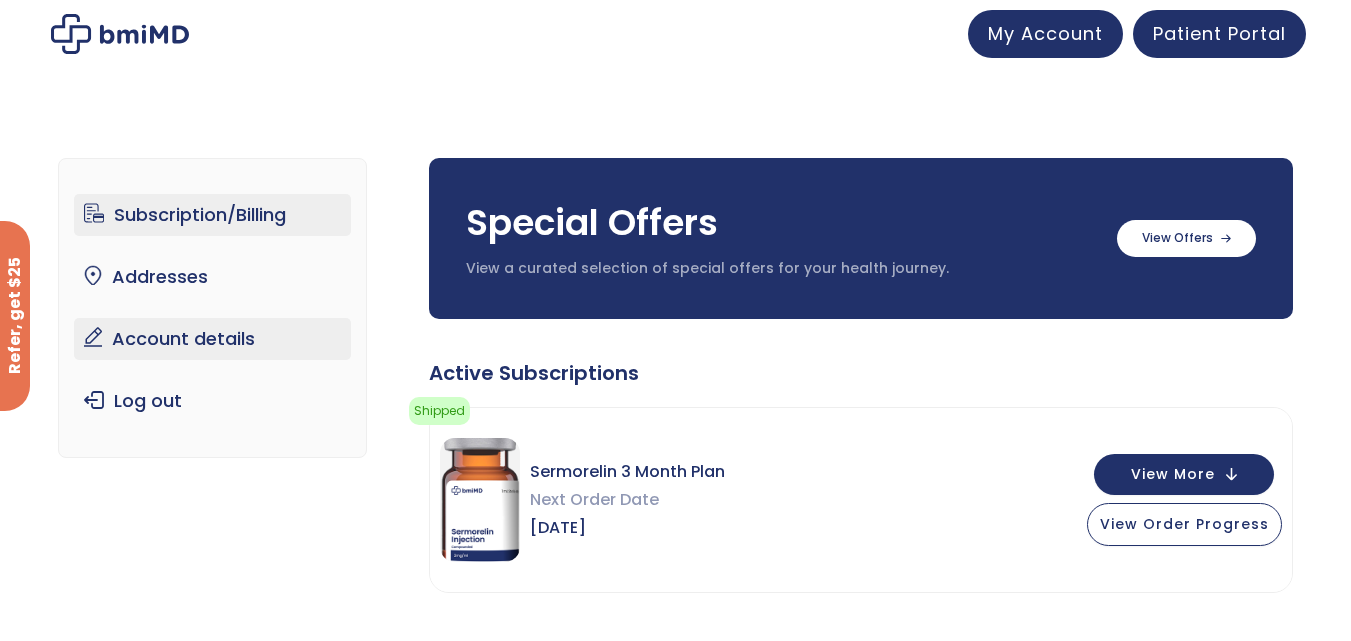 click on "Account details" at bounding box center (212, 339) 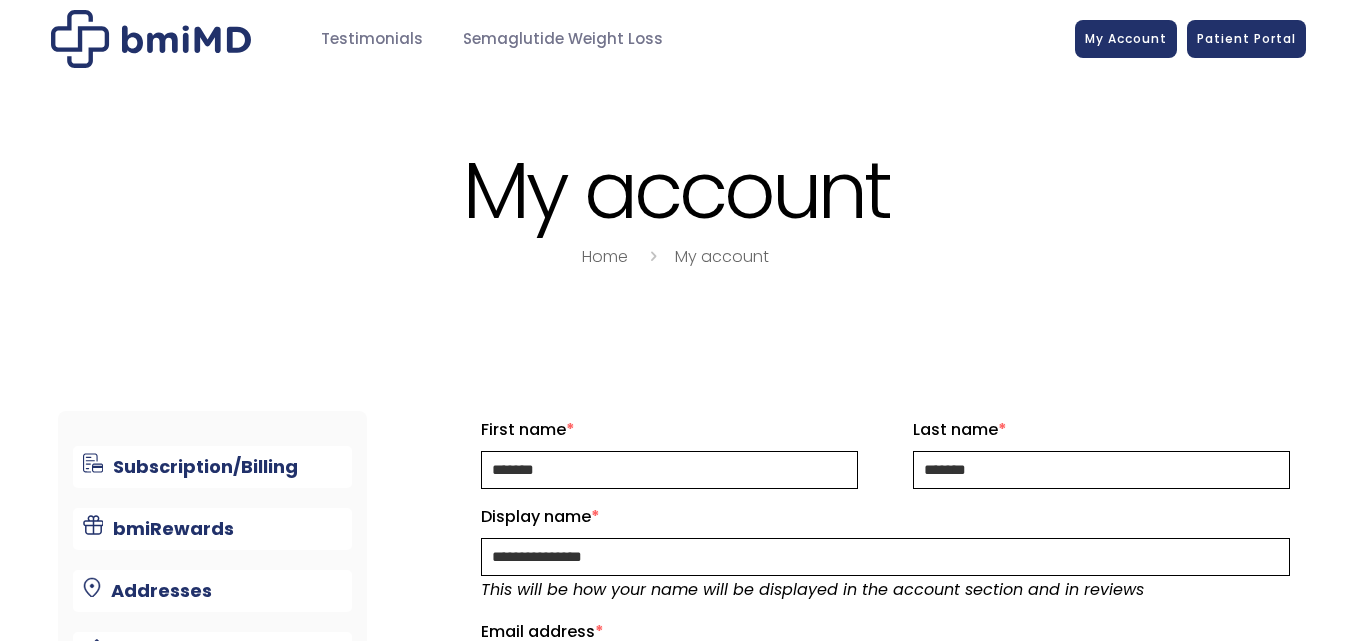 scroll, scrollTop: 0, scrollLeft: 0, axis: both 